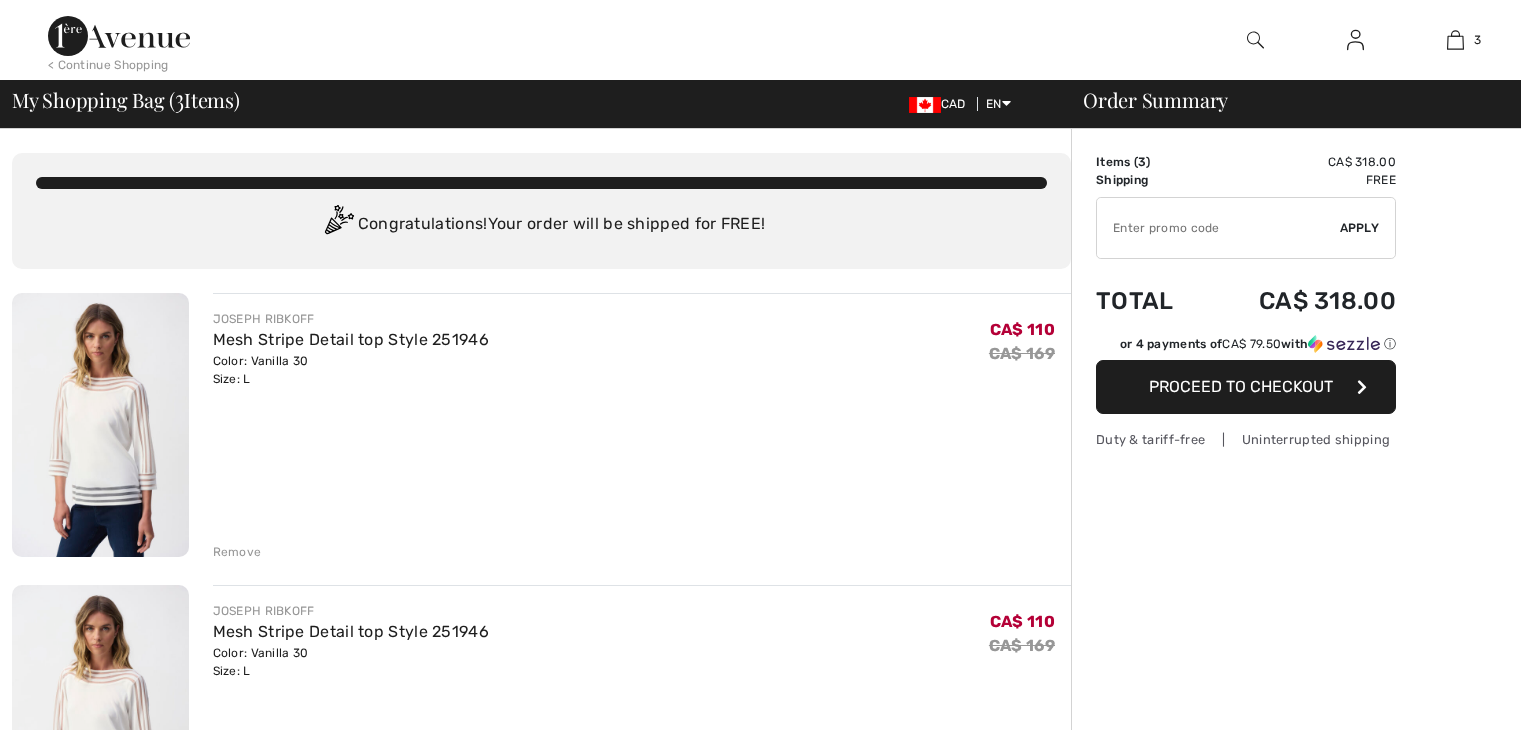 scroll, scrollTop: 0, scrollLeft: 0, axis: both 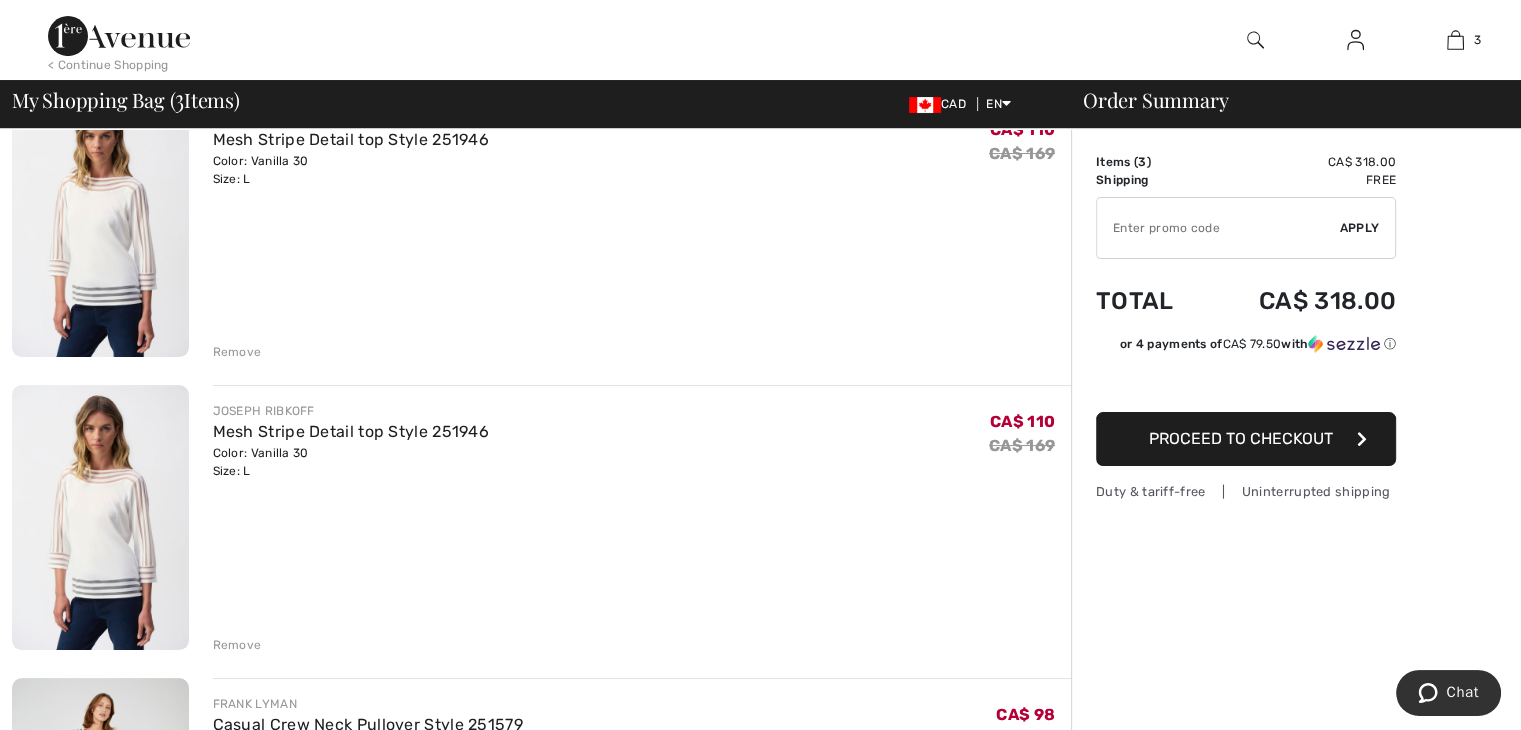 click on "Remove" at bounding box center (237, 645) 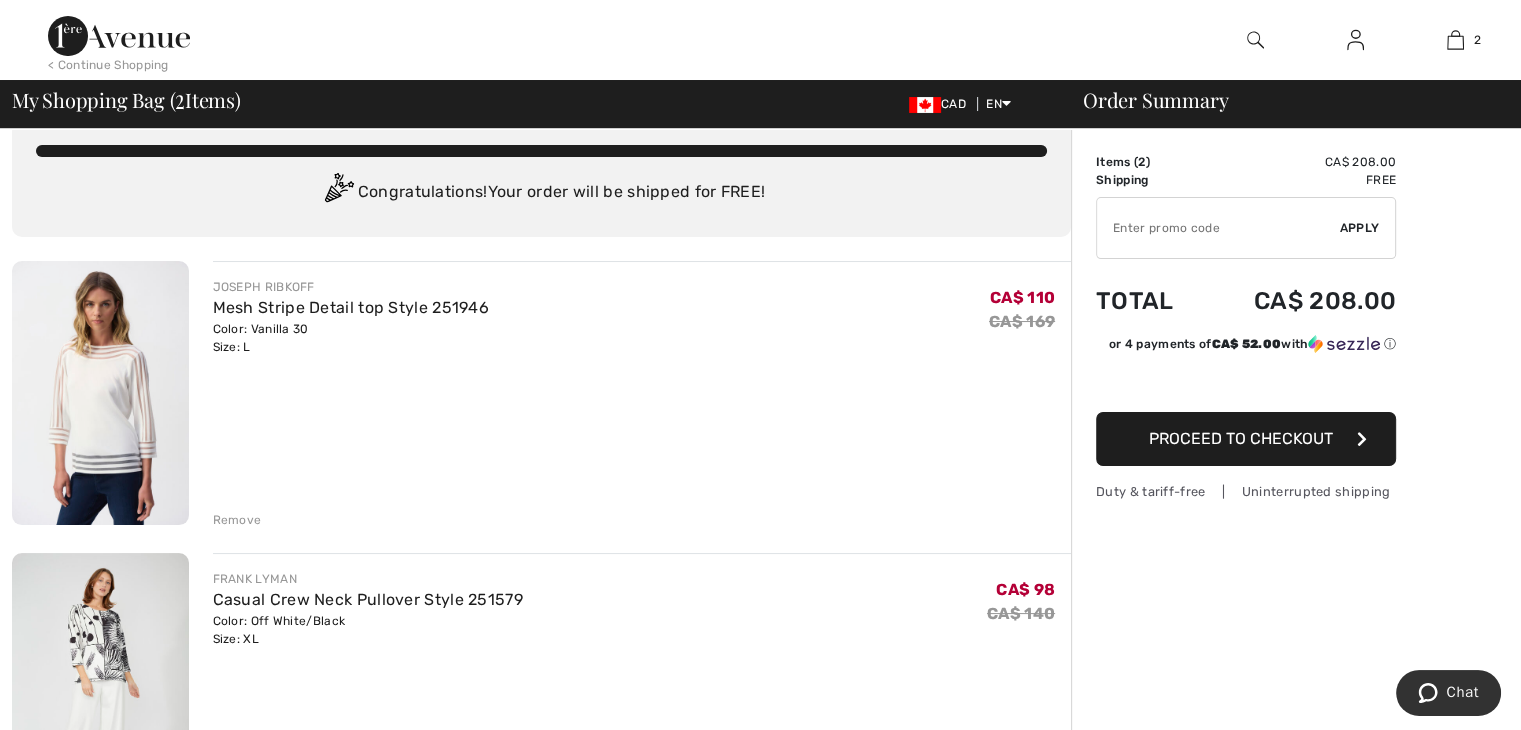 scroll, scrollTop: 0, scrollLeft: 0, axis: both 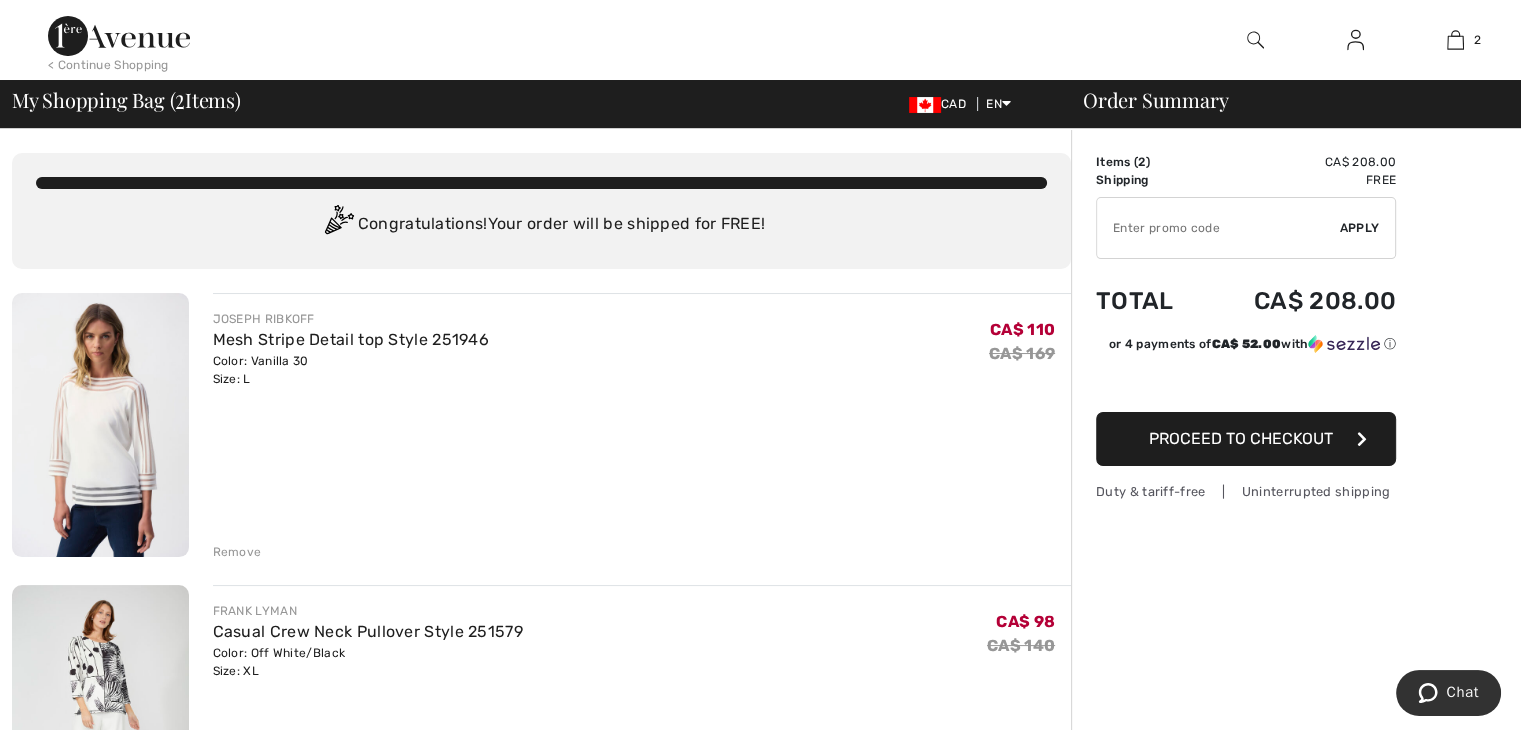 click on "Proceed to Checkout" at bounding box center [1241, 438] 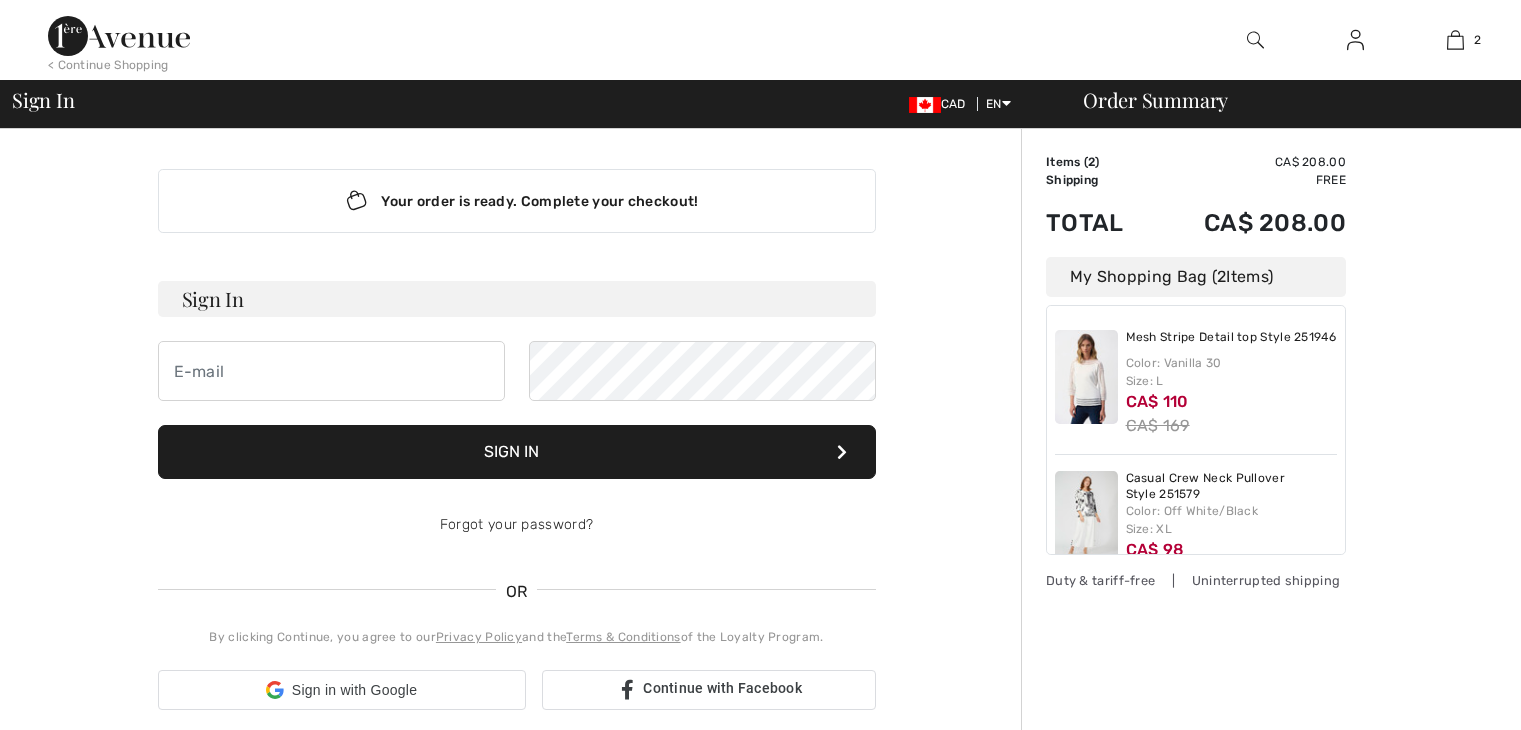 scroll, scrollTop: 0, scrollLeft: 0, axis: both 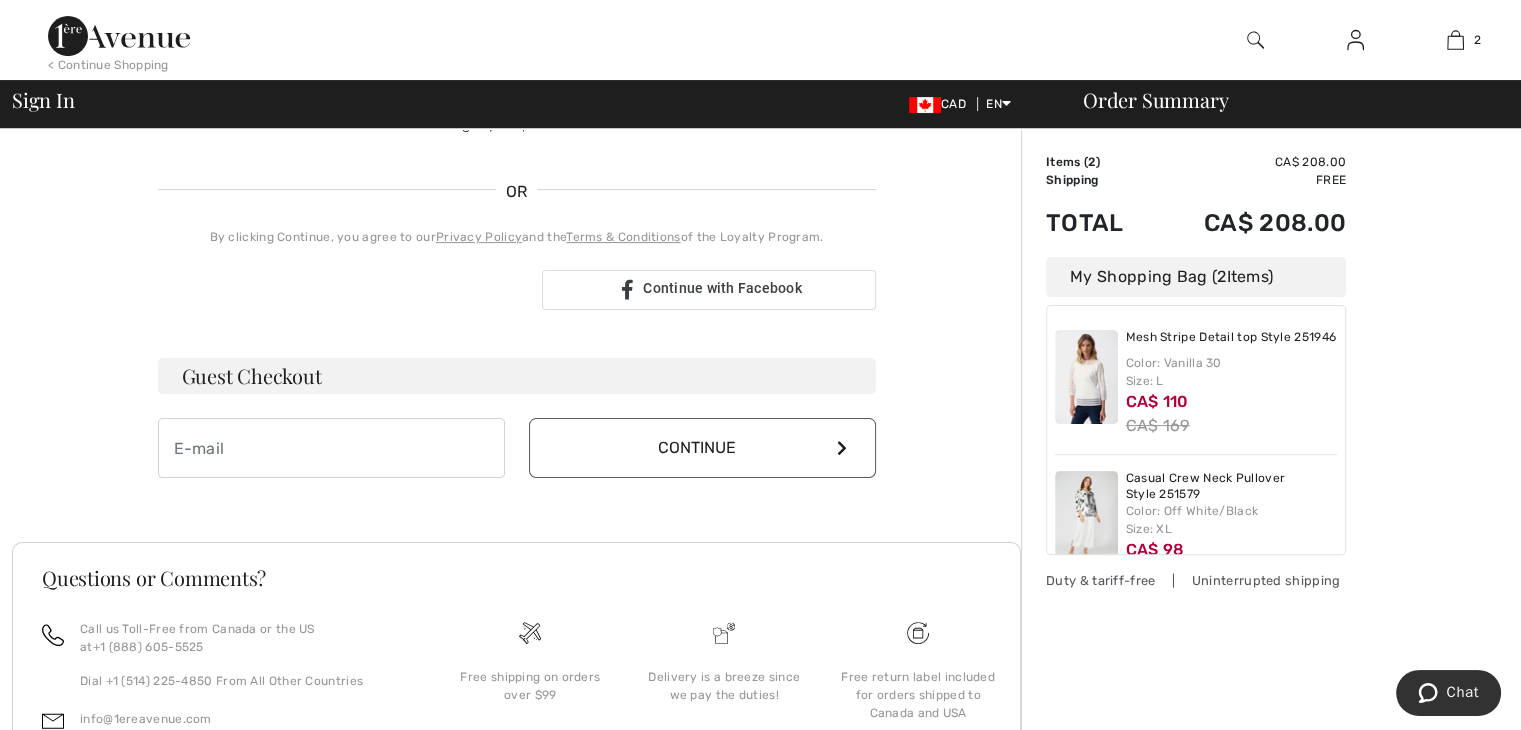 type on "marc.nault@sympatico.ca" 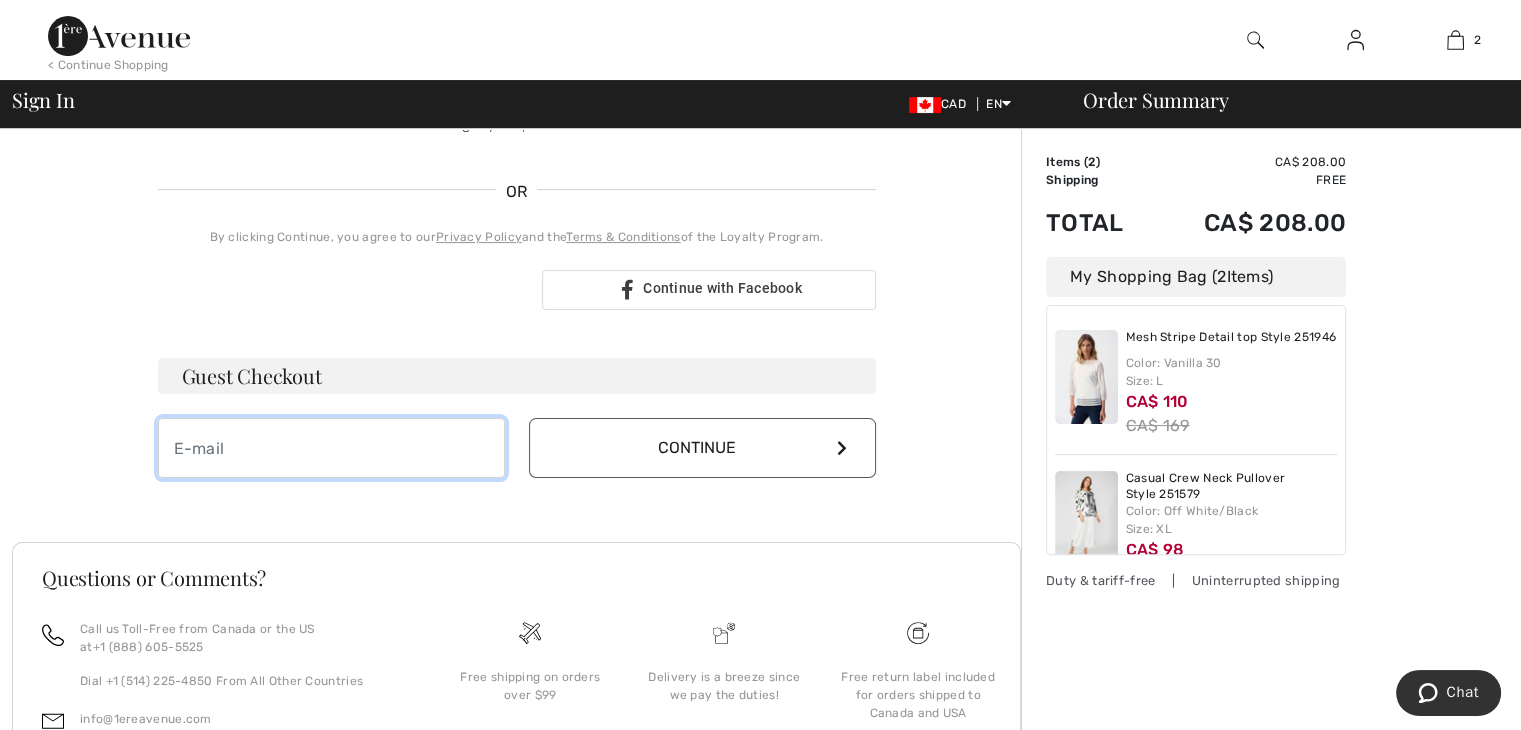 click at bounding box center (331, 448) 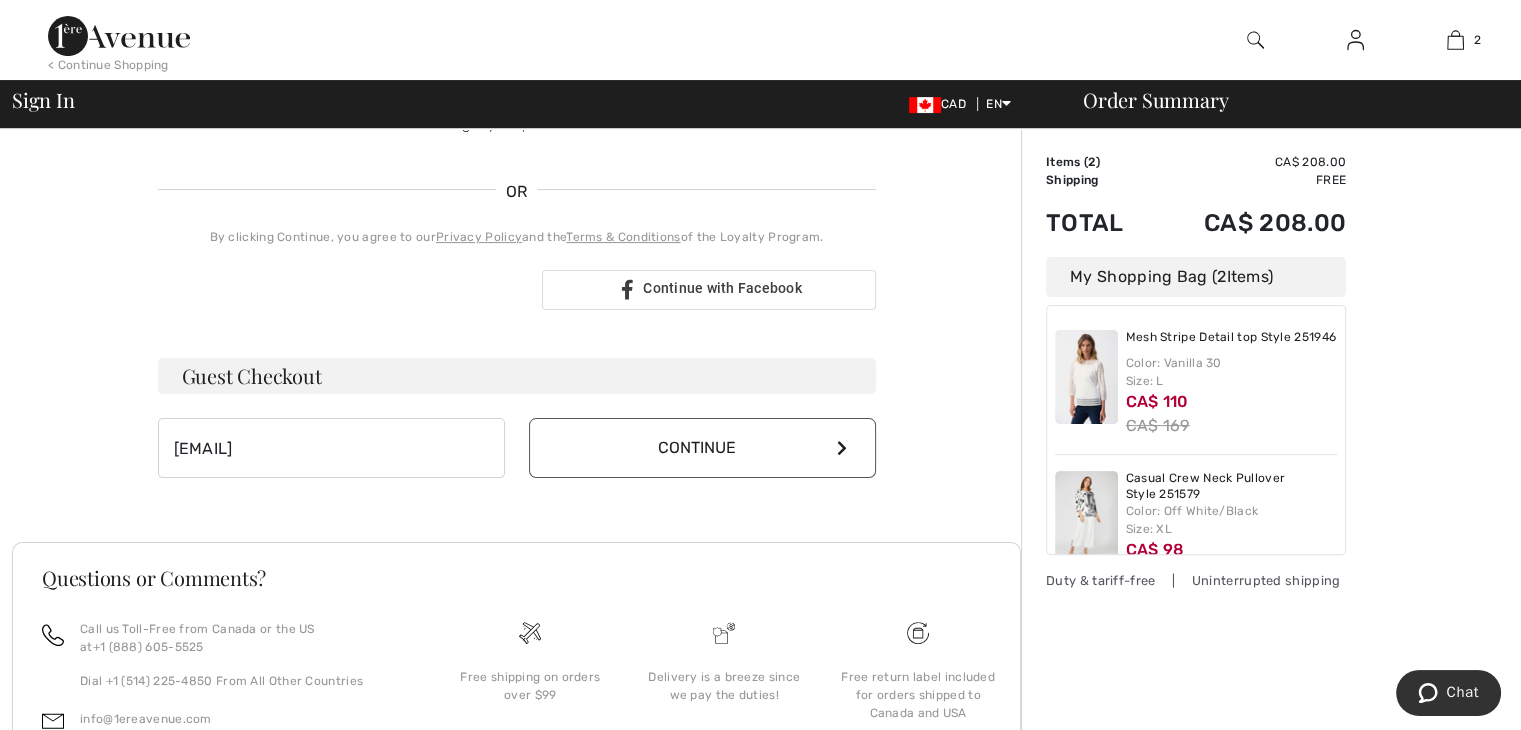 click at bounding box center (842, 448) 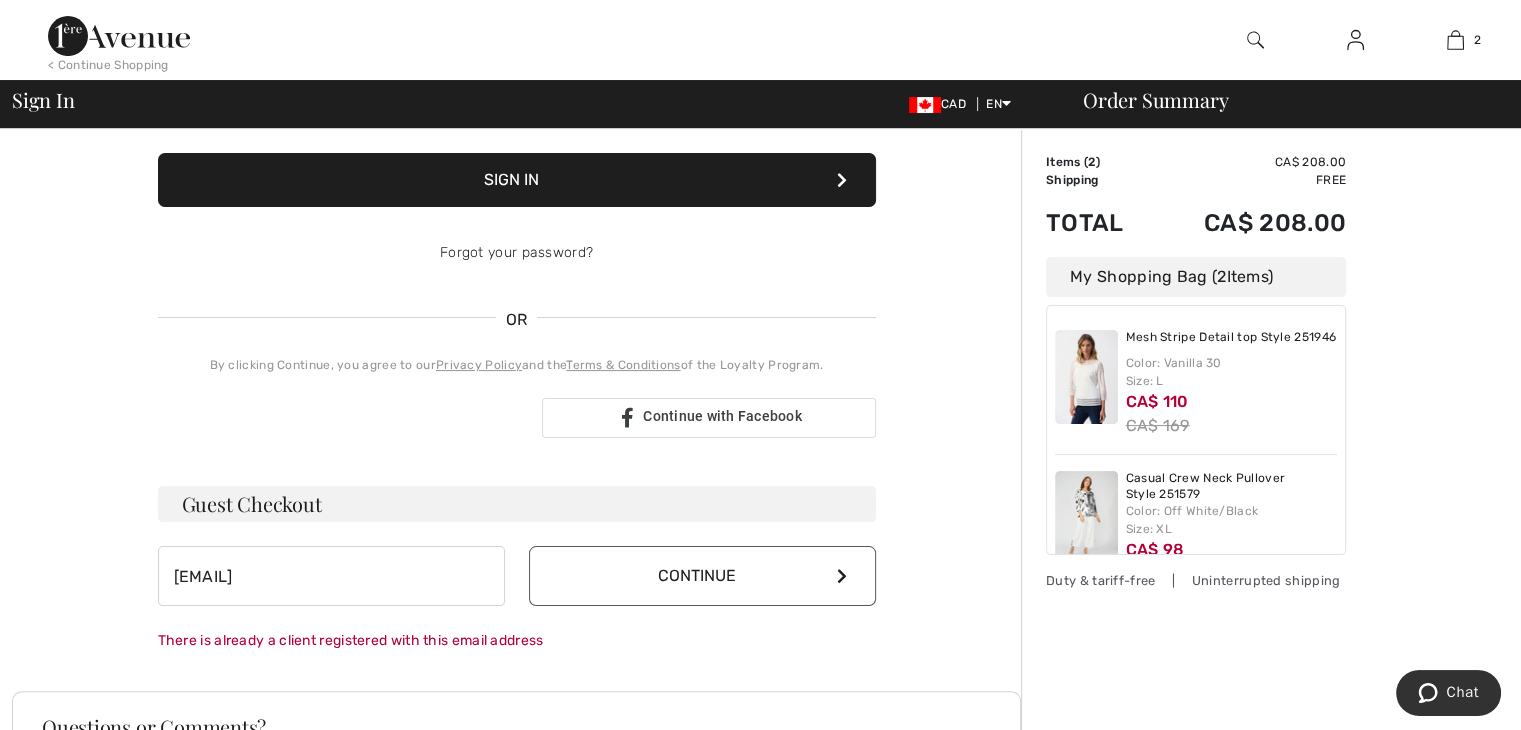 scroll, scrollTop: 300, scrollLeft: 0, axis: vertical 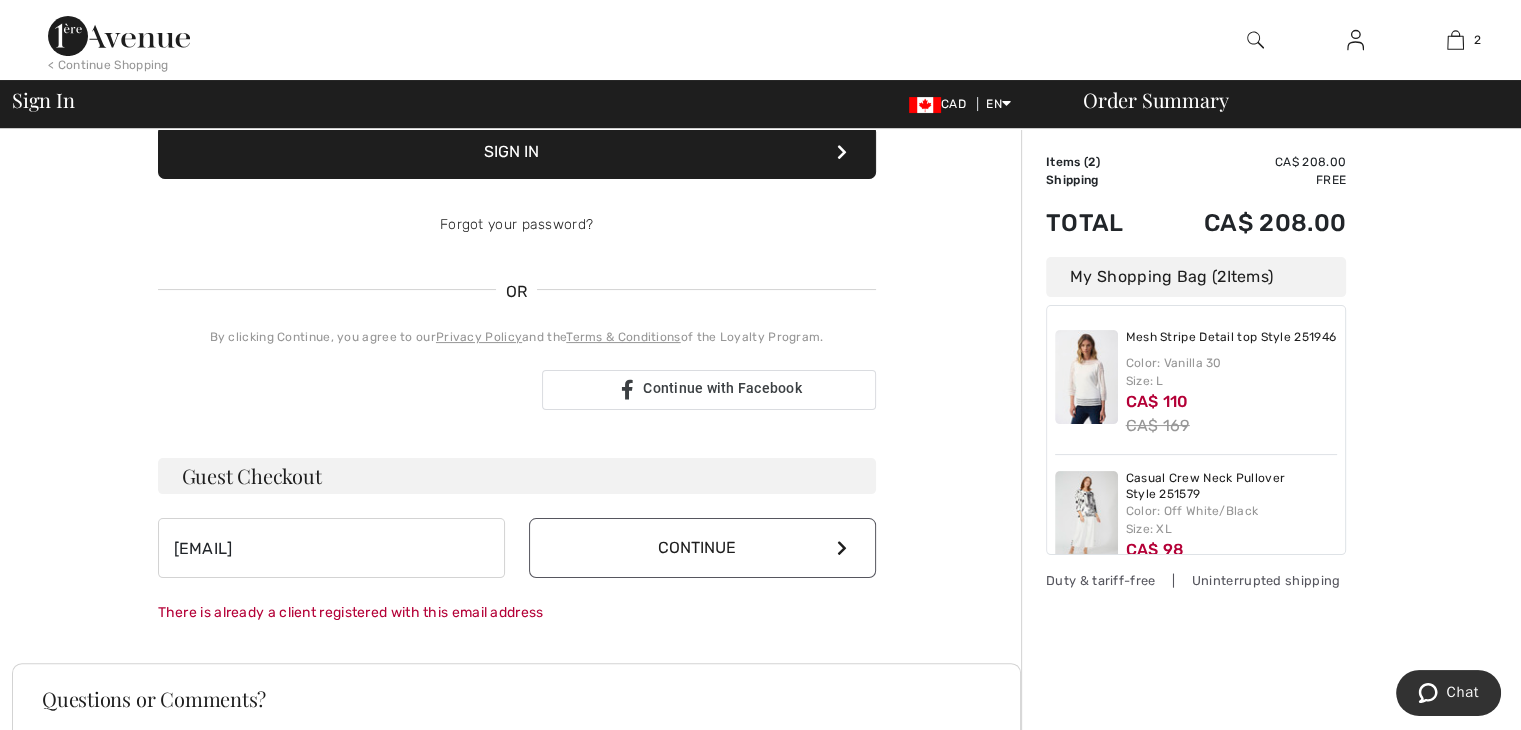 click on "Continue" at bounding box center [702, 548] 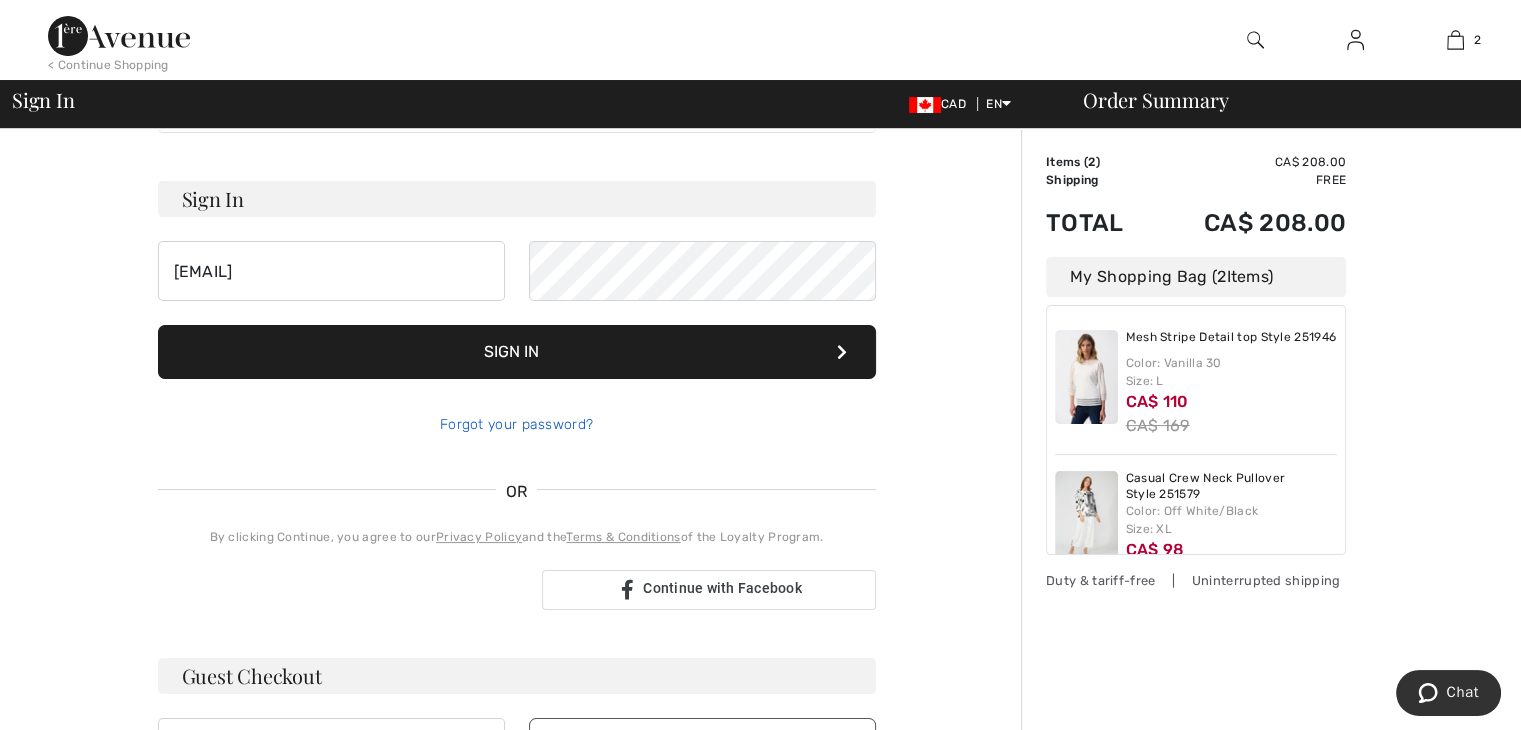 click on "Forgot your password?" at bounding box center [516, 424] 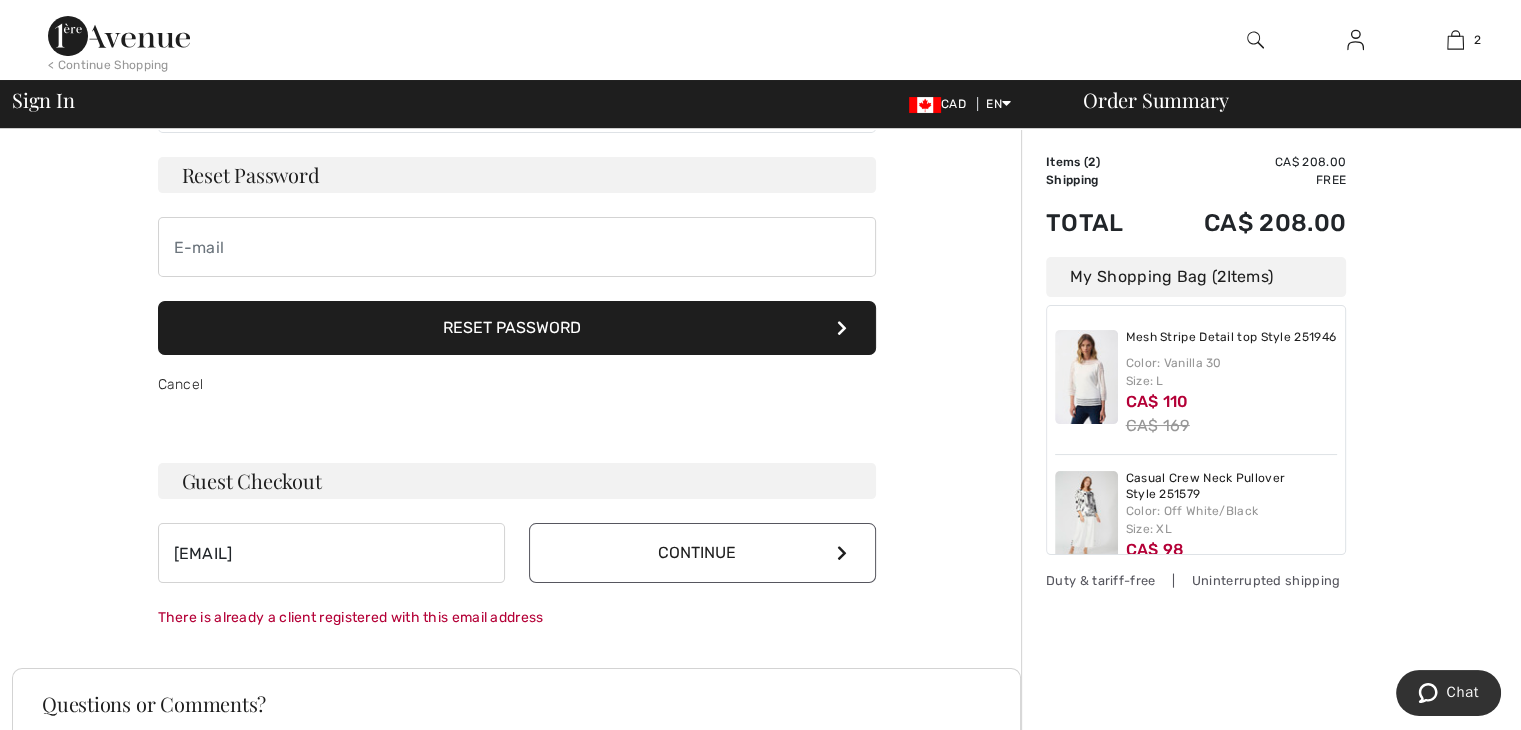 click at bounding box center (842, 328) 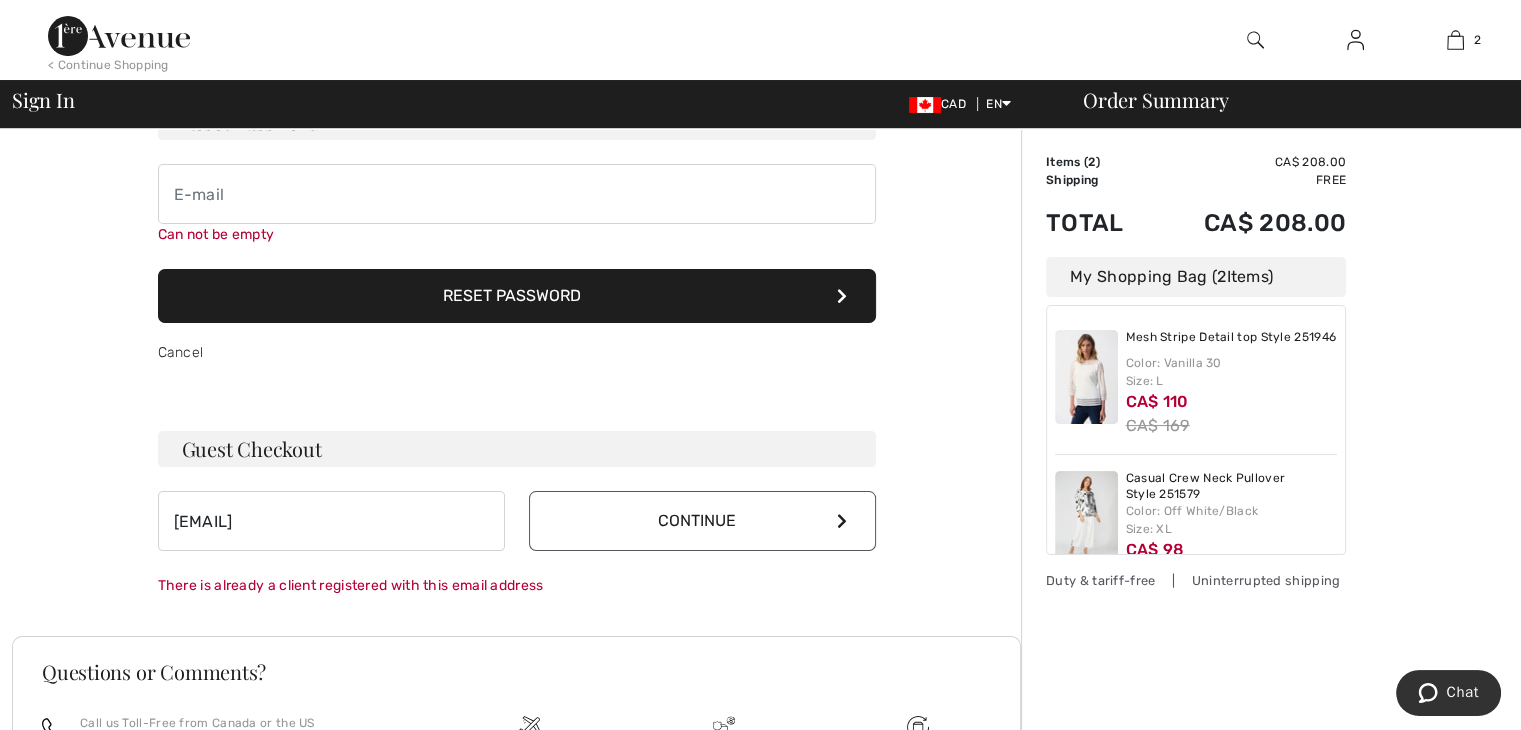 scroll, scrollTop: 156, scrollLeft: 0, axis: vertical 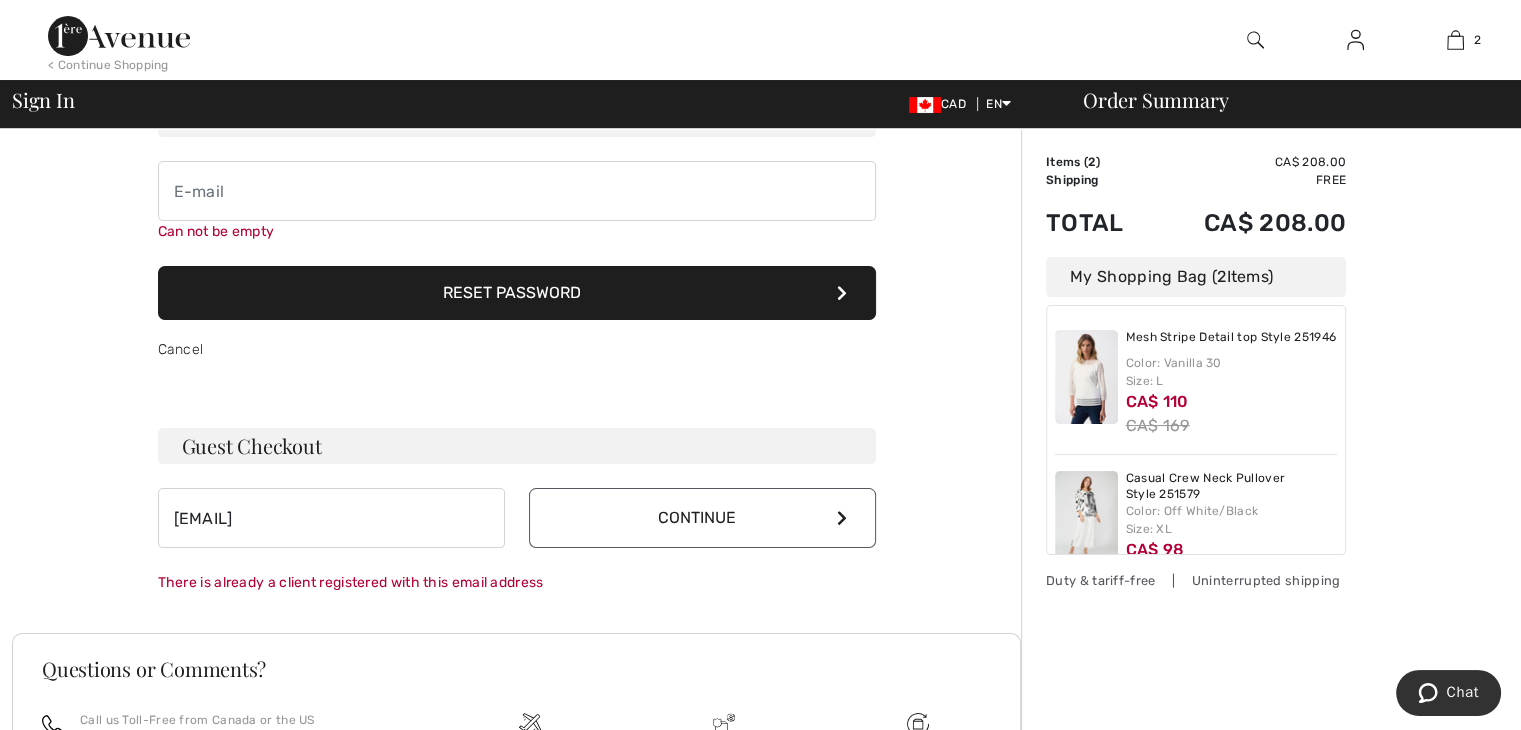 click at bounding box center (842, 293) 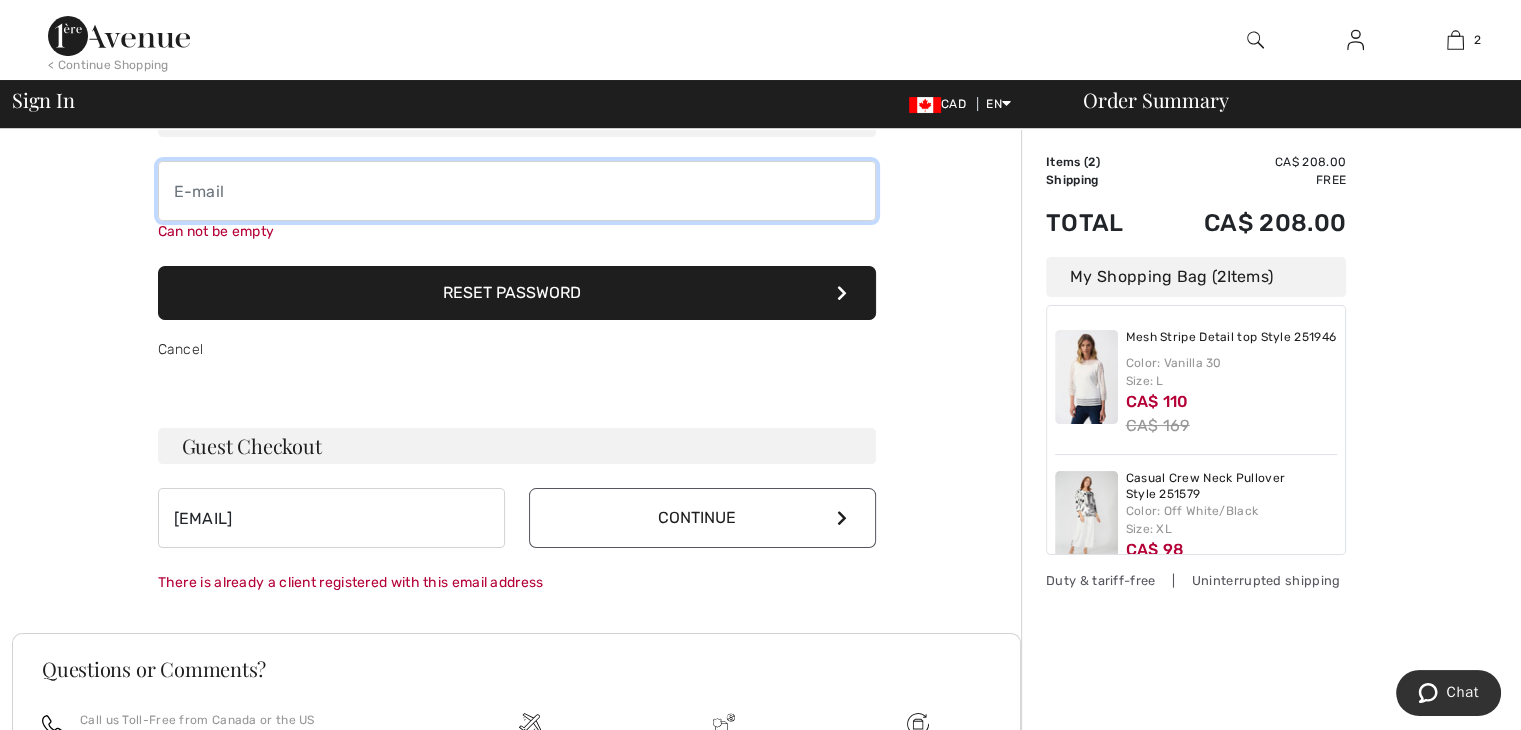 click at bounding box center (517, 191) 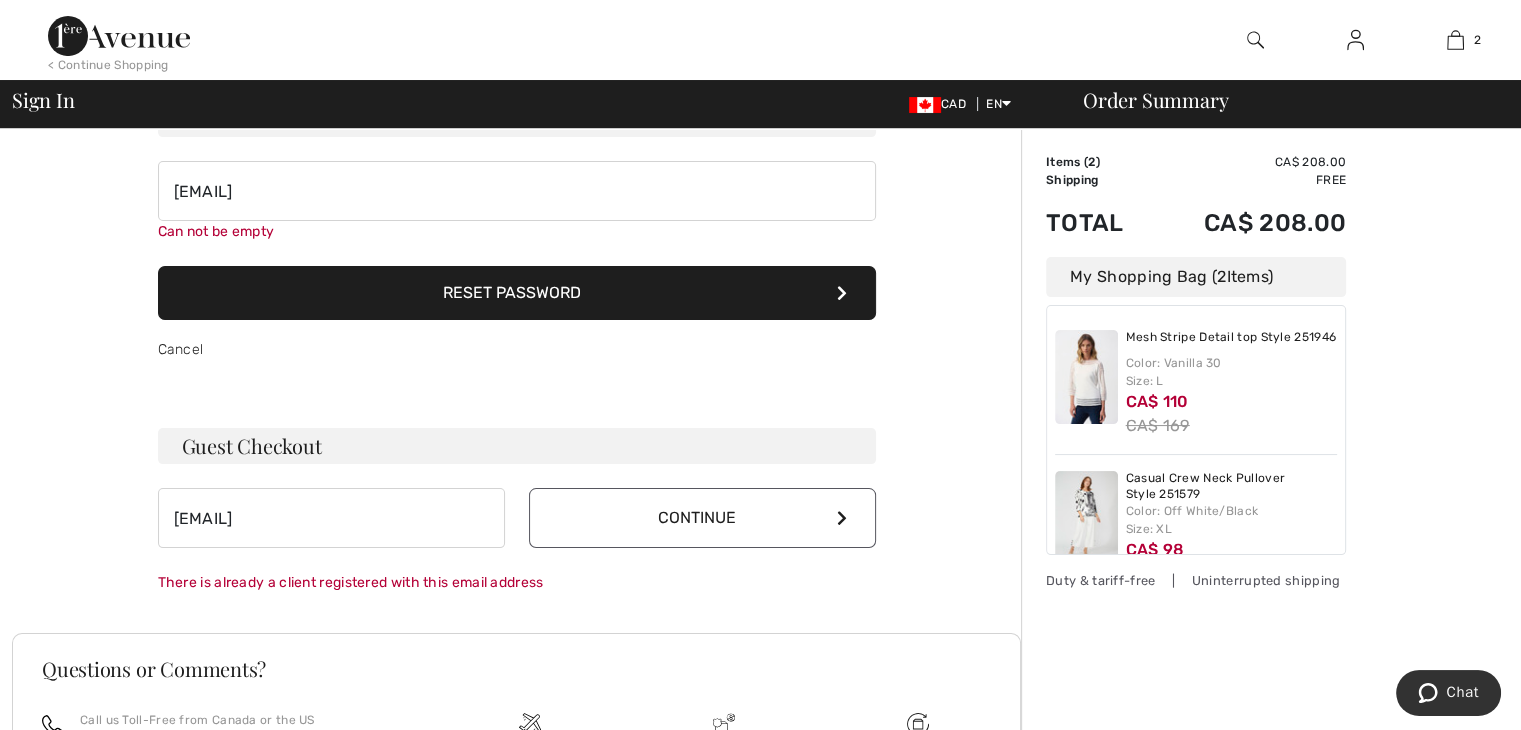 click on "Reset Password" at bounding box center (517, 293) 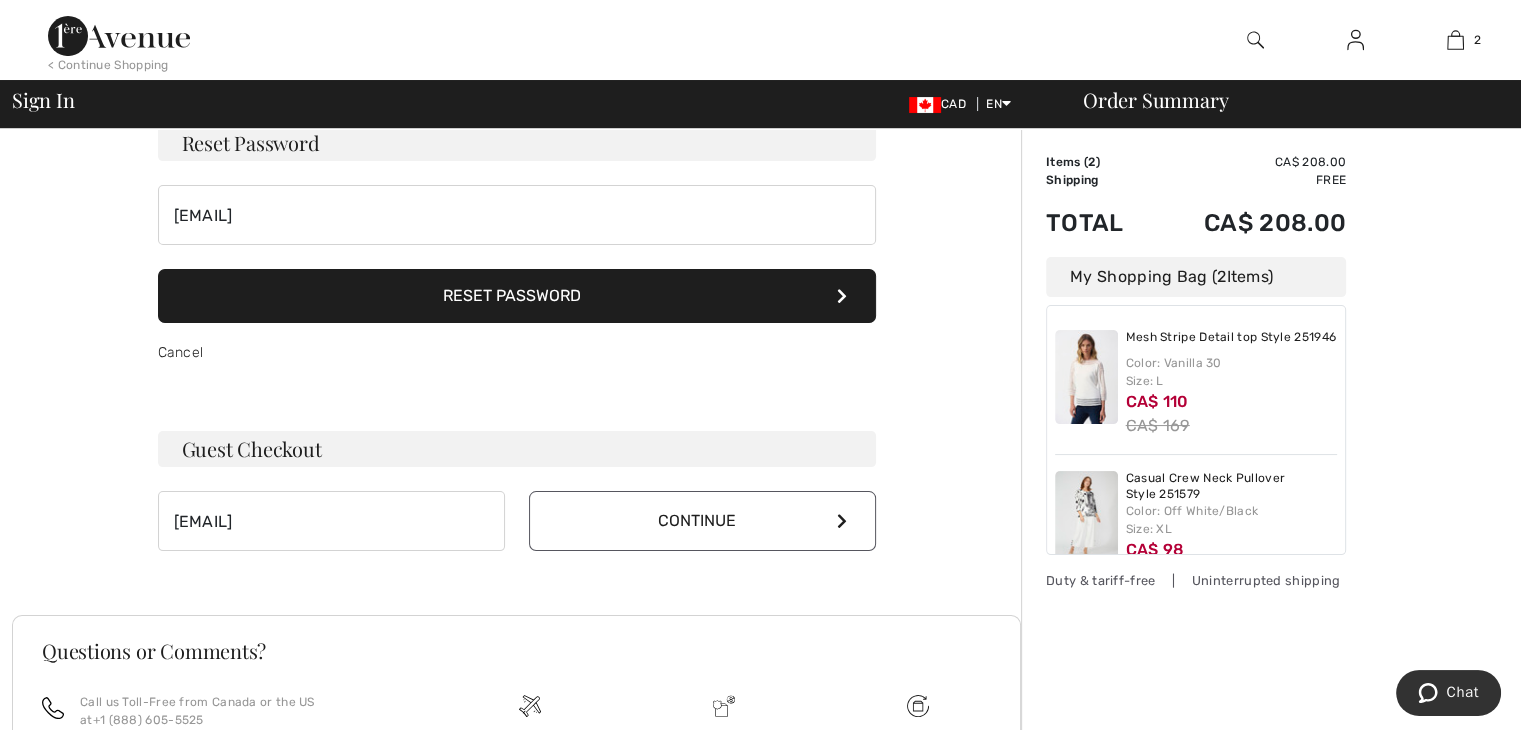 scroll, scrollTop: 0, scrollLeft: 0, axis: both 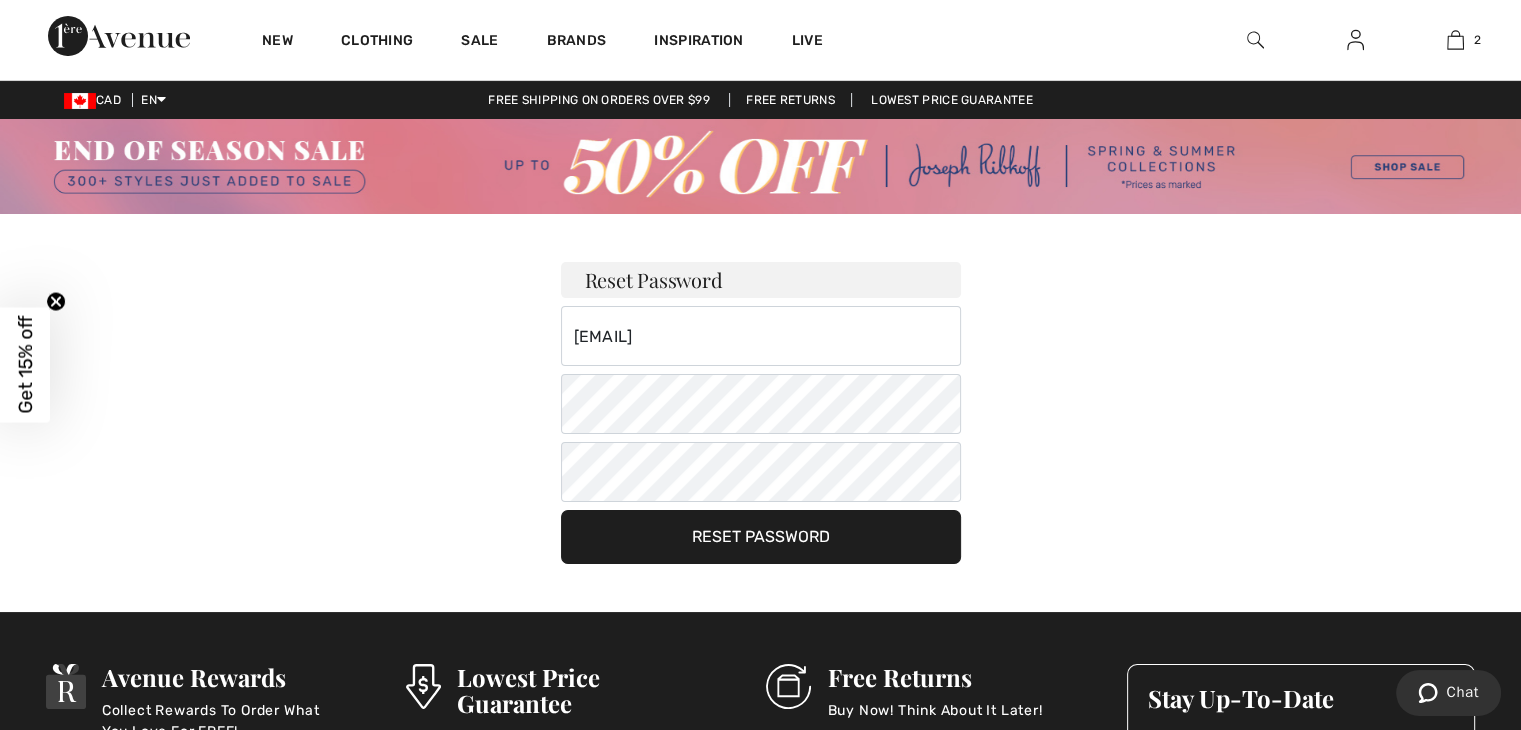 click on "Reset Password" at bounding box center [761, 537] 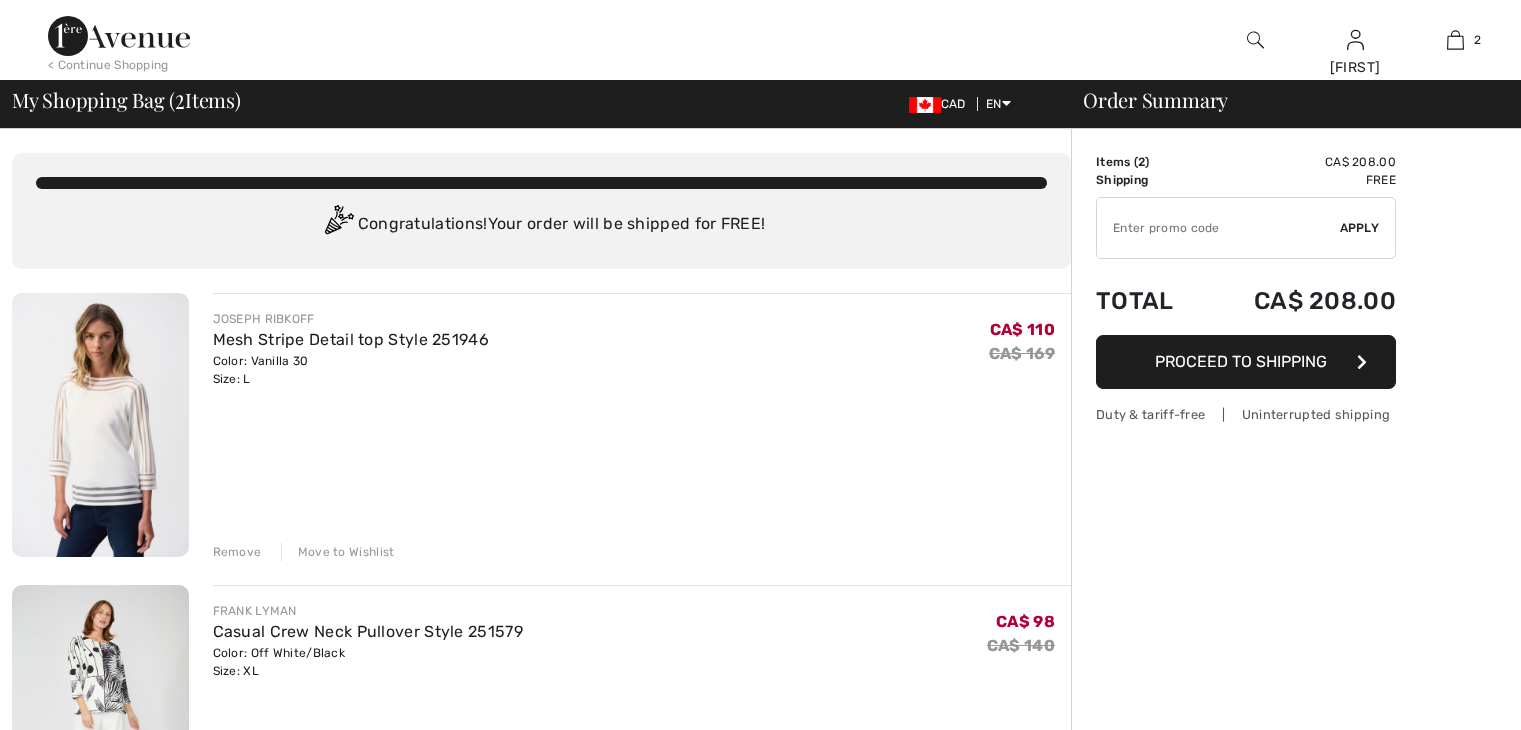 scroll, scrollTop: 0, scrollLeft: 0, axis: both 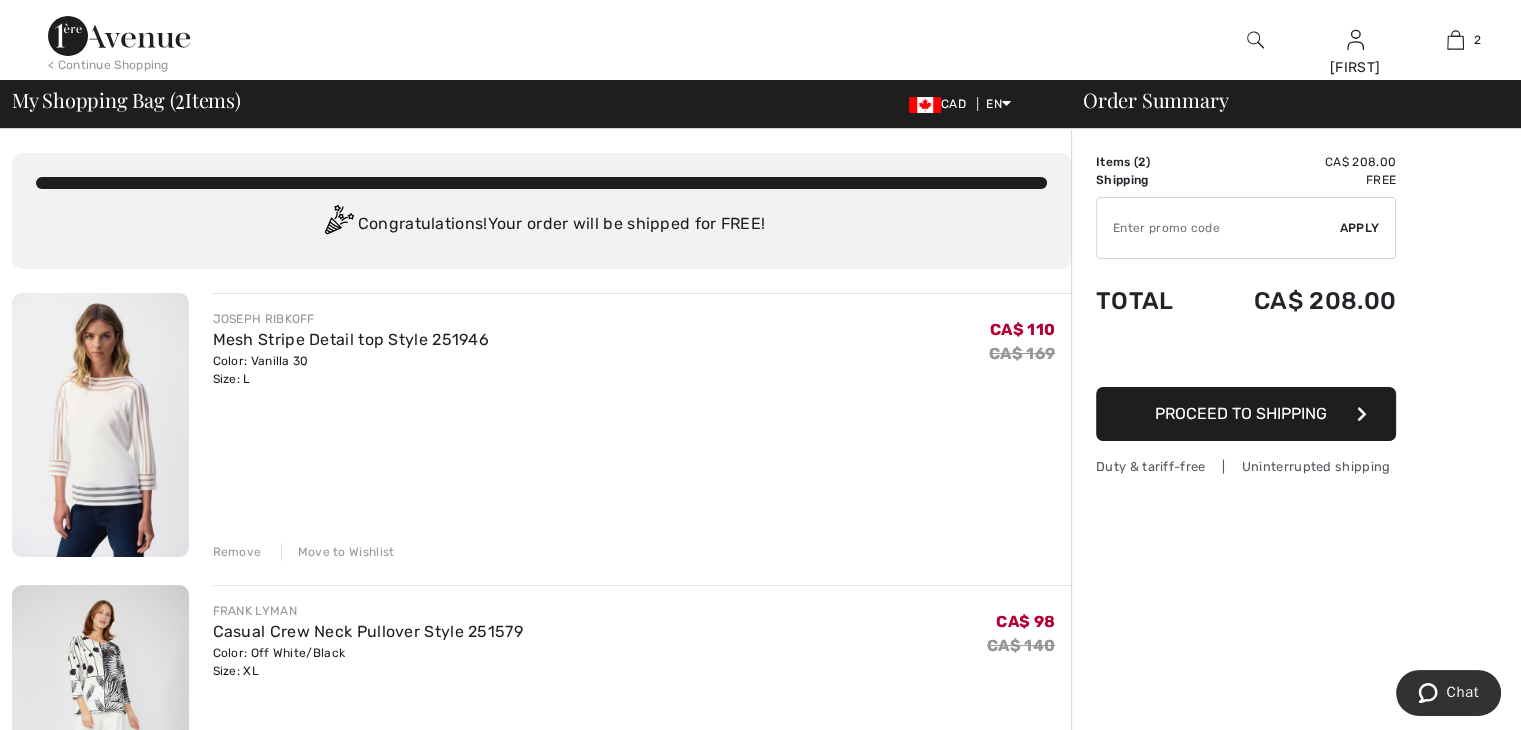 click on "Proceed to Shipping" at bounding box center (1241, 413) 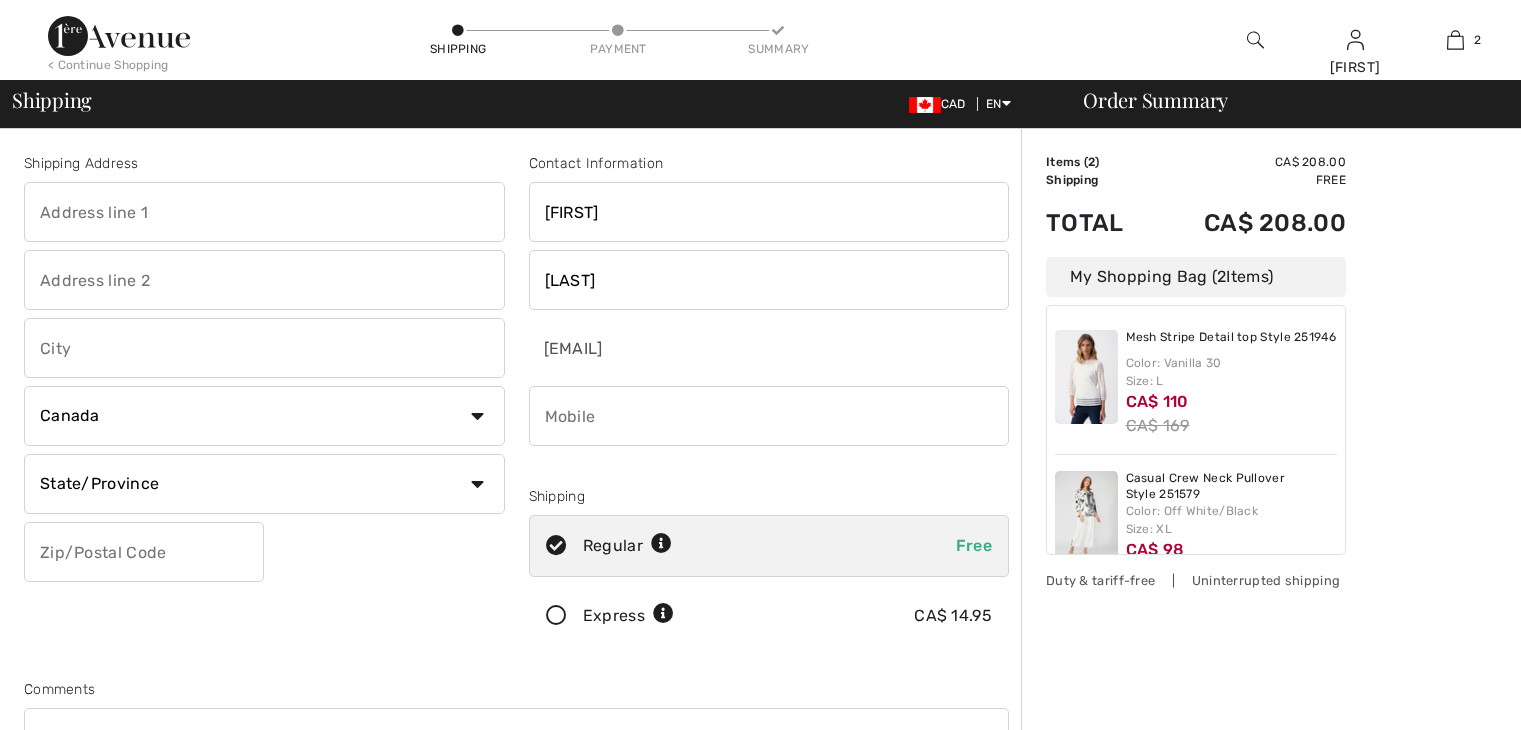 scroll, scrollTop: 0, scrollLeft: 0, axis: both 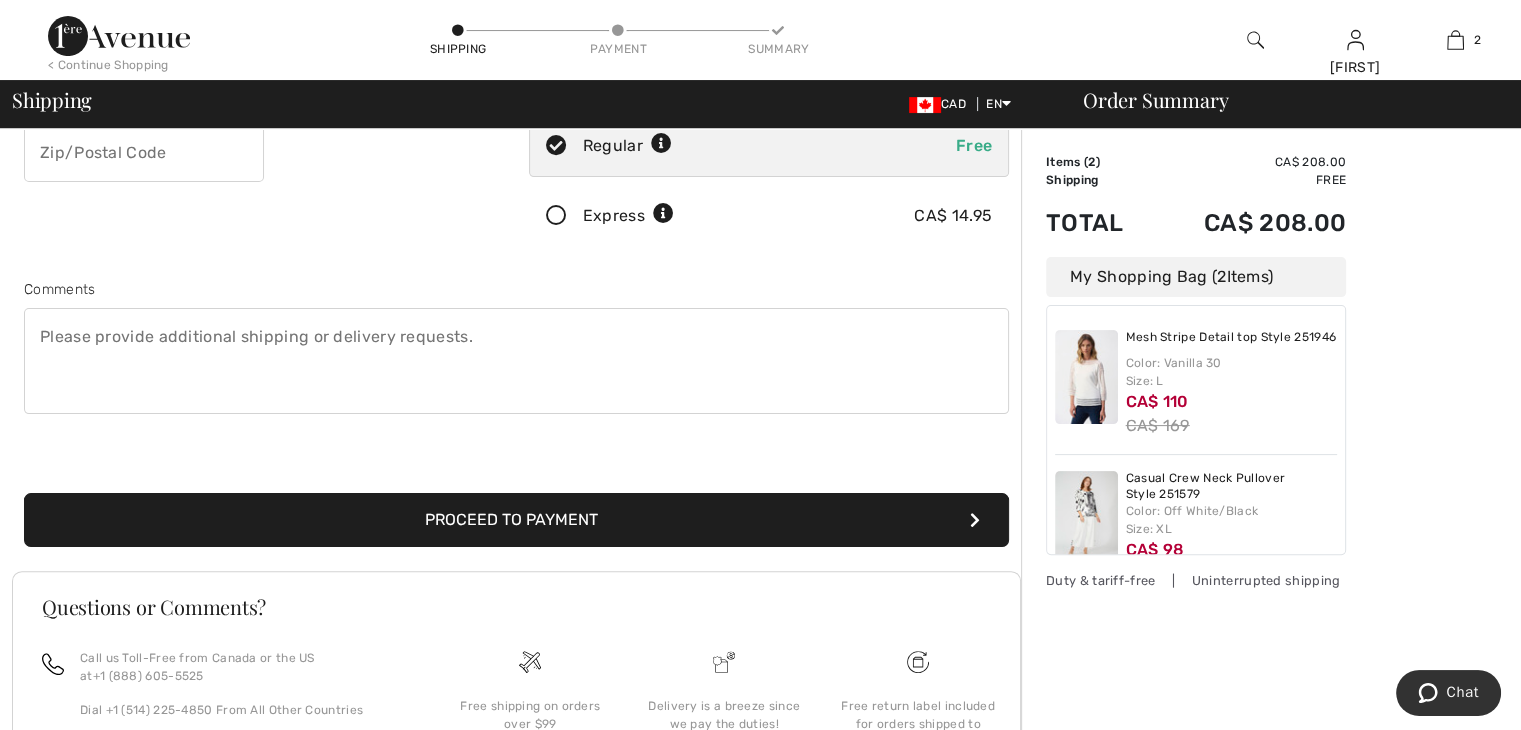 click on "Proceed to Payment" at bounding box center (516, 520) 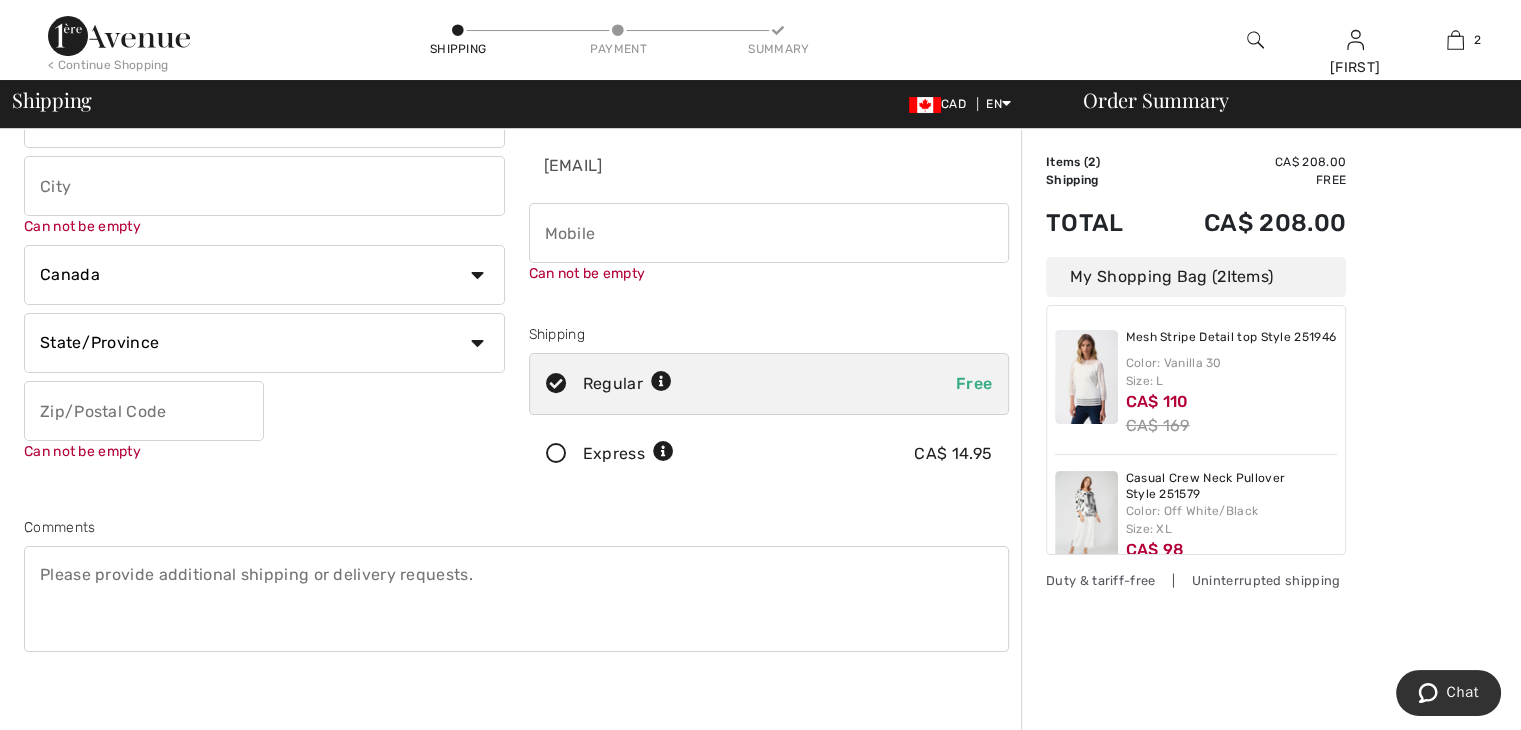 scroll, scrollTop: 21, scrollLeft: 0, axis: vertical 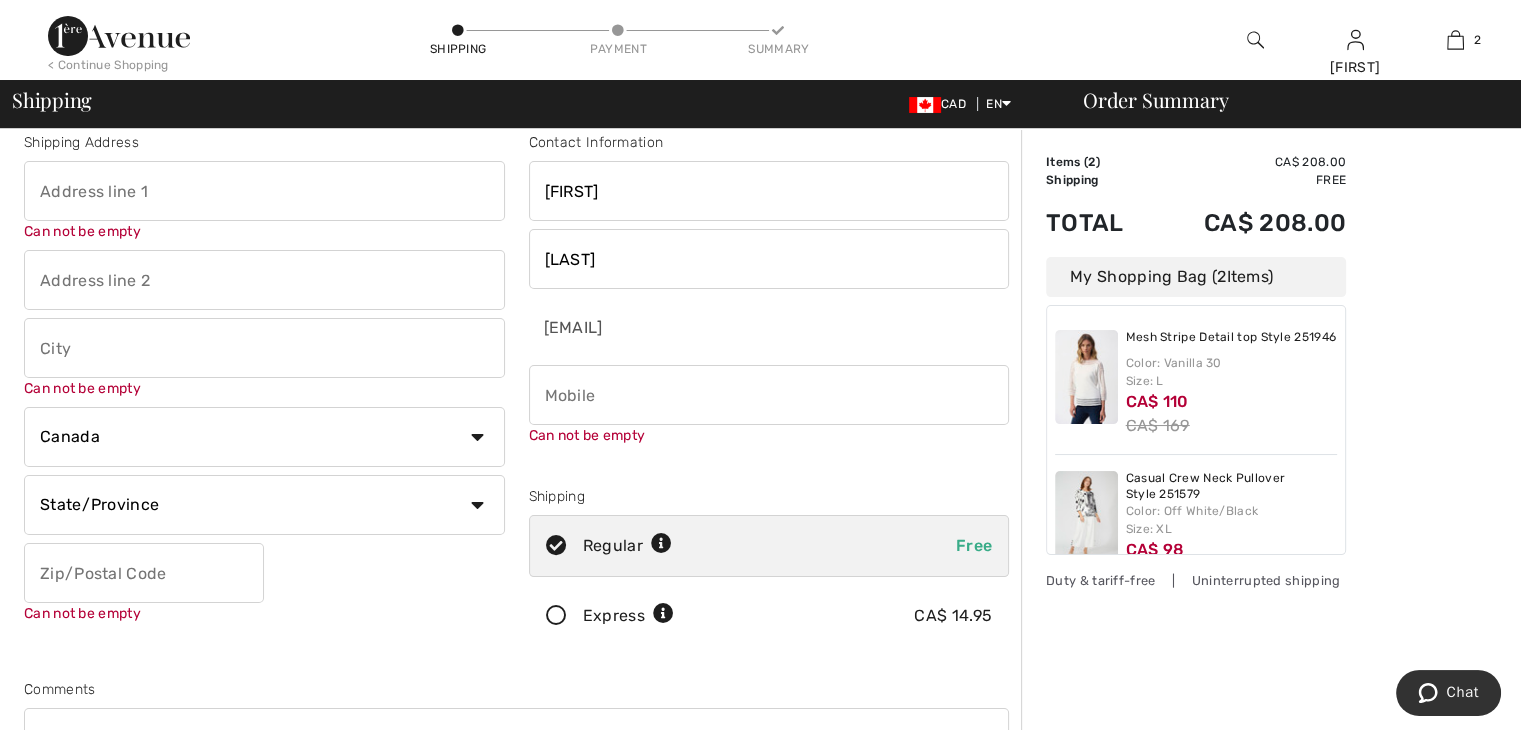 click at bounding box center (264, 191) 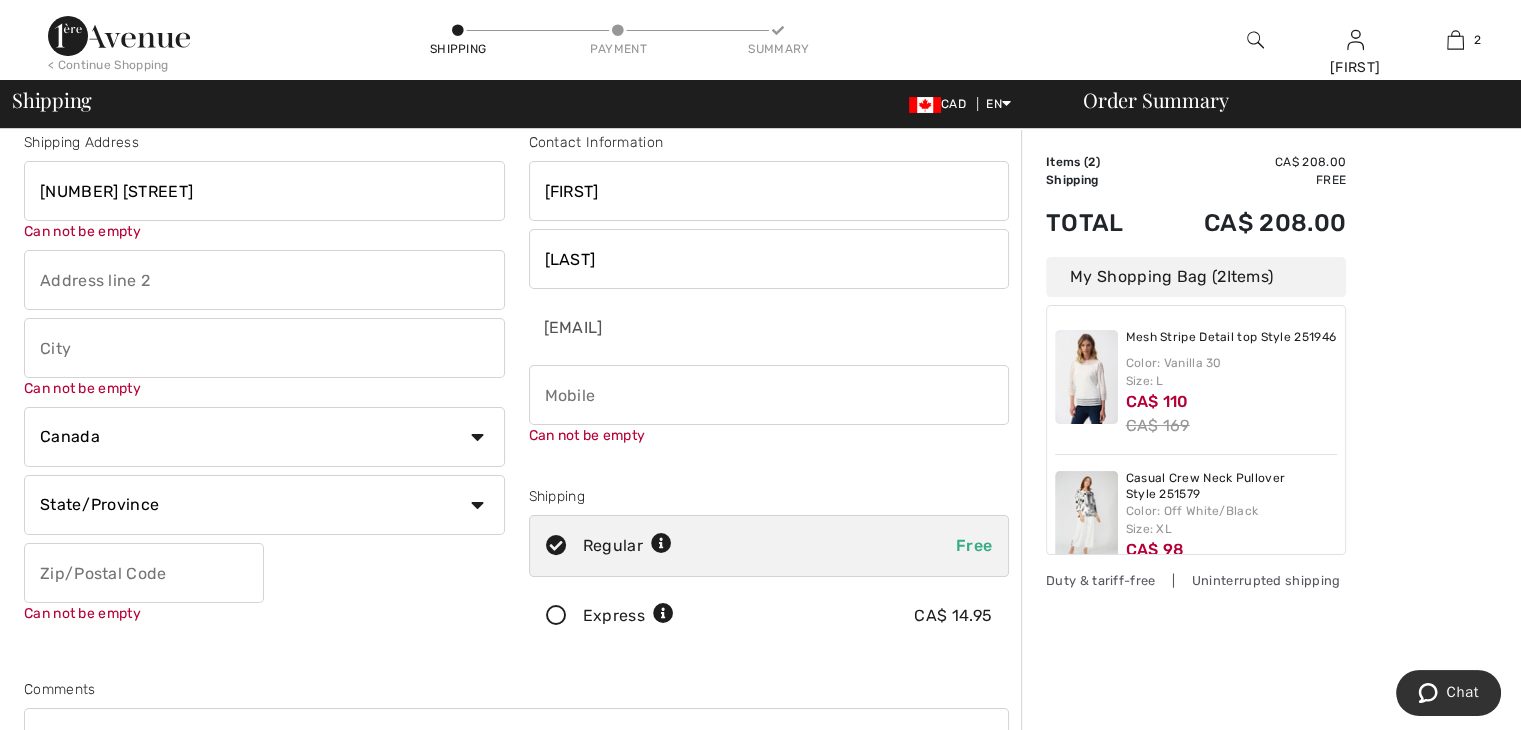 type on "[CITY]" 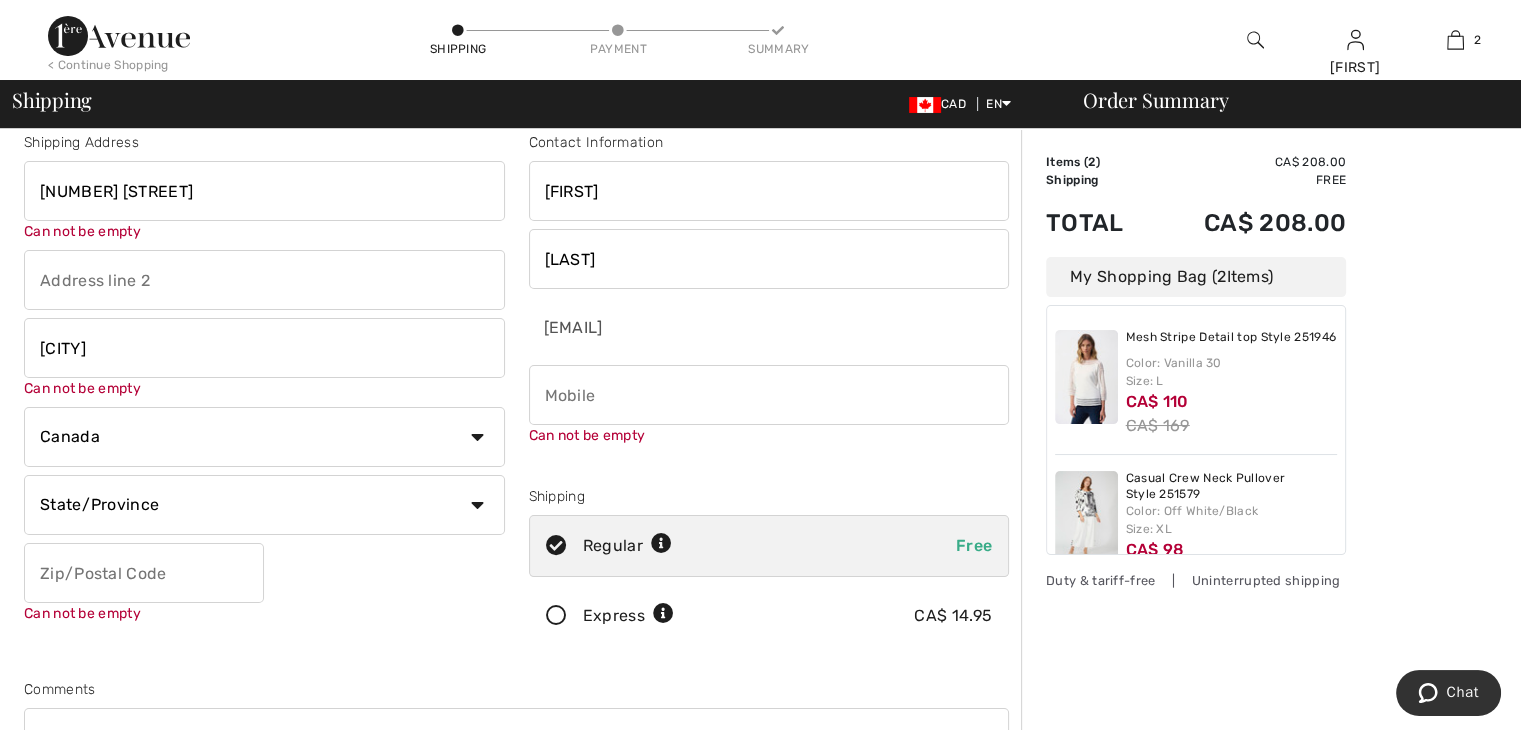 select on "QC" 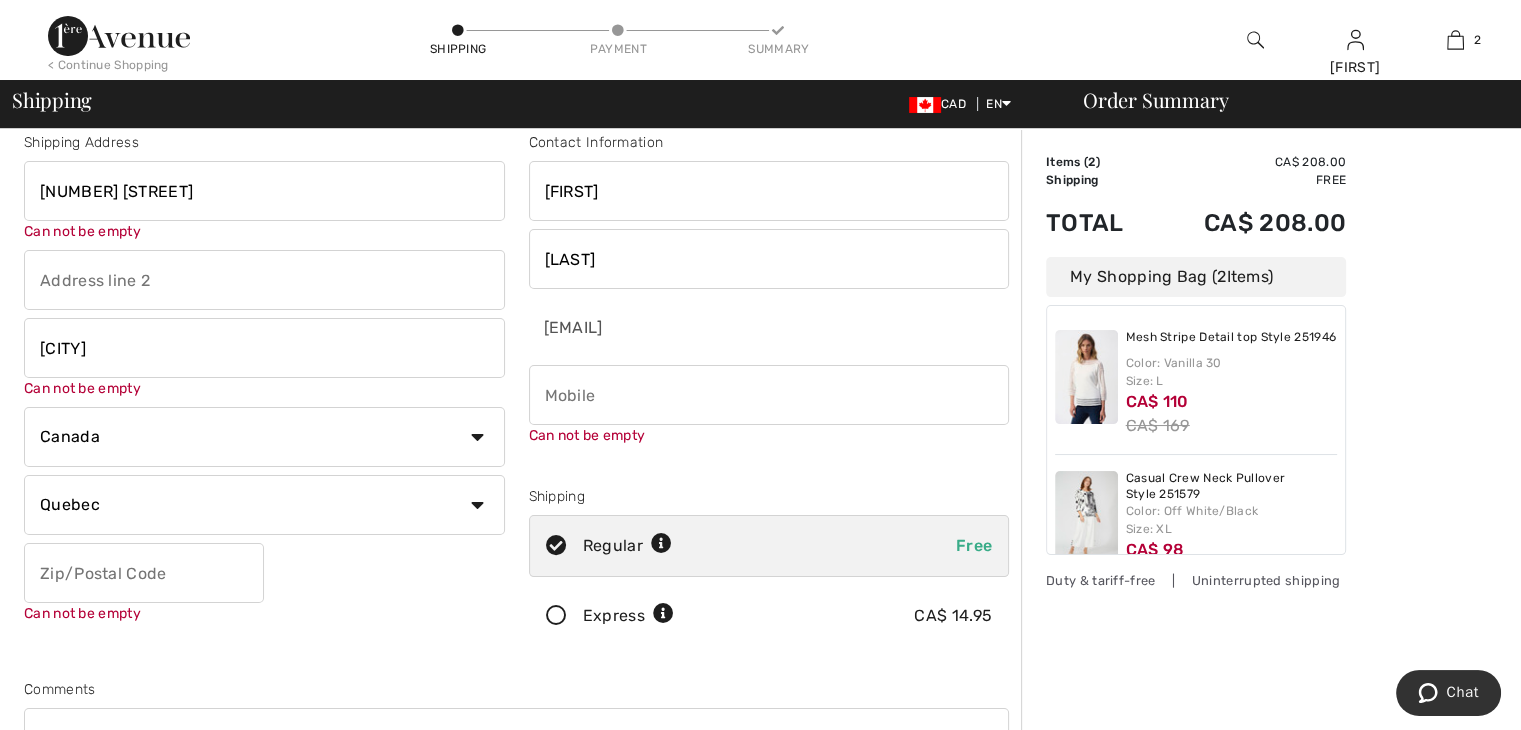 type on "J0X 2W0" 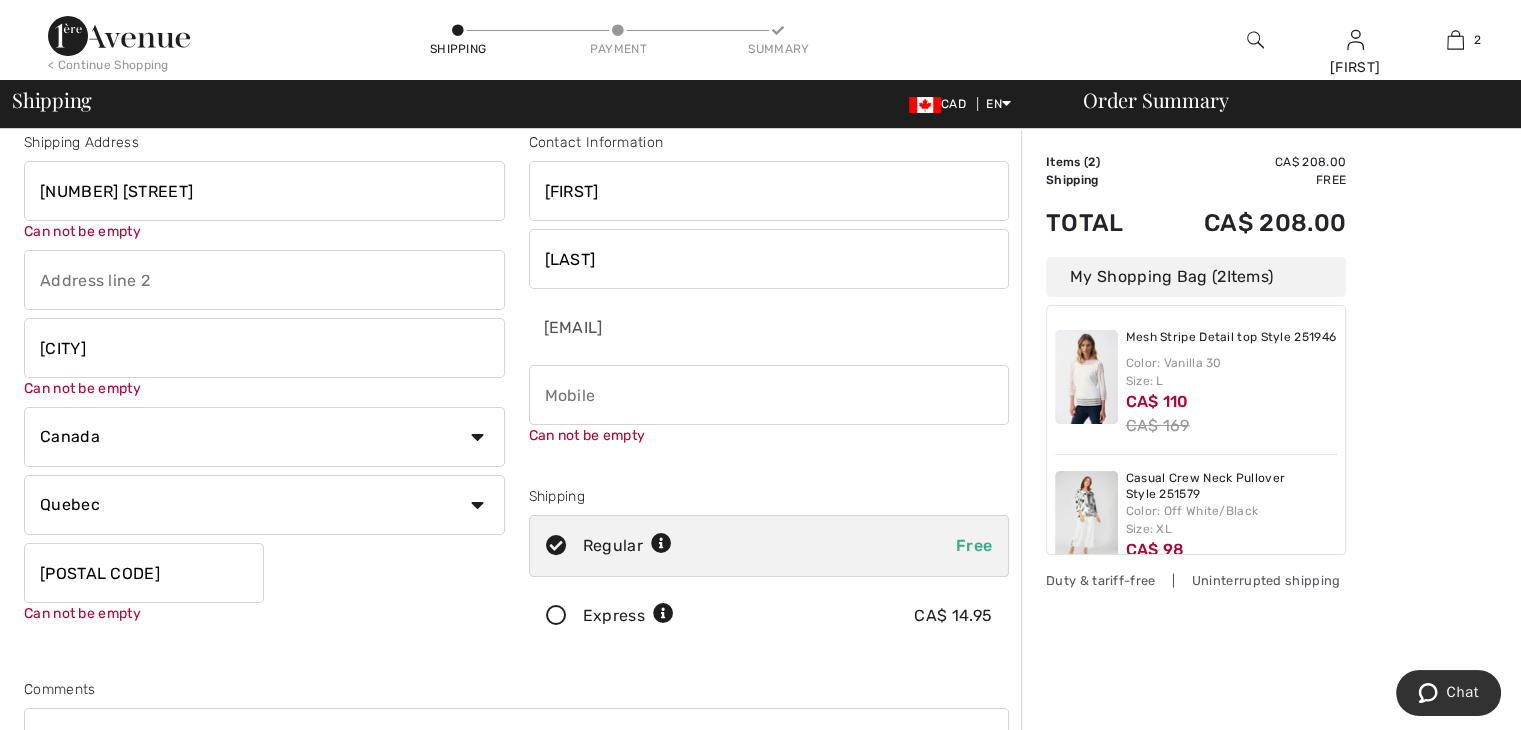 type on "8194563030" 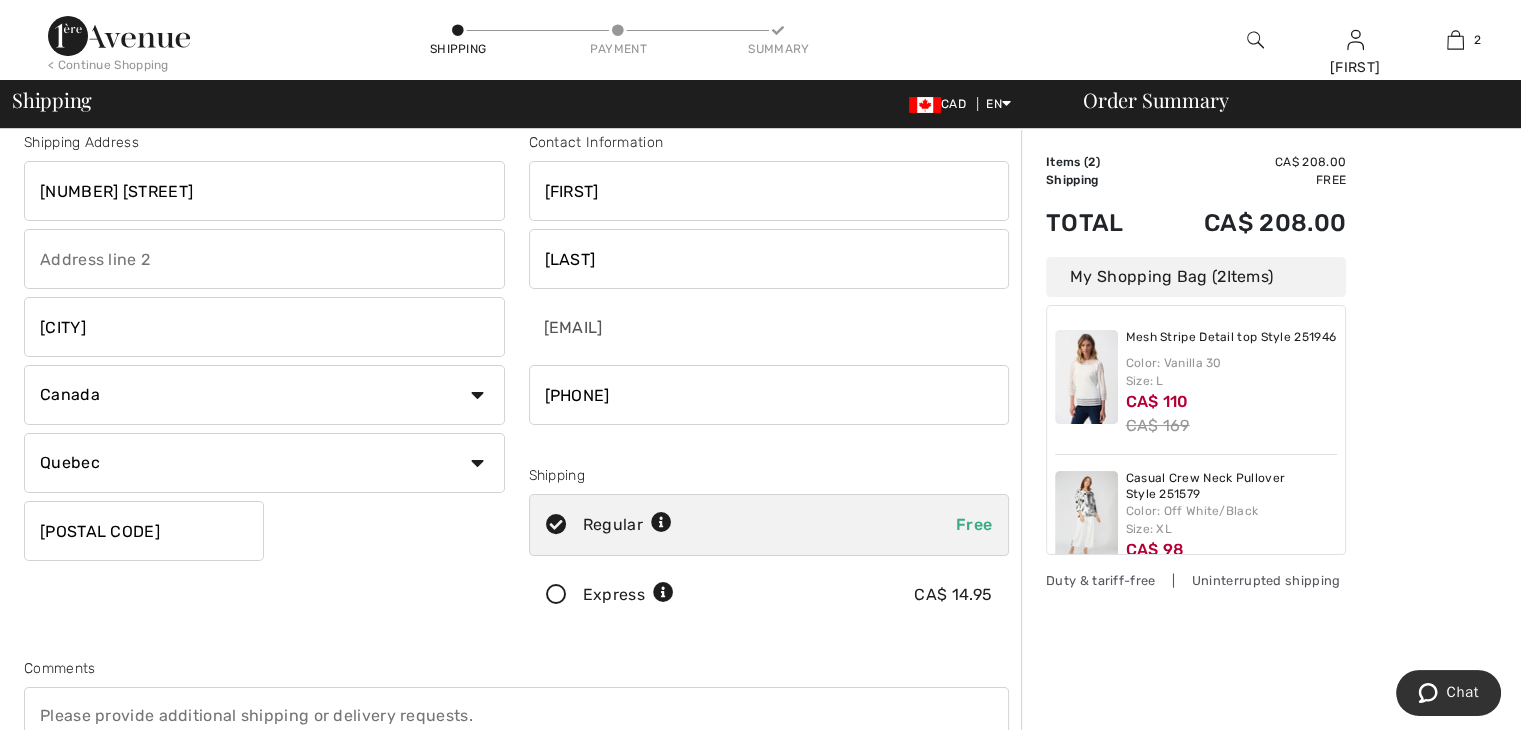 type on "[POSTAL_CODE]" 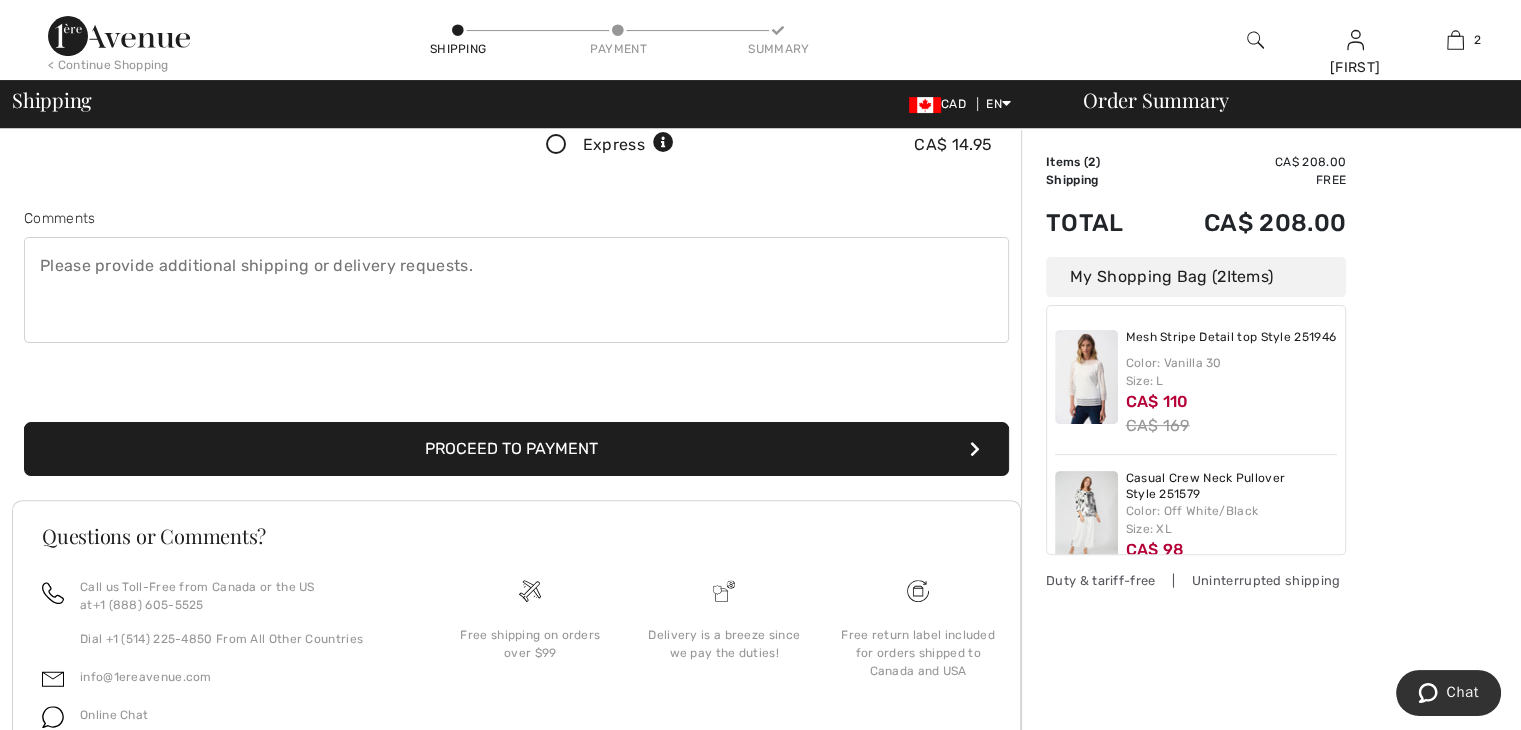 scroll, scrollTop: 521, scrollLeft: 0, axis: vertical 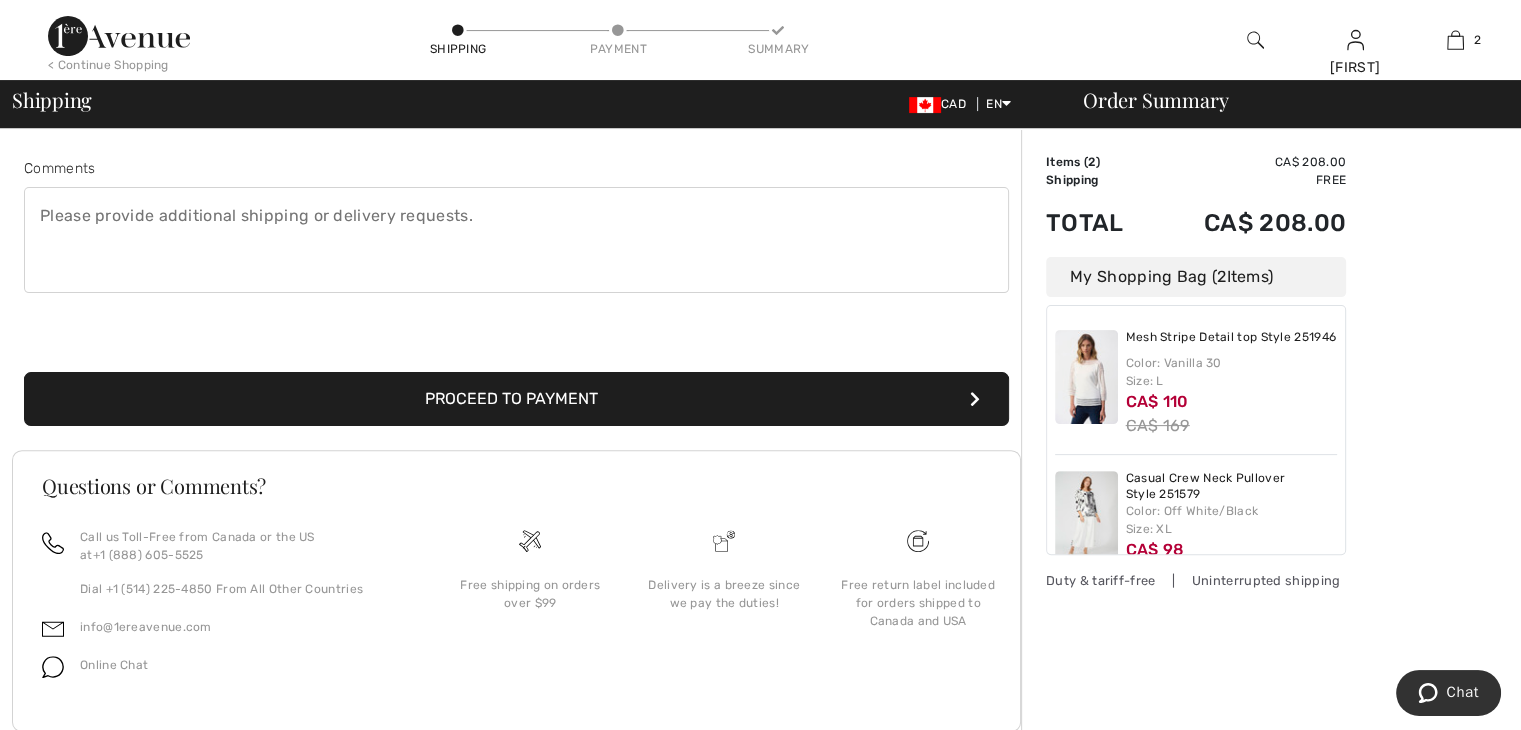 click on "Proceed to Payment" at bounding box center [516, 399] 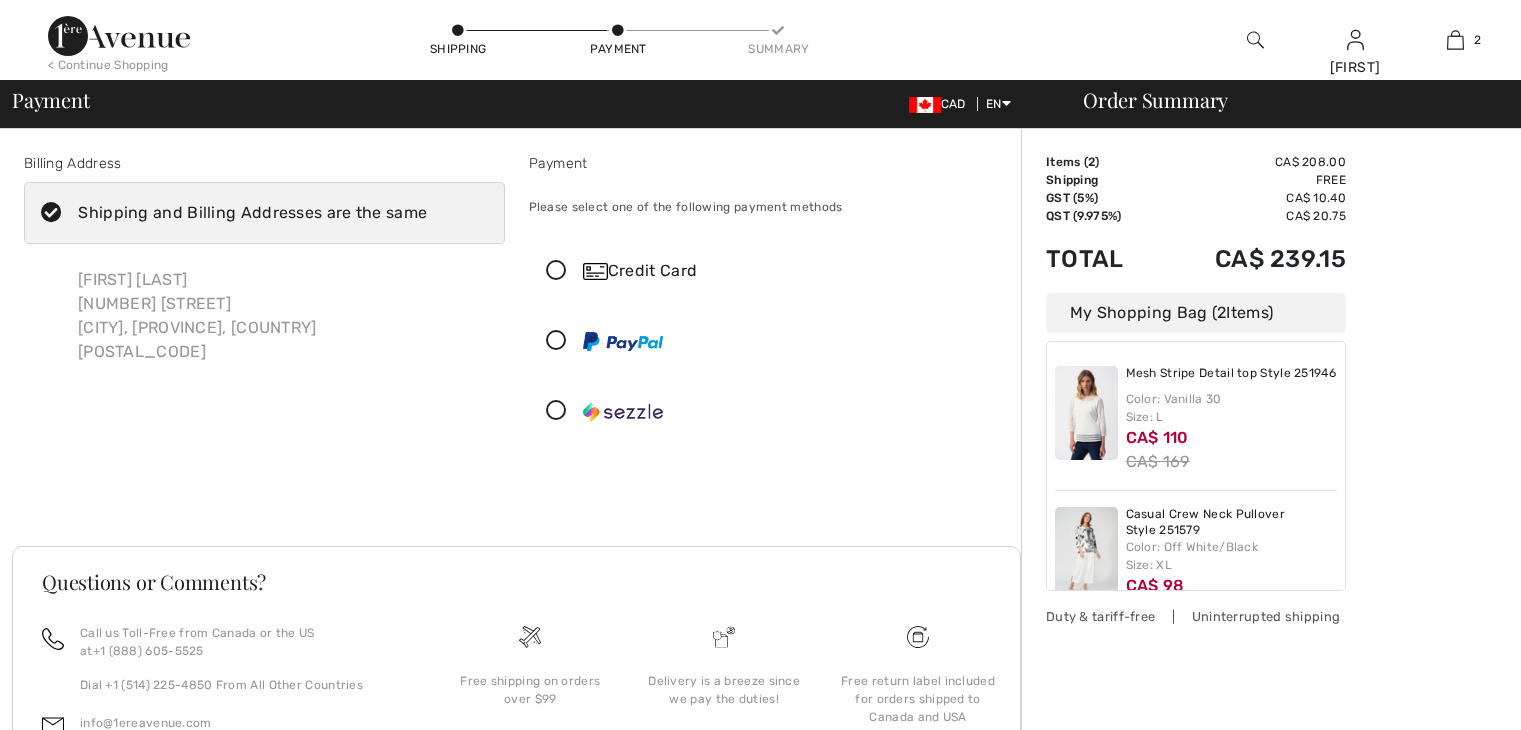 scroll, scrollTop: 0, scrollLeft: 0, axis: both 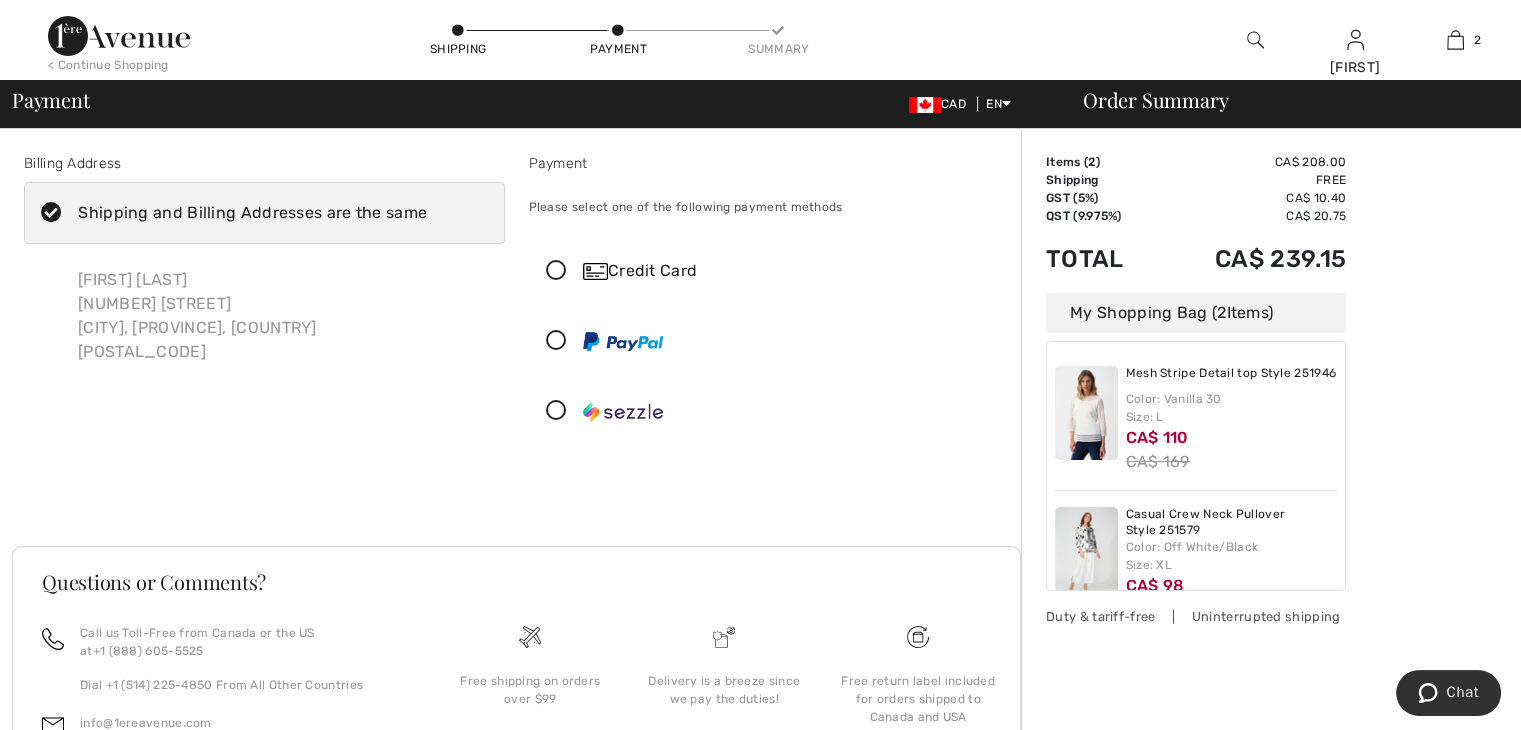 click at bounding box center [556, 271] 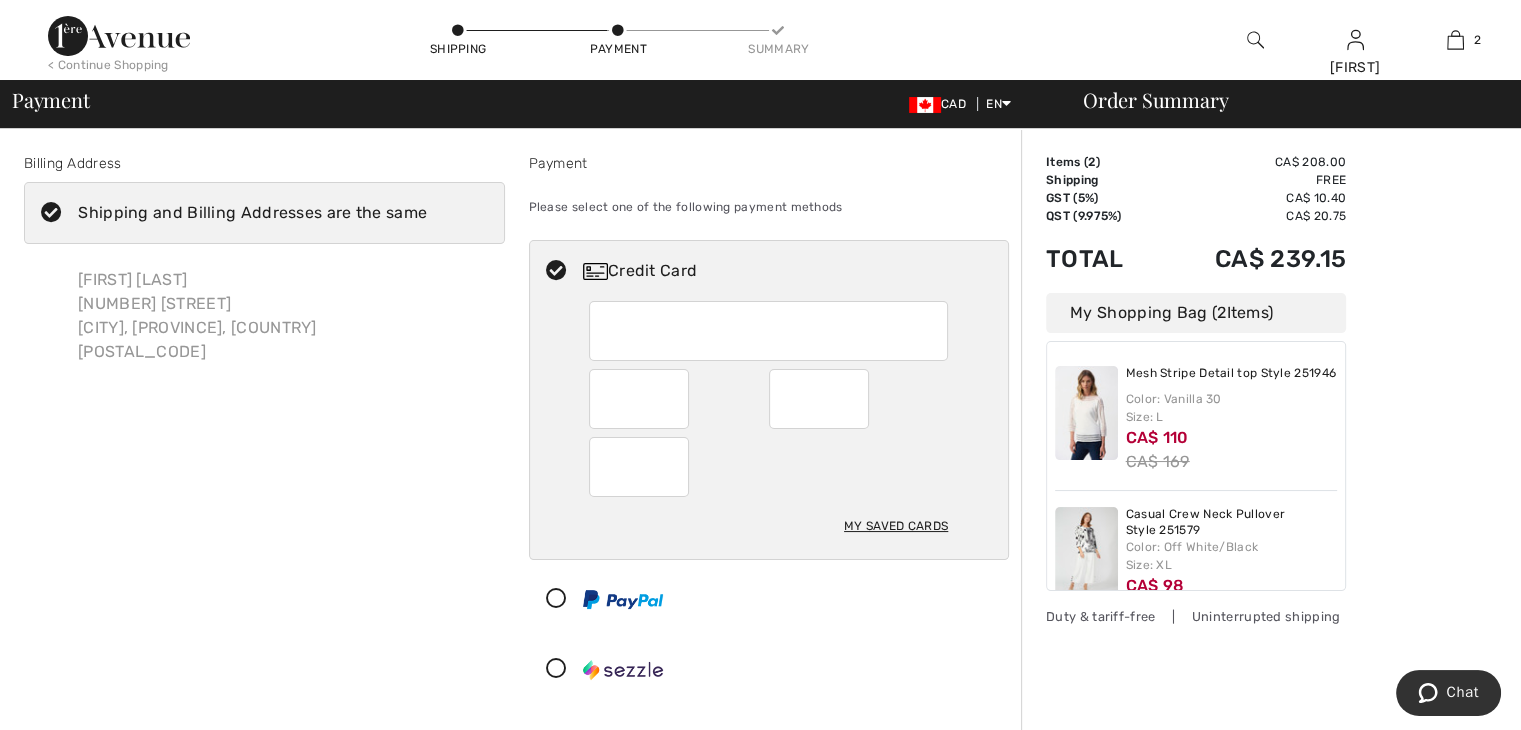 click at bounding box center (768, 331) 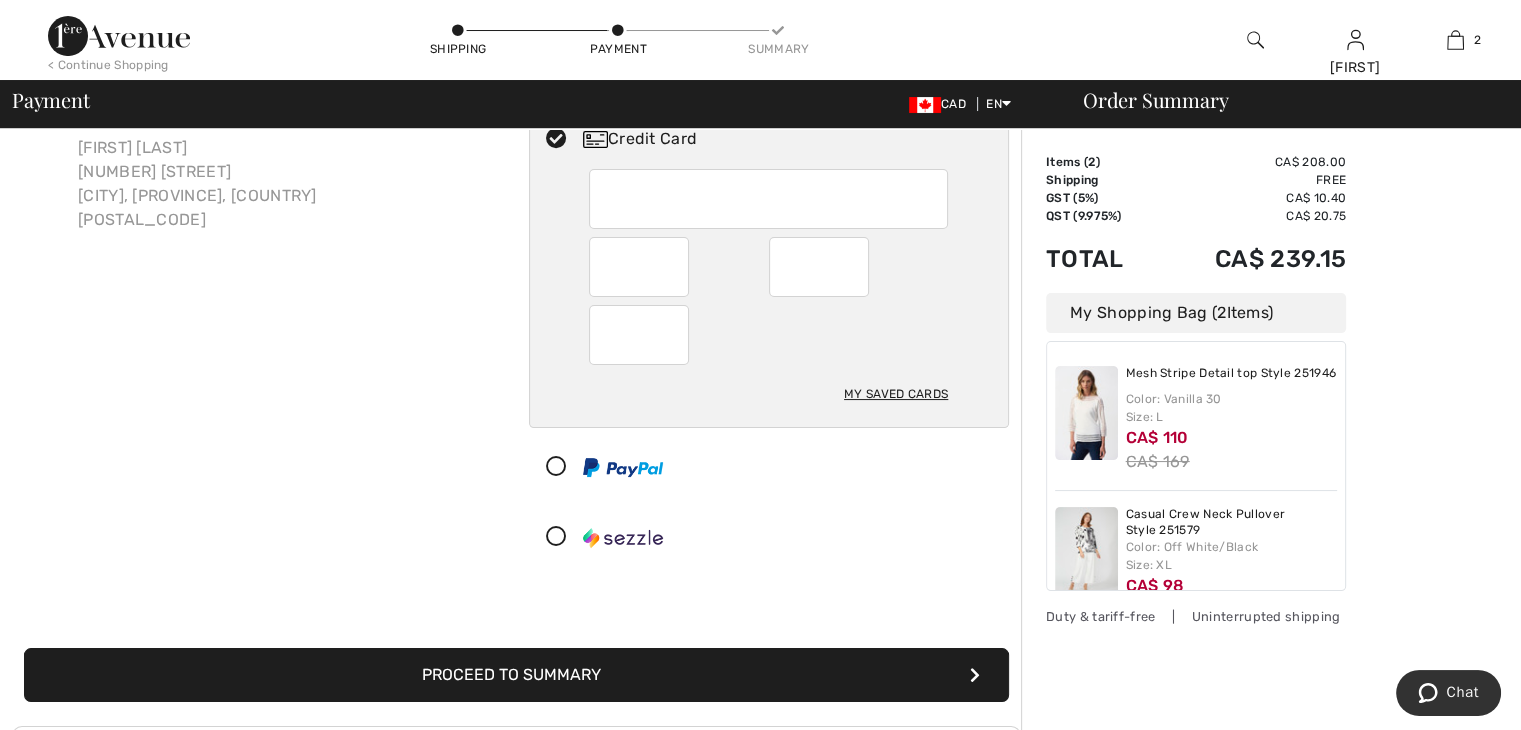 scroll, scrollTop: 200, scrollLeft: 0, axis: vertical 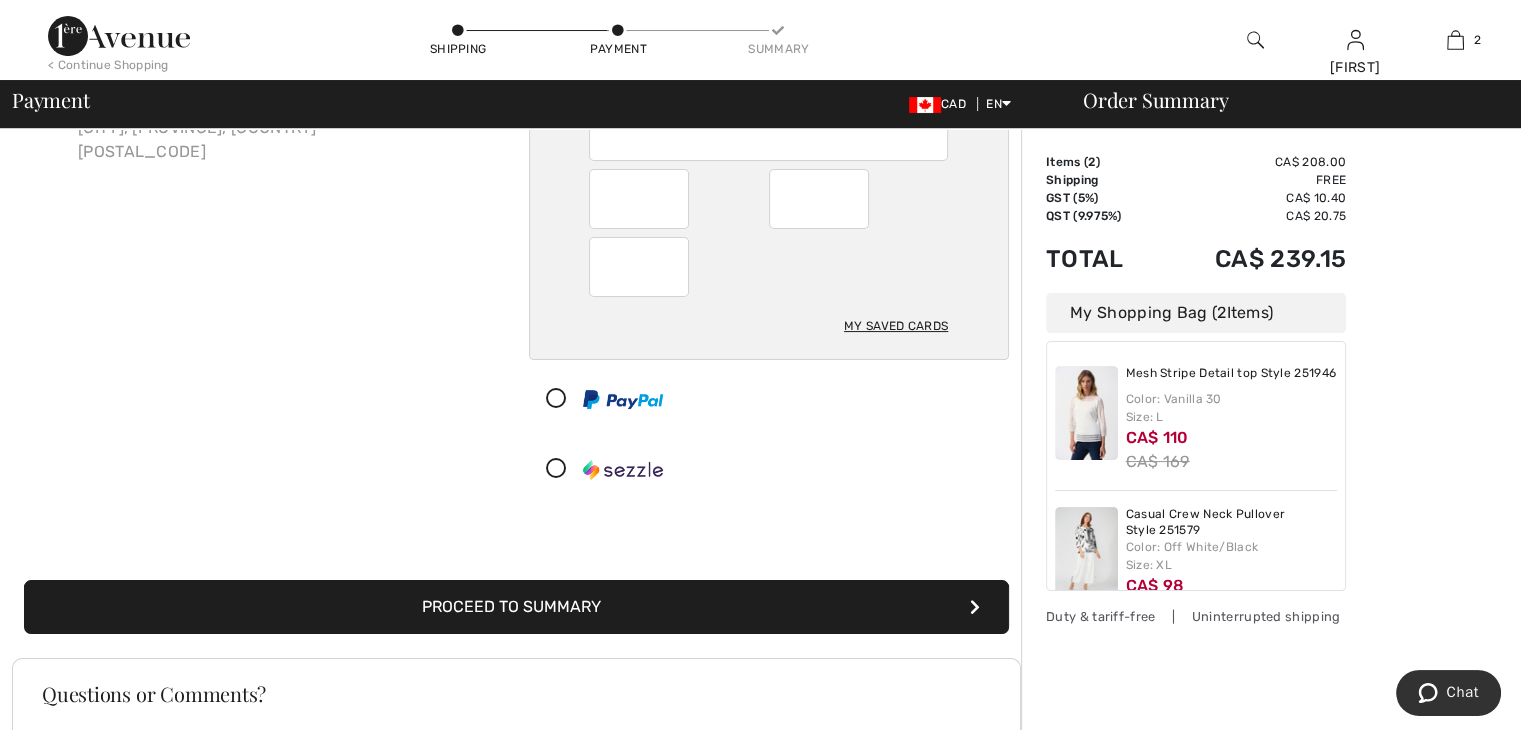 click on "Proceed to Summary" at bounding box center [516, 607] 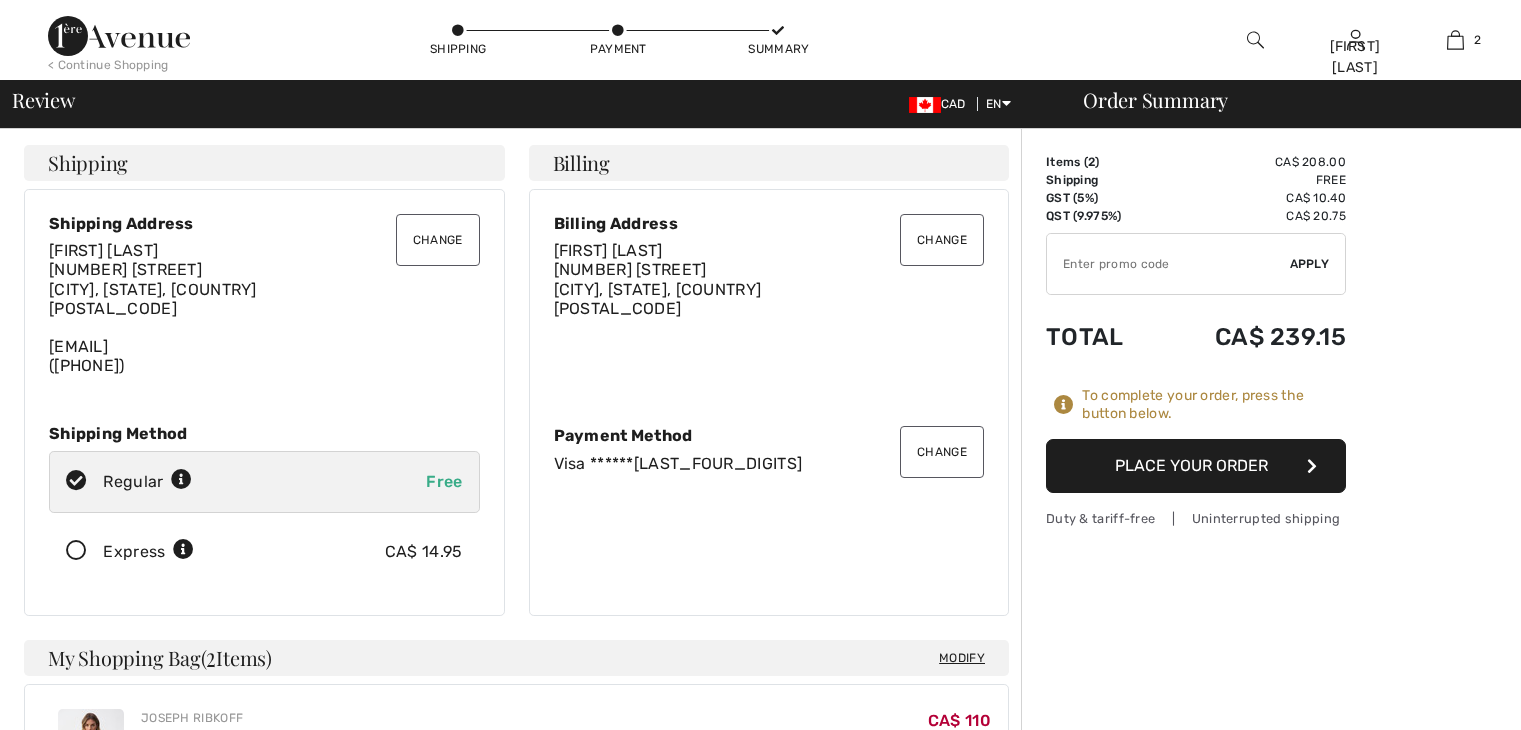 scroll, scrollTop: 0, scrollLeft: 0, axis: both 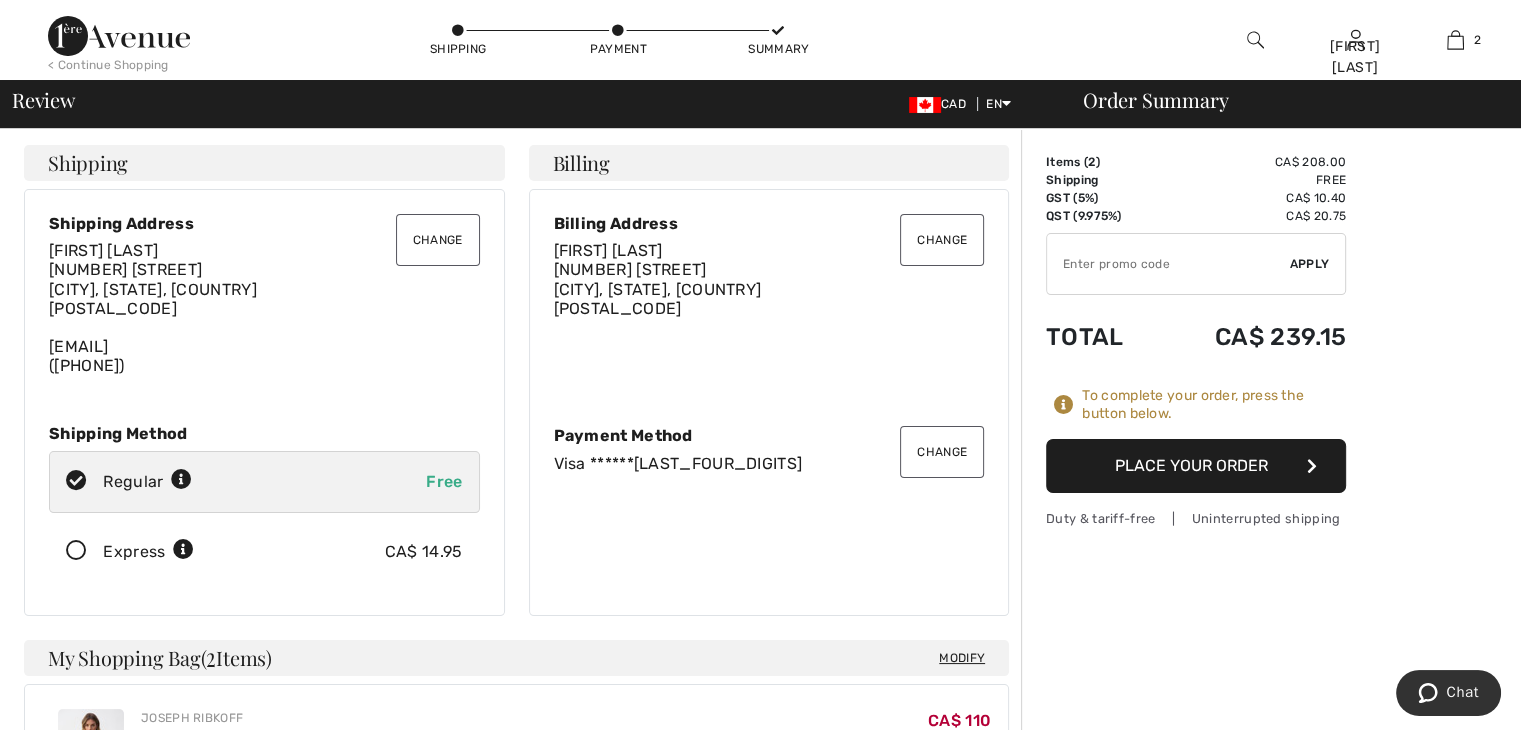 click on "Place Your Order" at bounding box center [1196, 466] 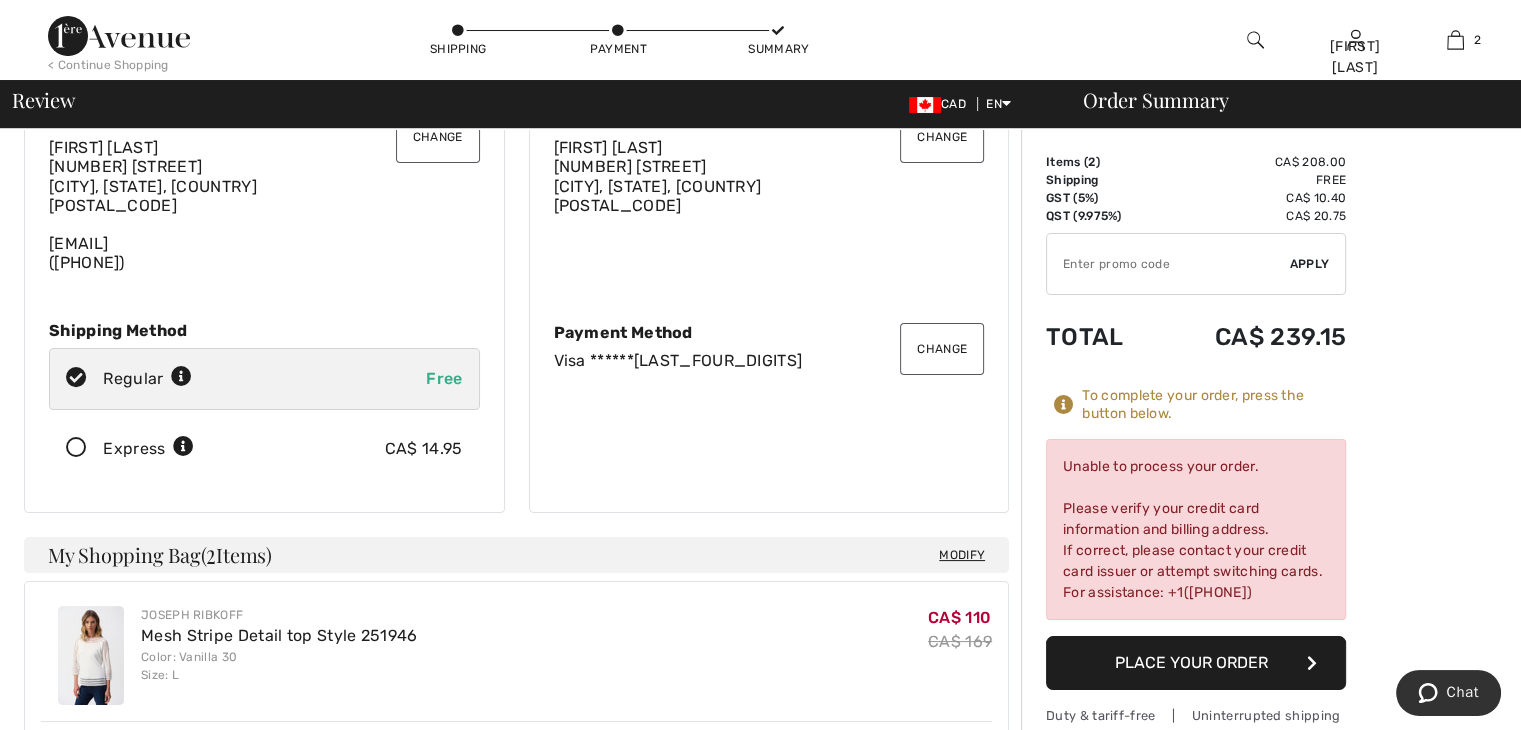 scroll, scrollTop: 0, scrollLeft: 0, axis: both 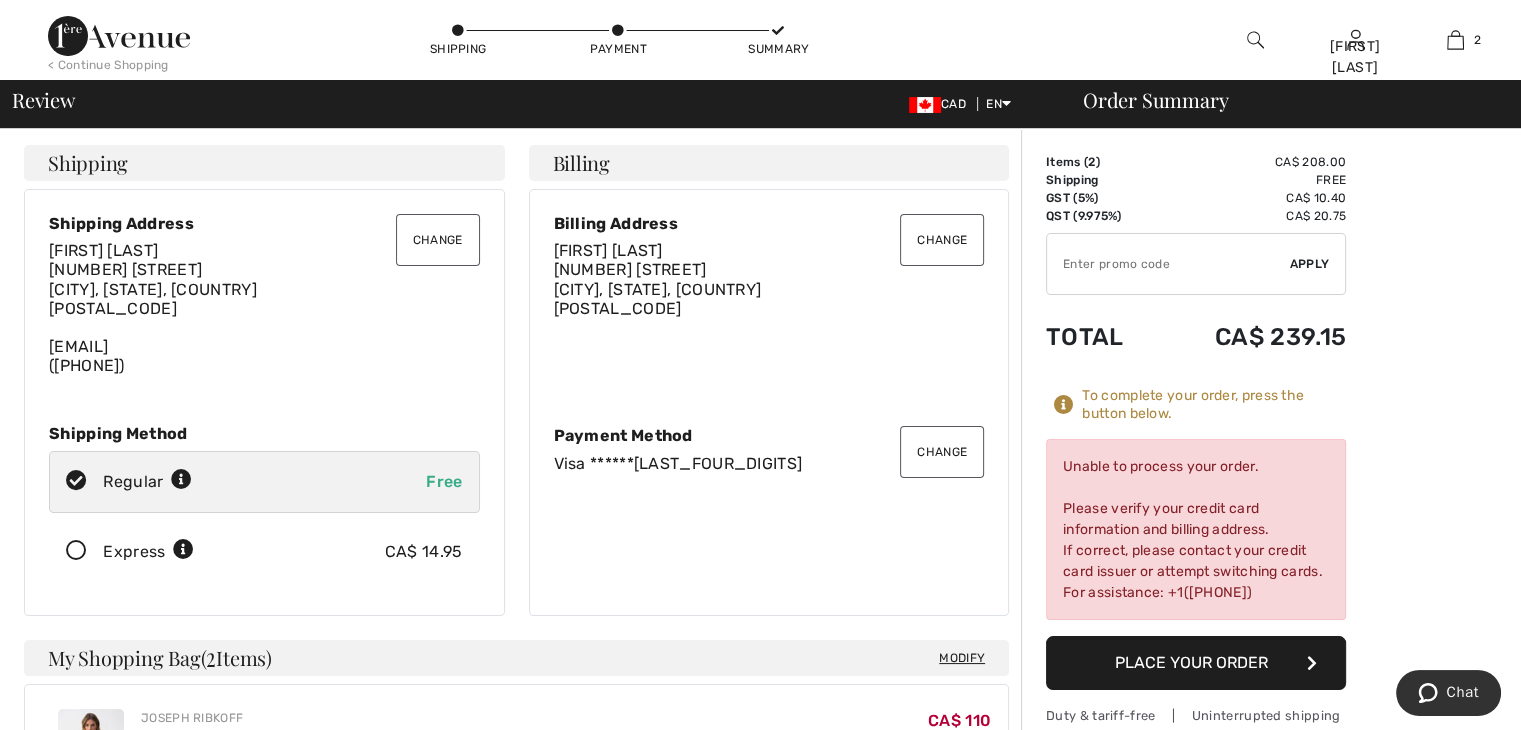 click at bounding box center (1064, 405) 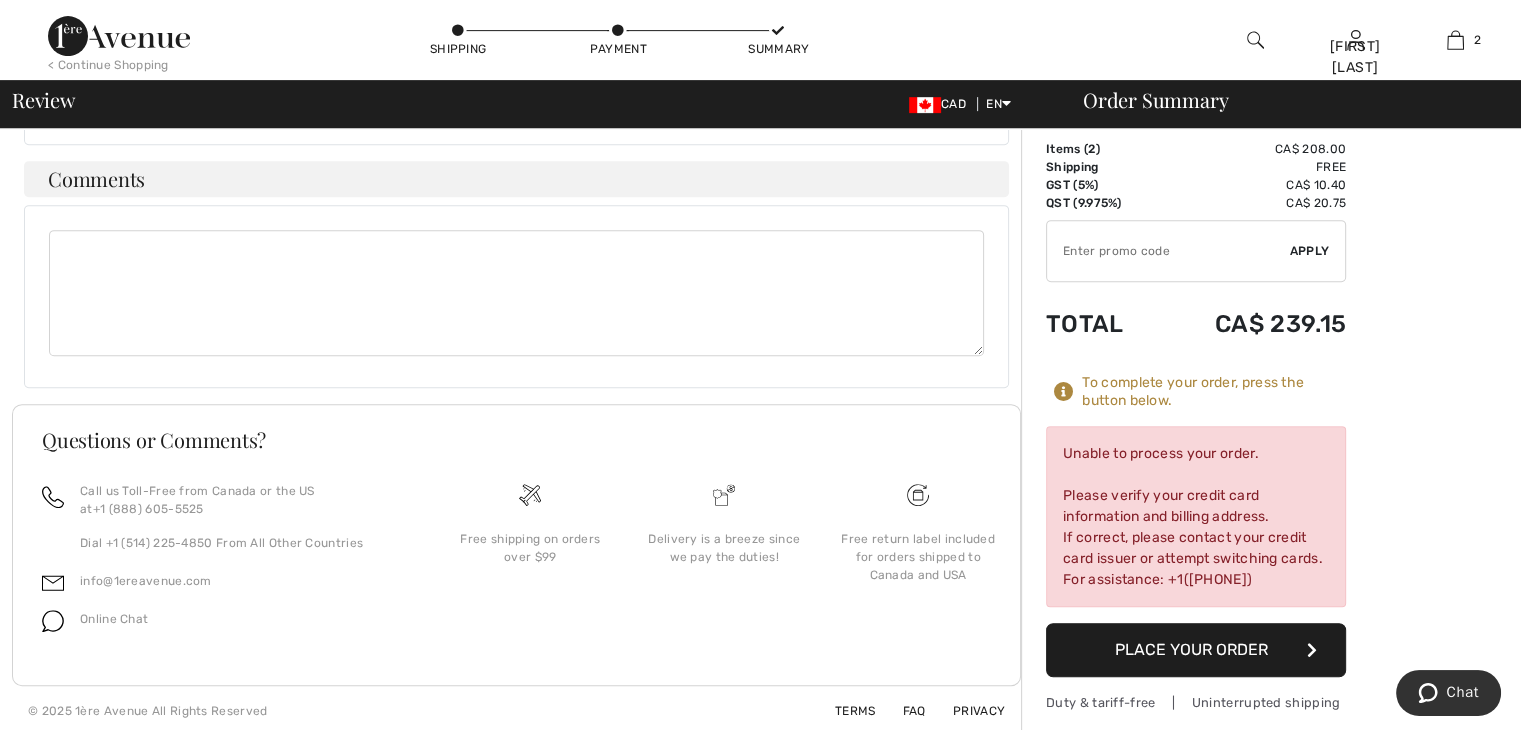 scroll, scrollTop: 822, scrollLeft: 0, axis: vertical 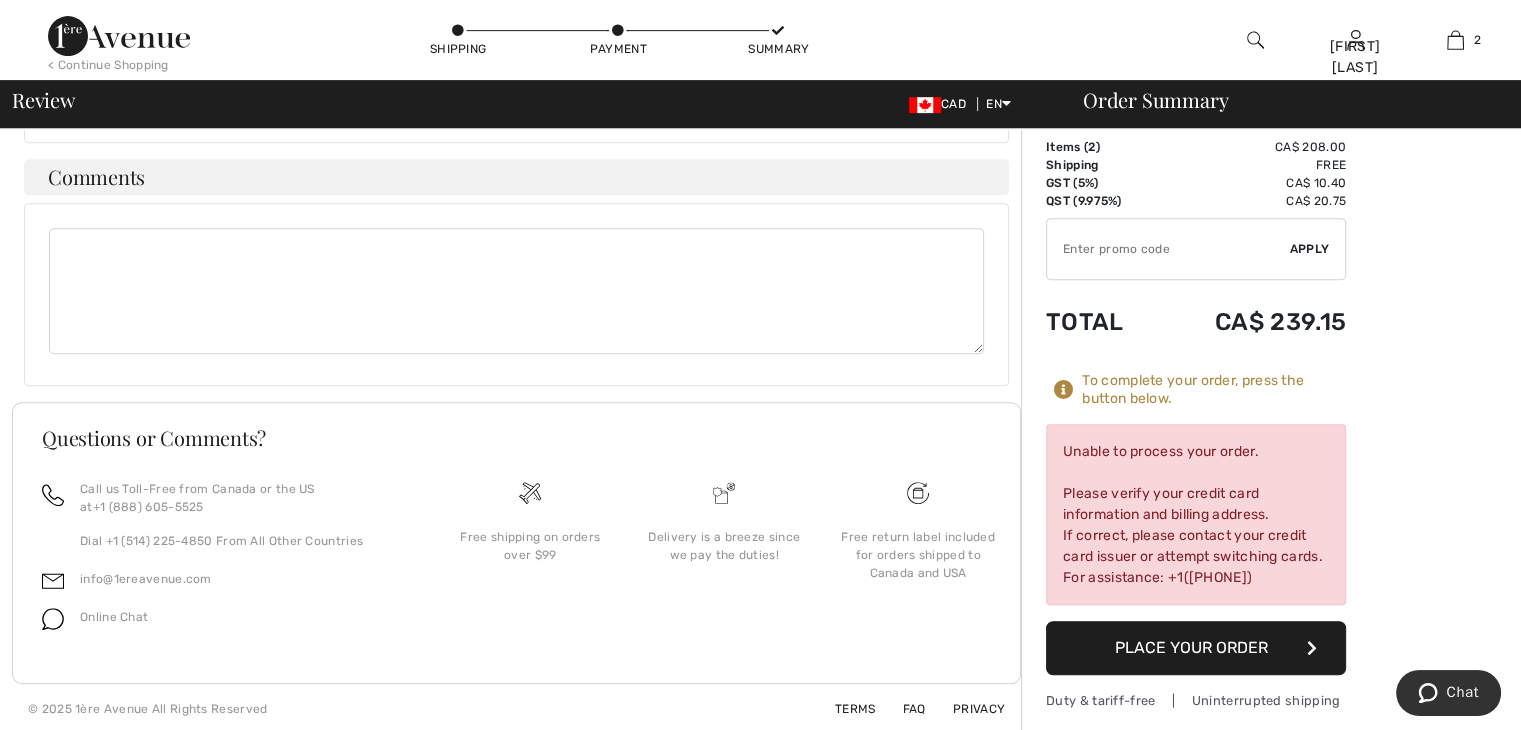 click on "Place Your Order" at bounding box center (1196, 648) 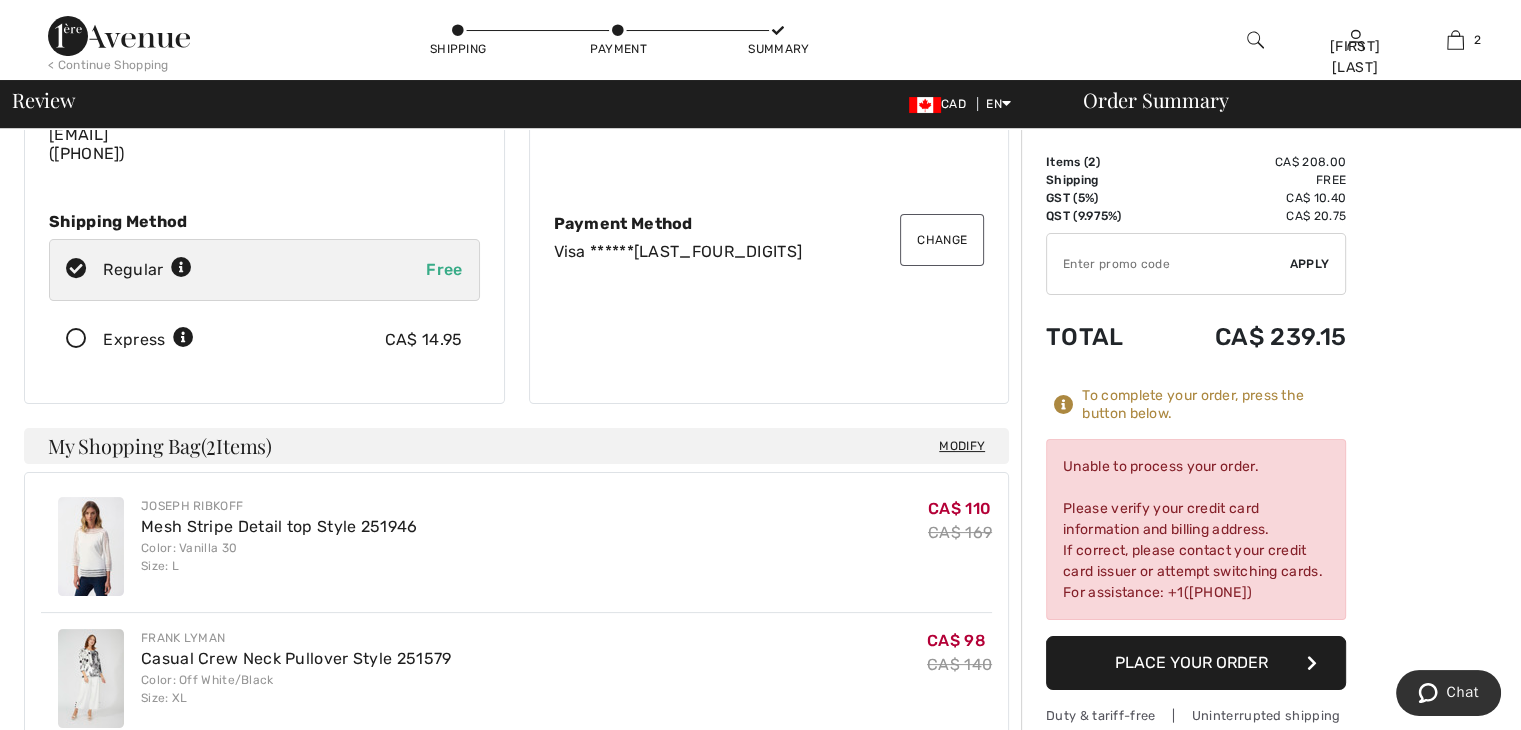 scroll, scrollTop: 0, scrollLeft: 0, axis: both 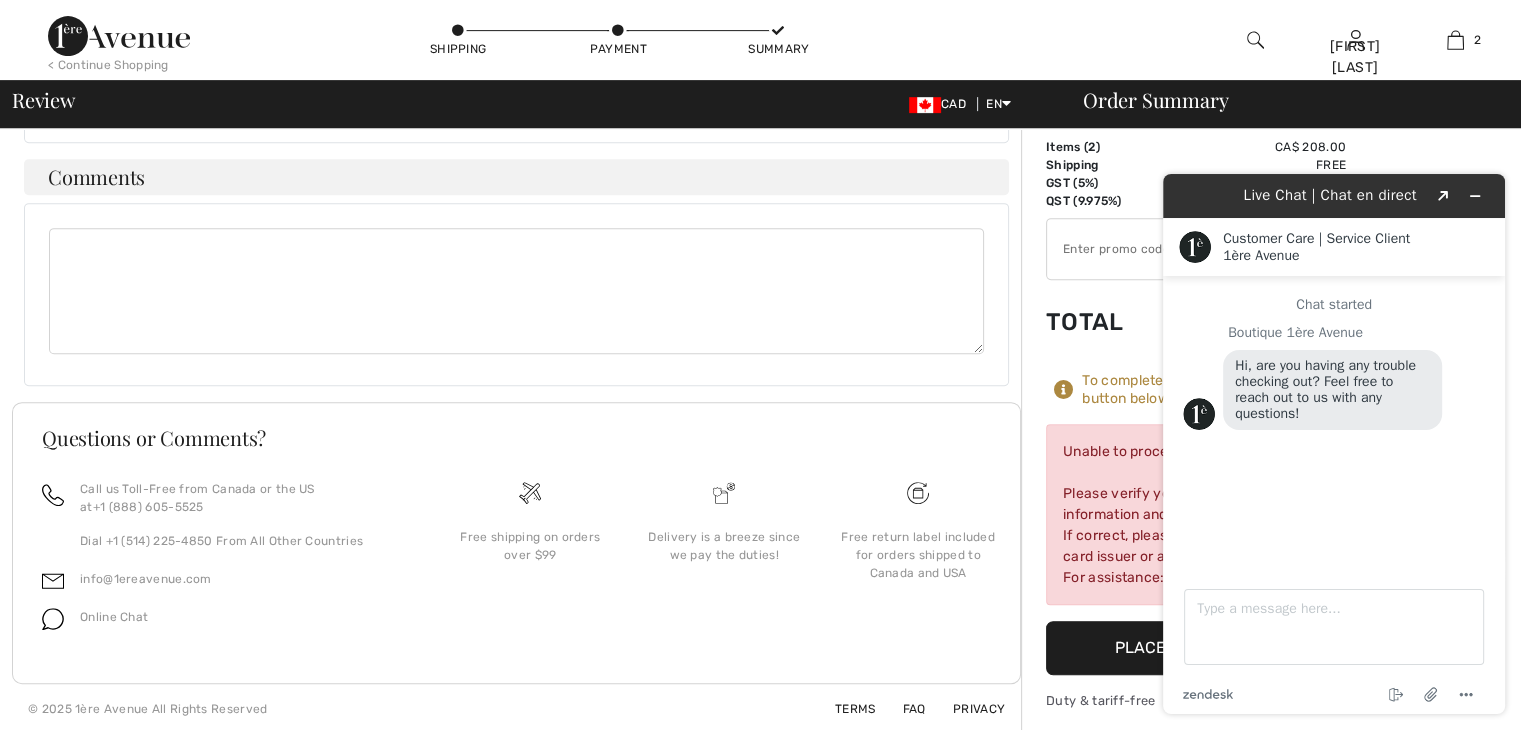 click on "Total" at bounding box center (1101, 322) 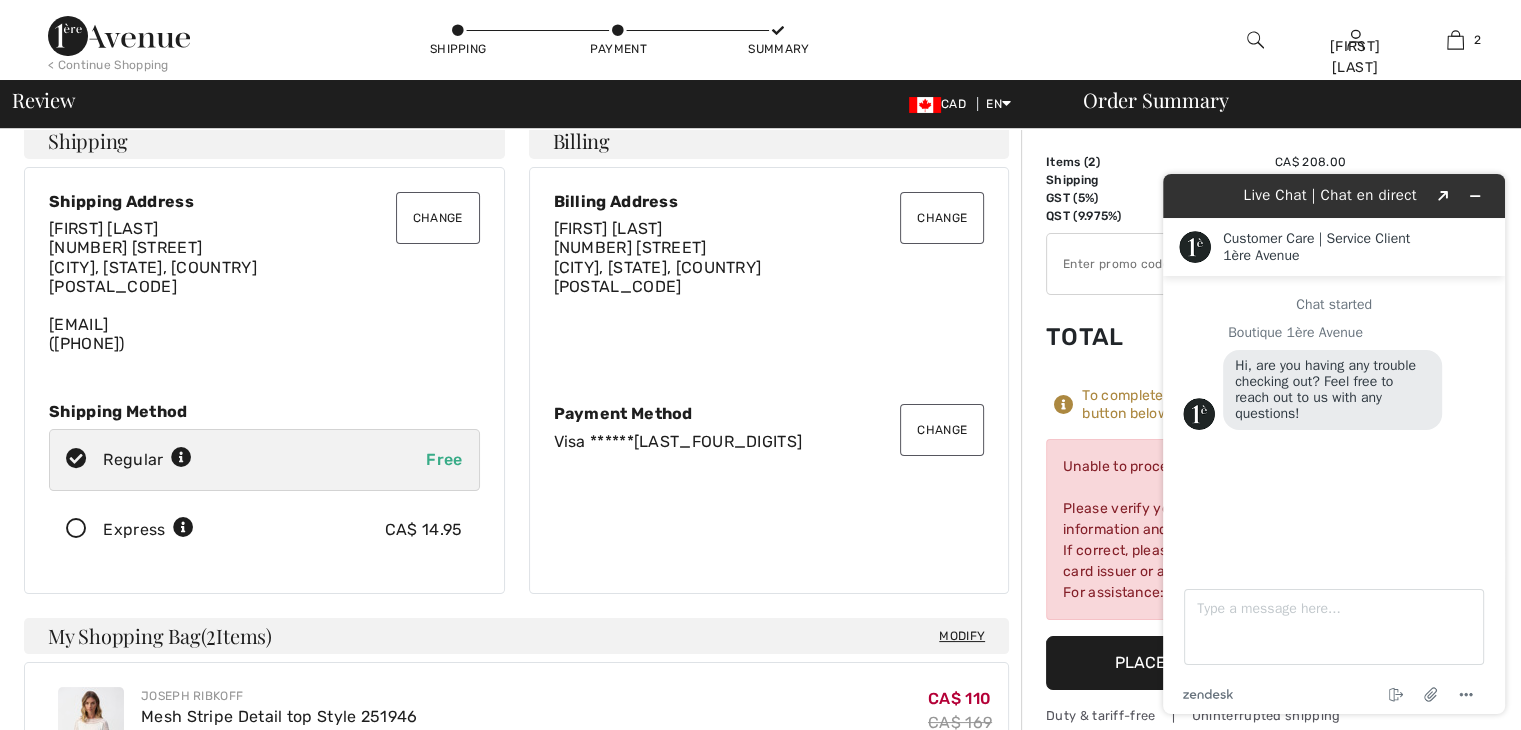 scroll, scrollTop: 0, scrollLeft: 0, axis: both 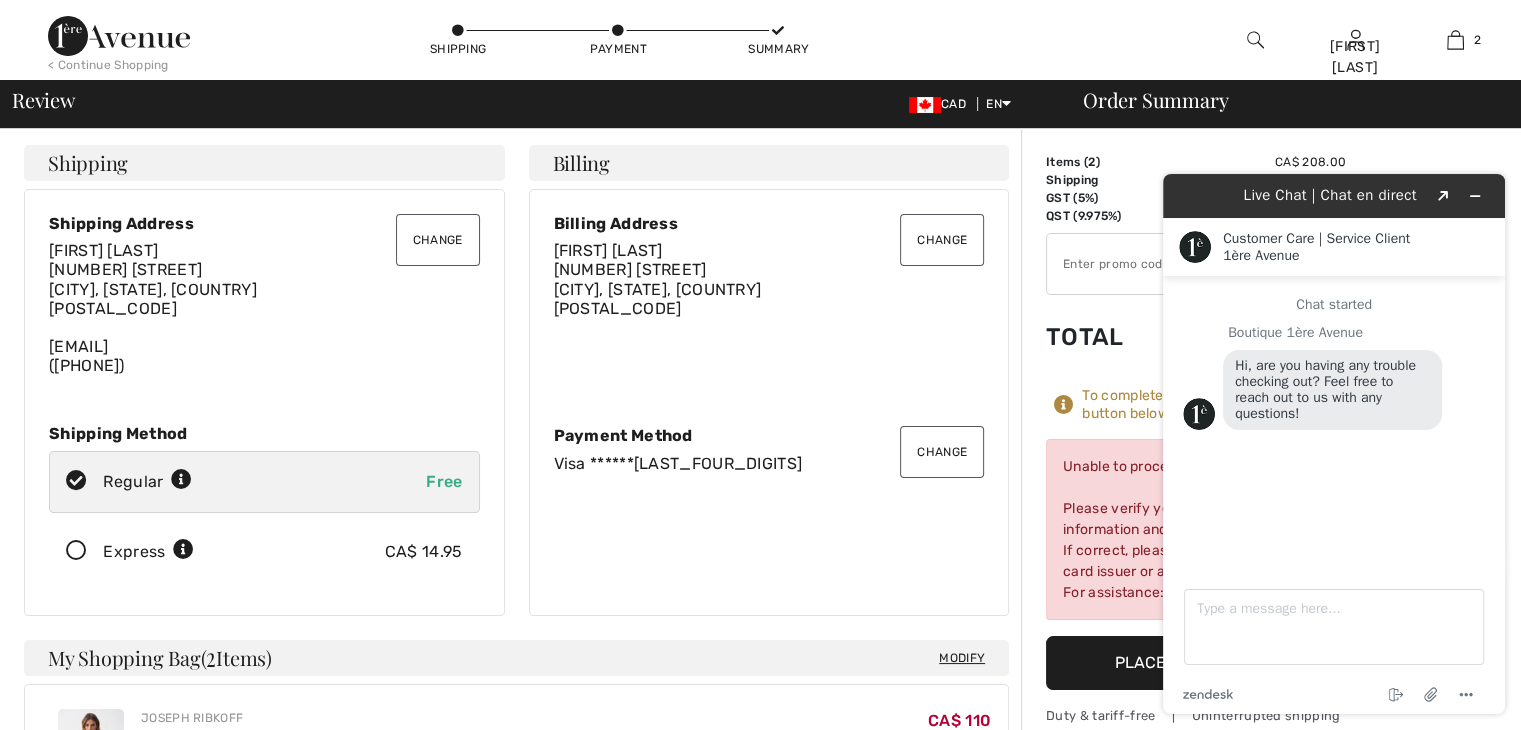 click on "Order Summary			 Details
Items ( 2 )
CA$ 208.00
Promo code CA$ 0.00
Shipping
Free
GST (5%) CA$ 10.40
QST (9.975%) CA$ 20.75
Duties & Taxes CA$ 0.00
✔
Apply
Remove
Total
CA$ 239.15
To complete your order, press the button below.
Unable to process your order.
Please verify your credit card information and billing address.
If correct, please contact your credit card issuer or attempt switching cards.
For assistance: +1([PHONE])
Place Your Order
Duty & tariff-free      |     Uninterrupted shipping" at bounding box center (1271, 842) 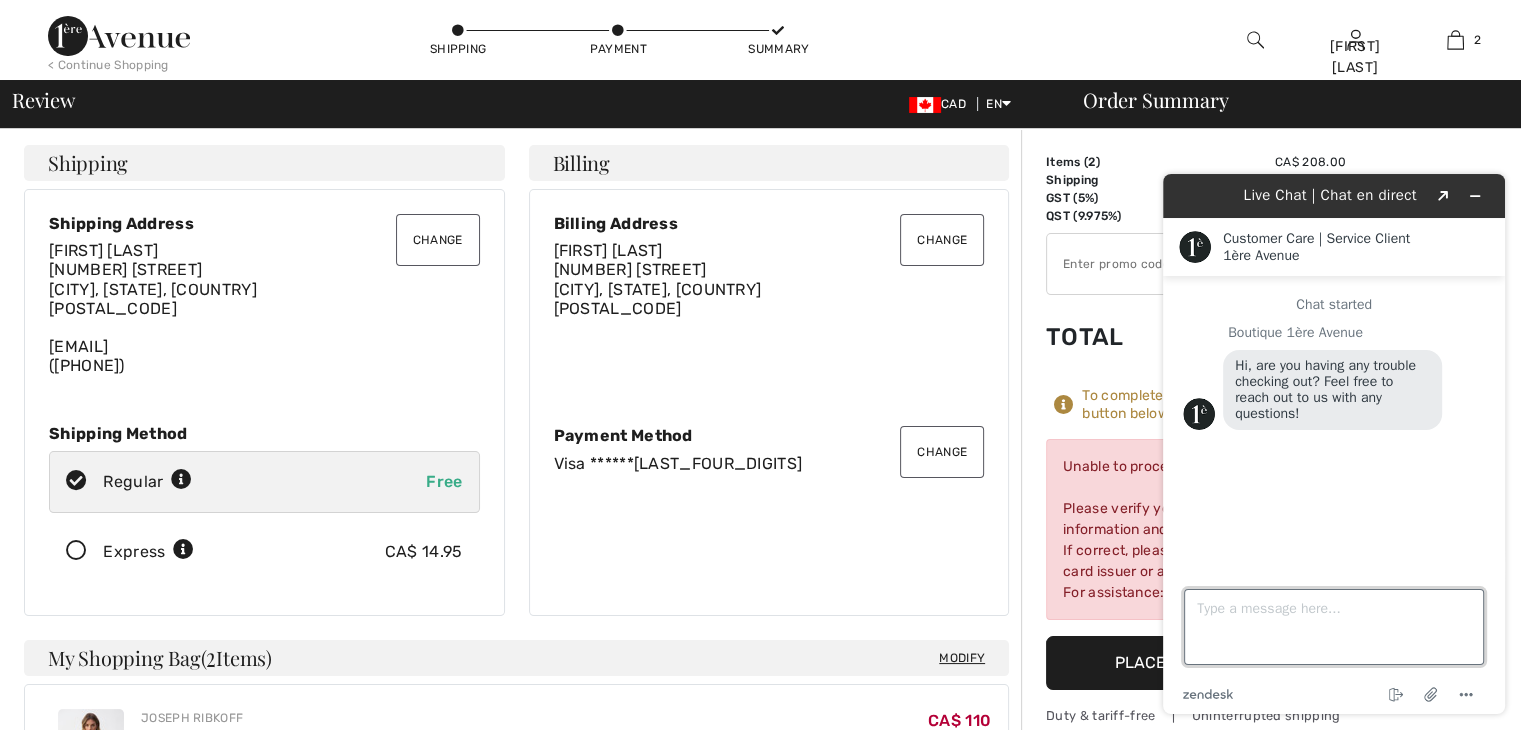 click on "Type a message here..." at bounding box center (1334, 627) 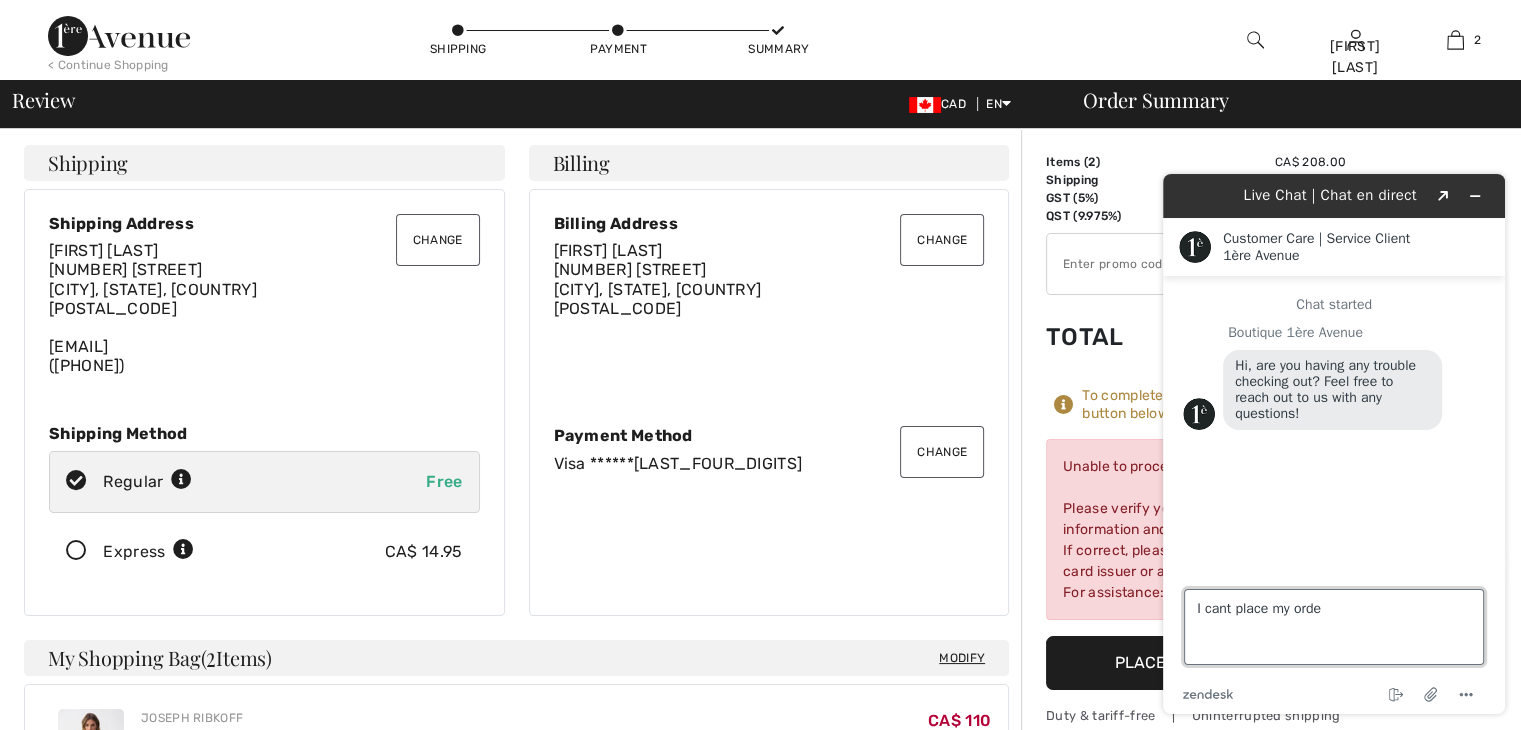 type on "I cant place my order" 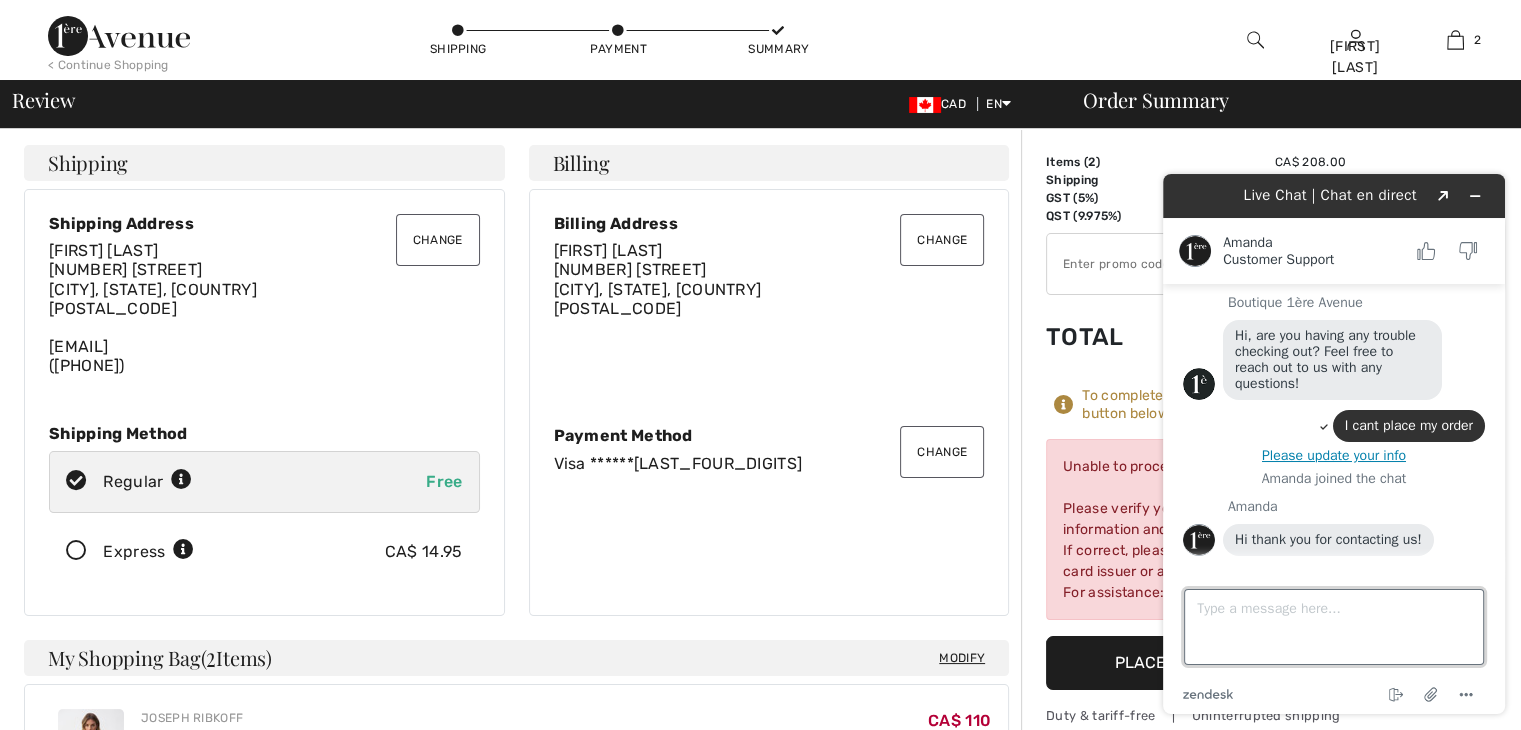 scroll, scrollTop: 44, scrollLeft: 0, axis: vertical 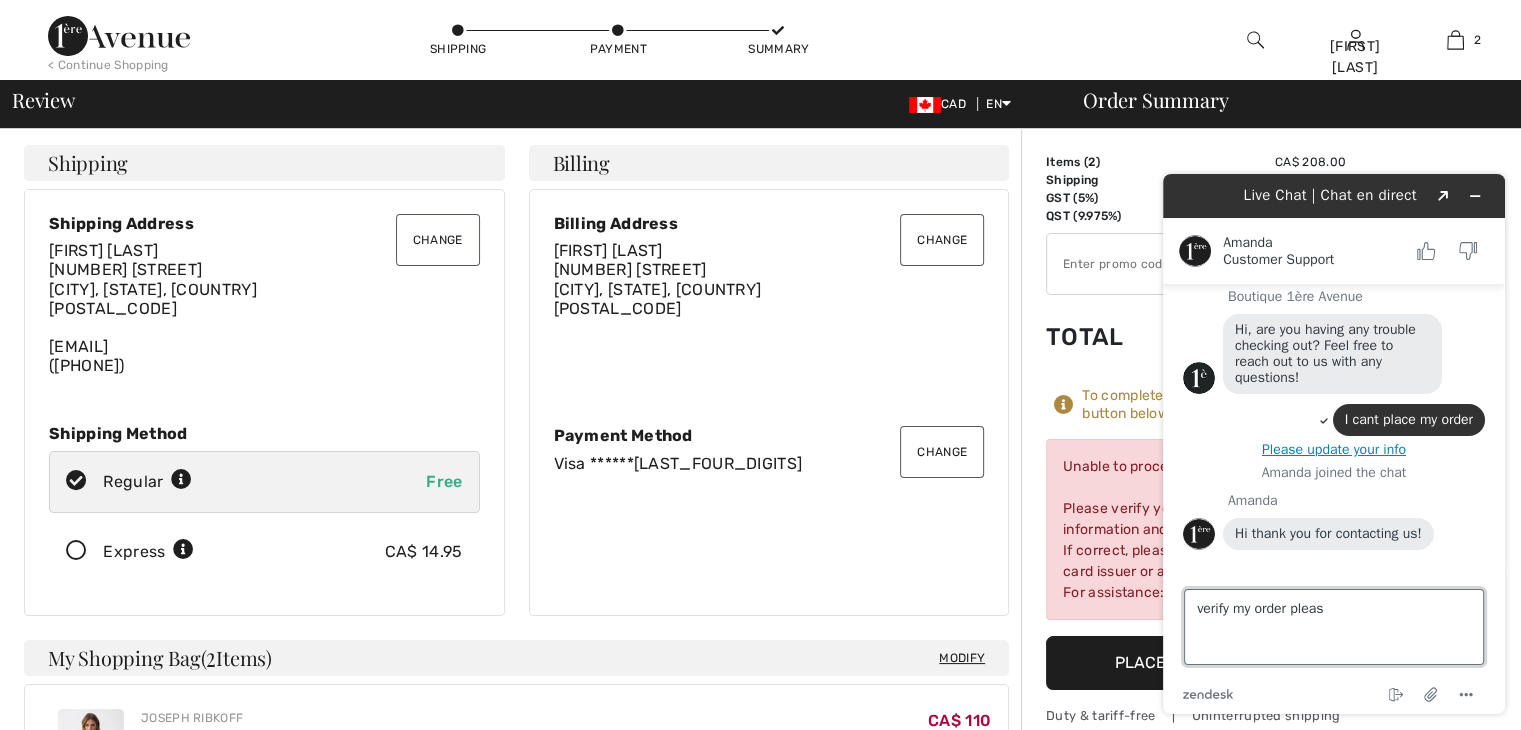 type on "verify my order please" 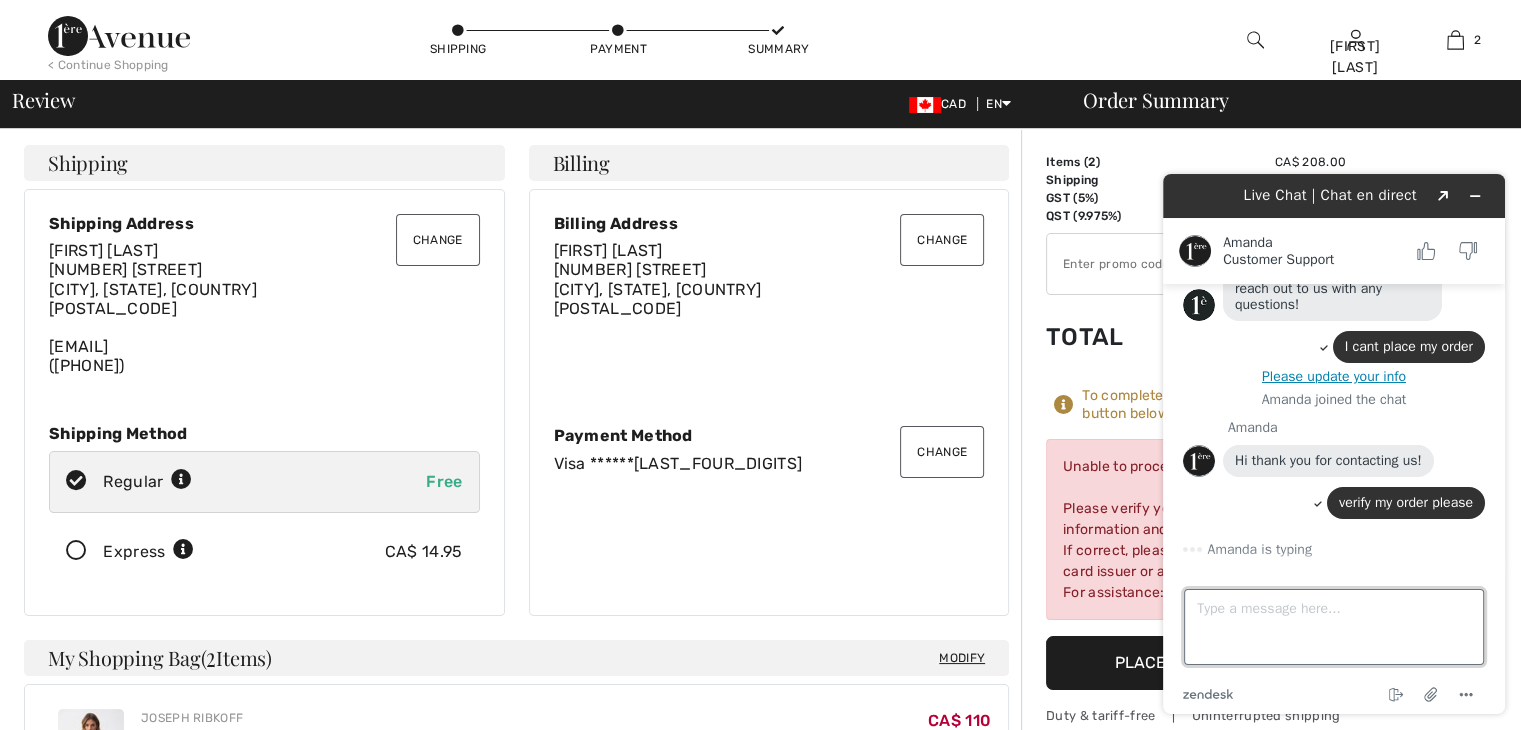 scroll, scrollTop: 200, scrollLeft: 0, axis: vertical 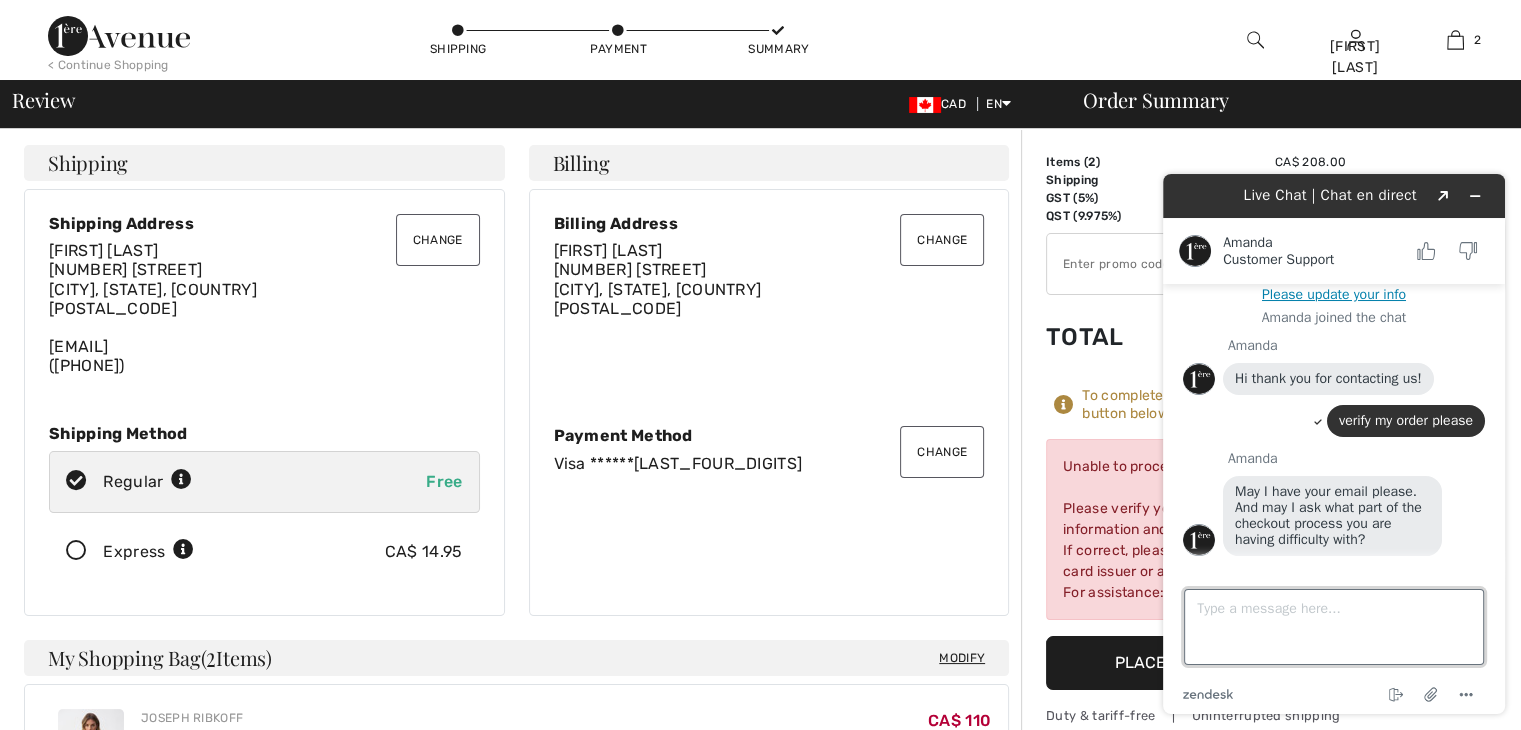 click on "Type a message here..." at bounding box center (1334, 627) 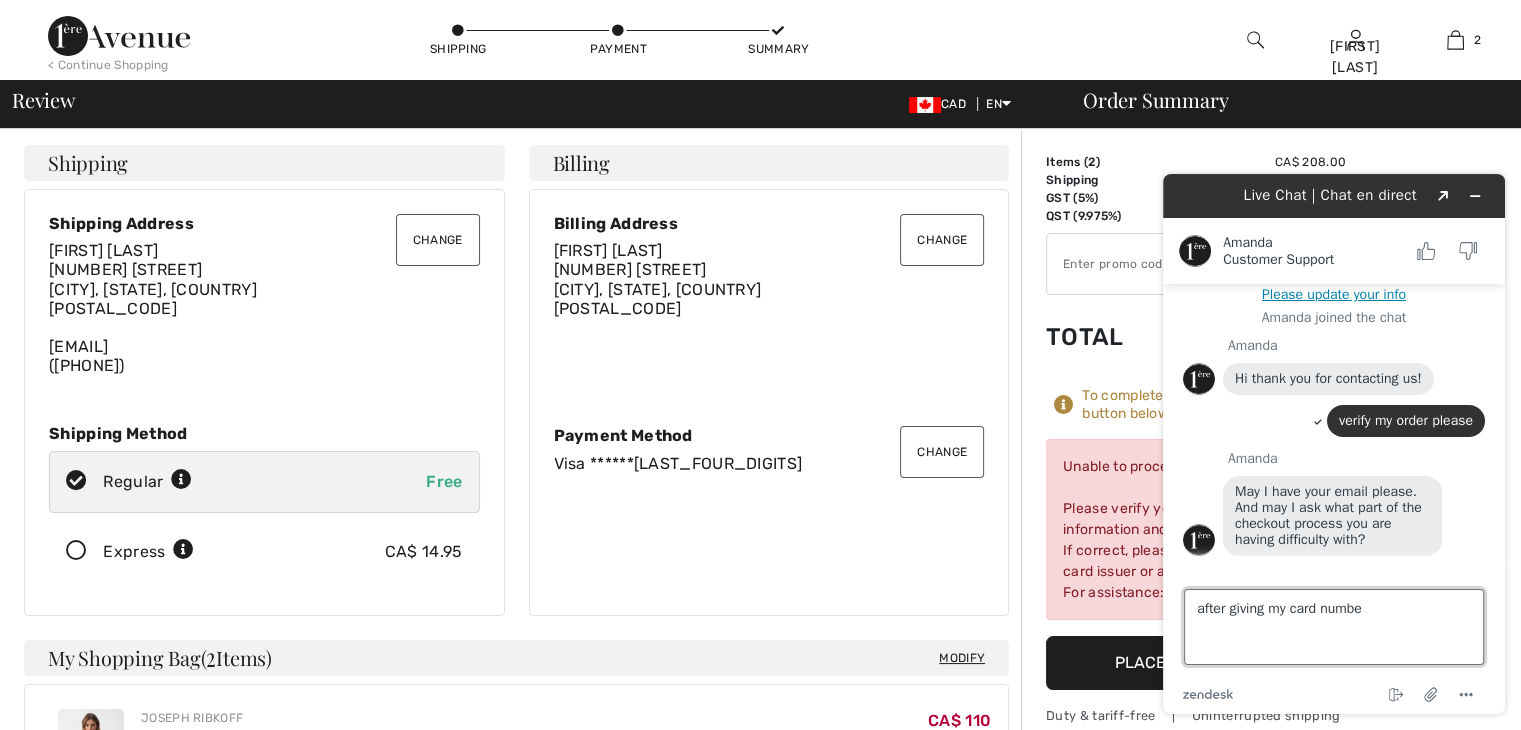 type on "after giving my card number" 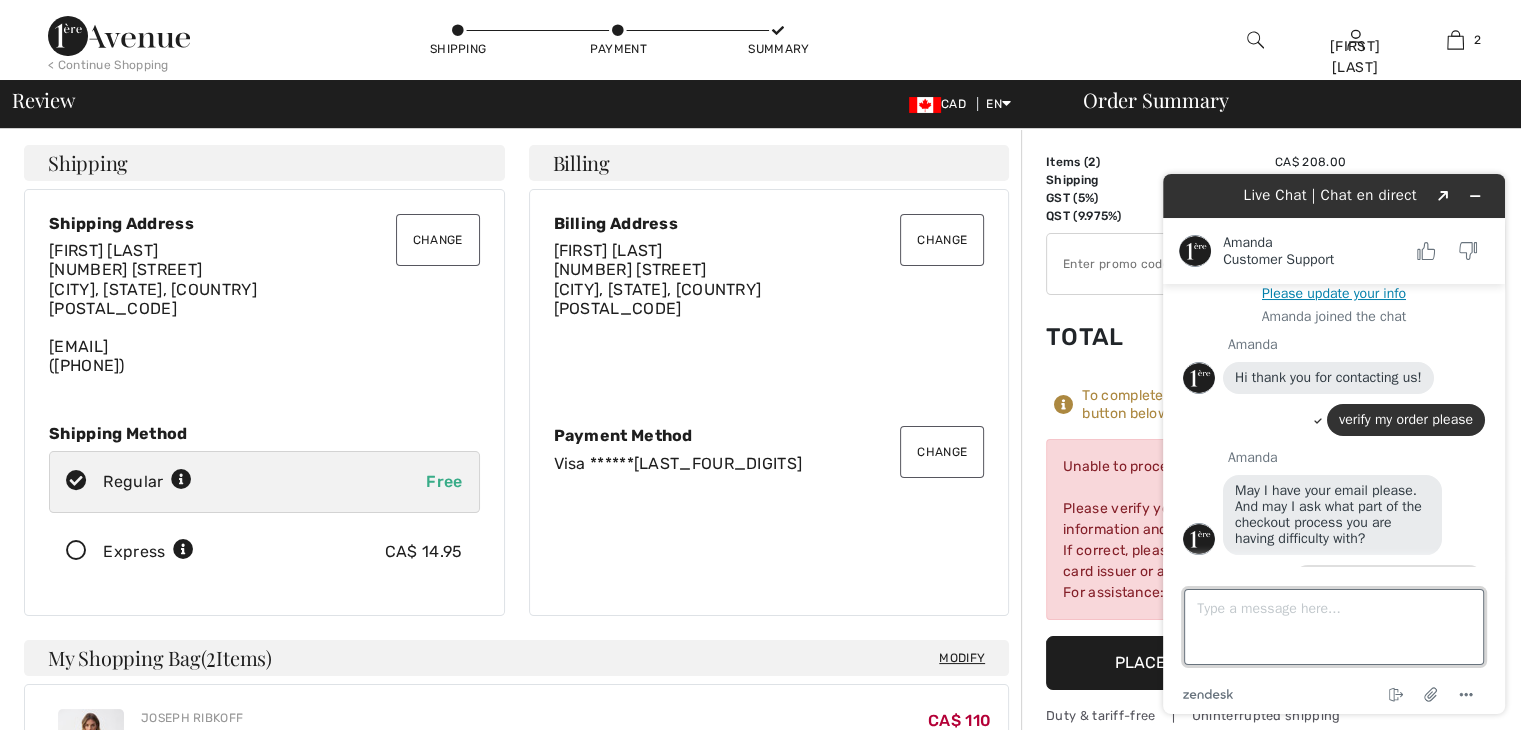scroll, scrollTop: 243, scrollLeft: 0, axis: vertical 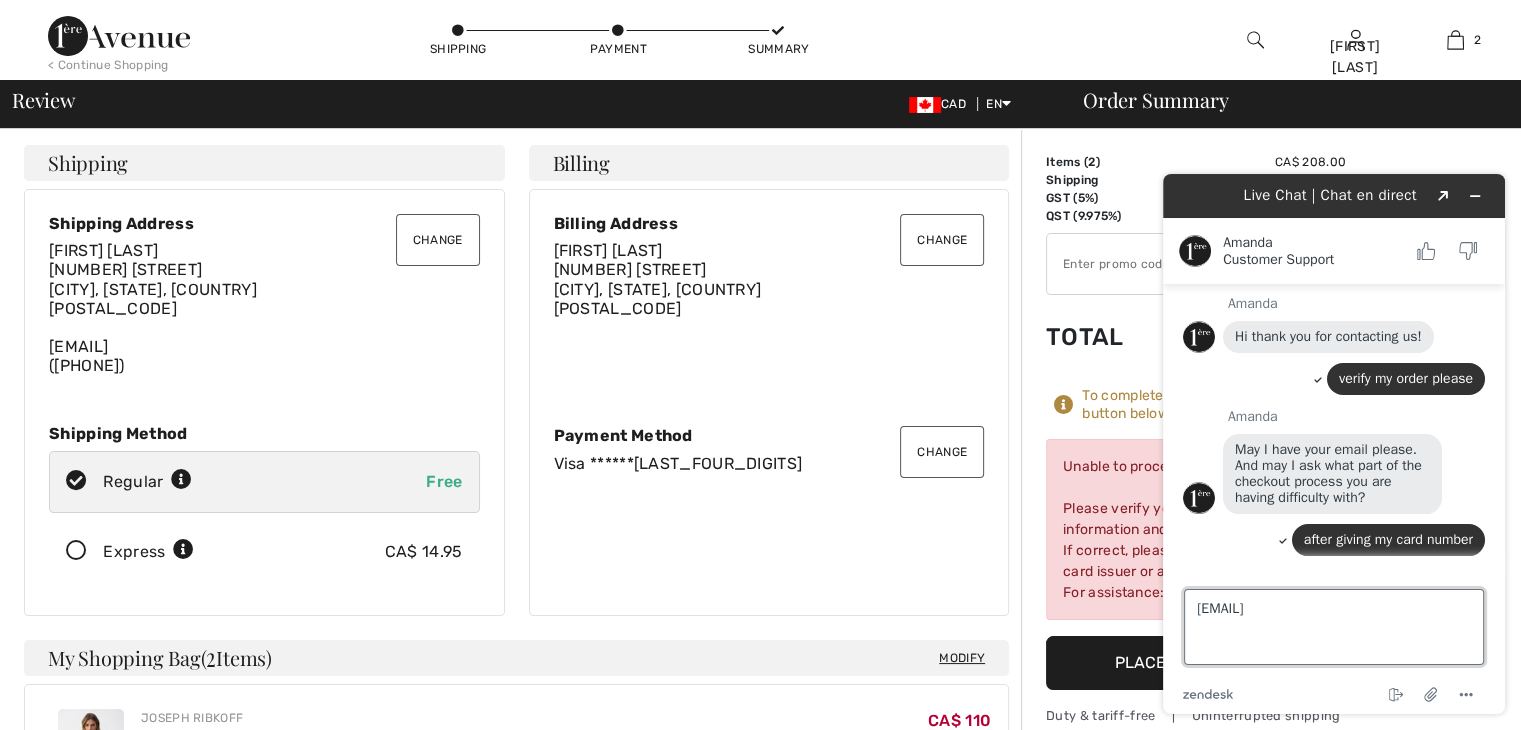 type on "marc.nault@sympatico.ca" 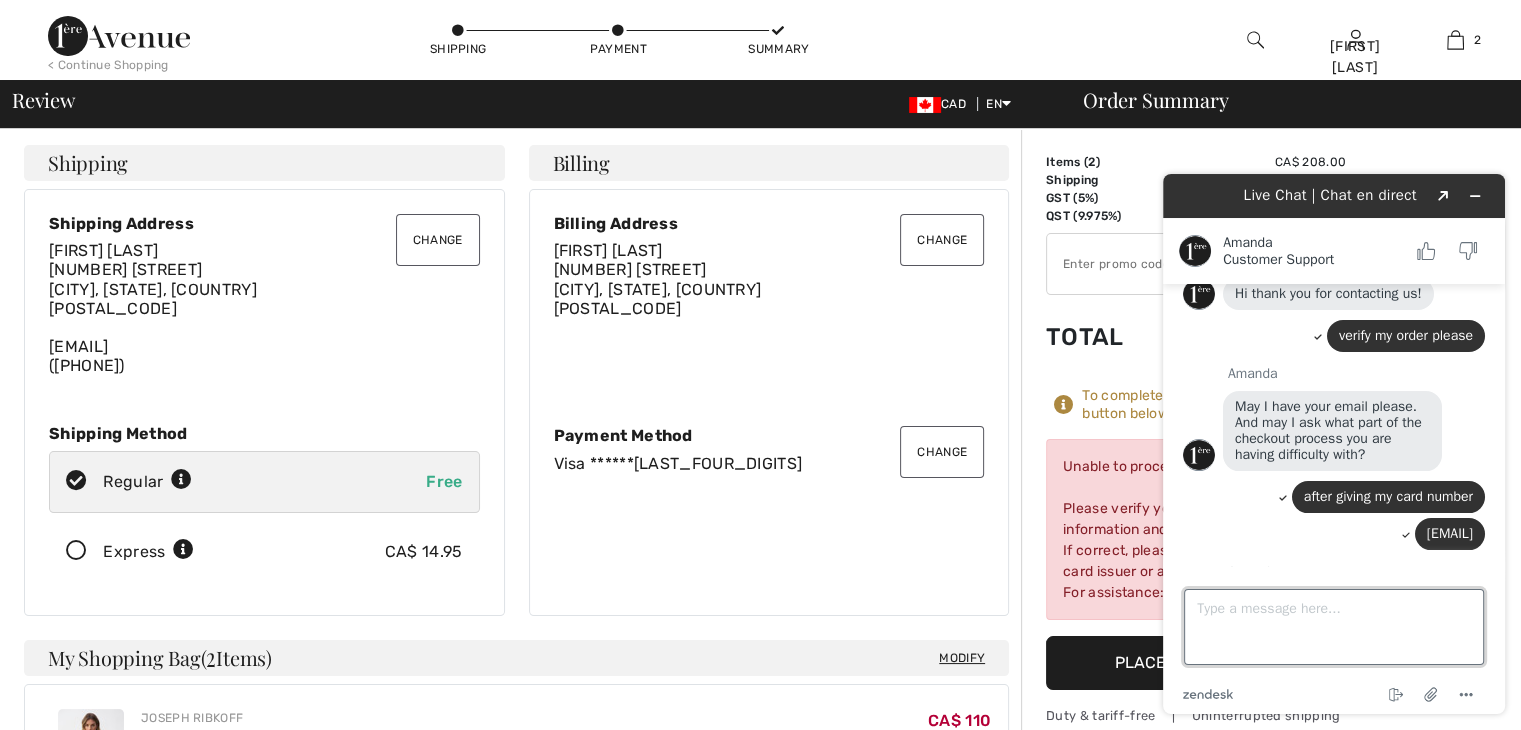 scroll, scrollTop: 399, scrollLeft: 0, axis: vertical 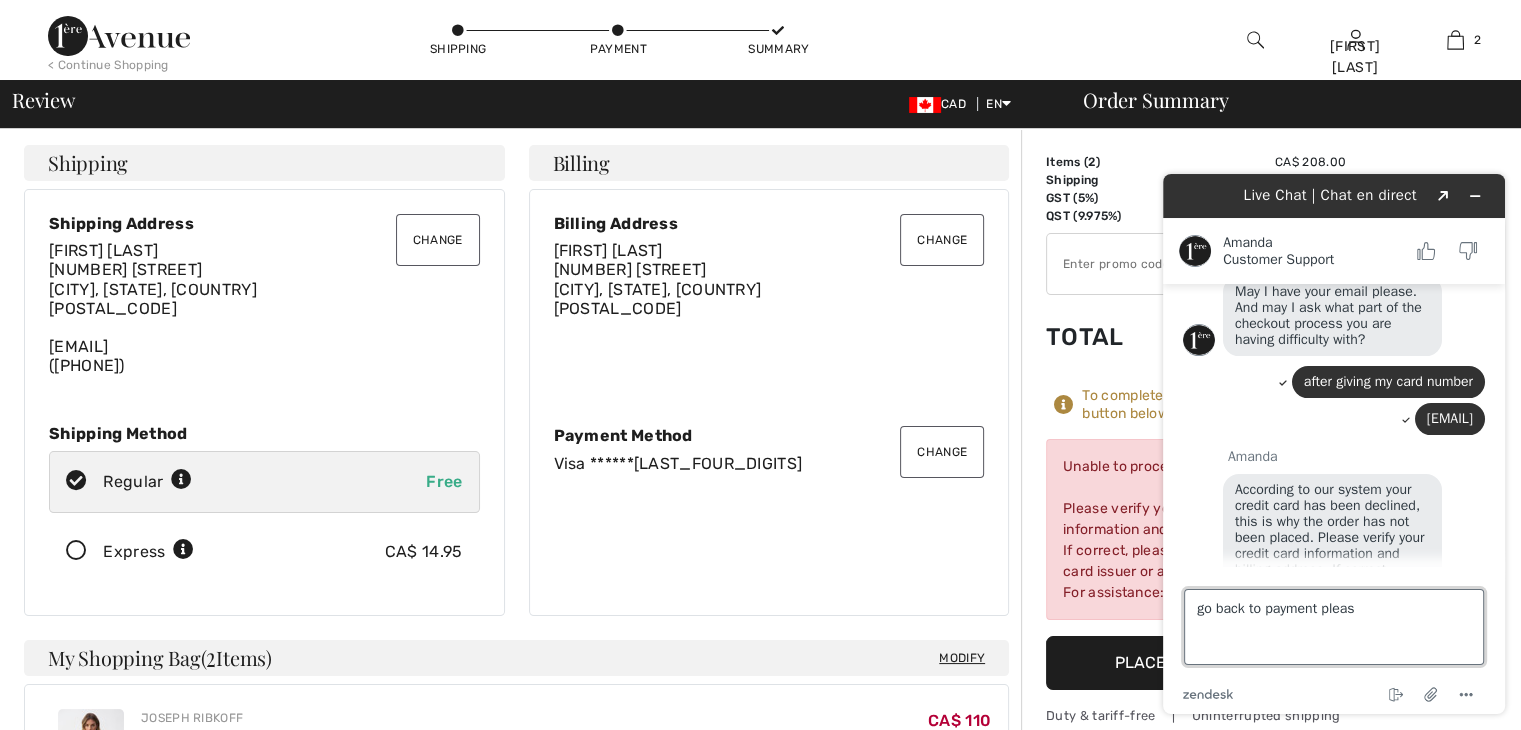 type on "go back to payment please" 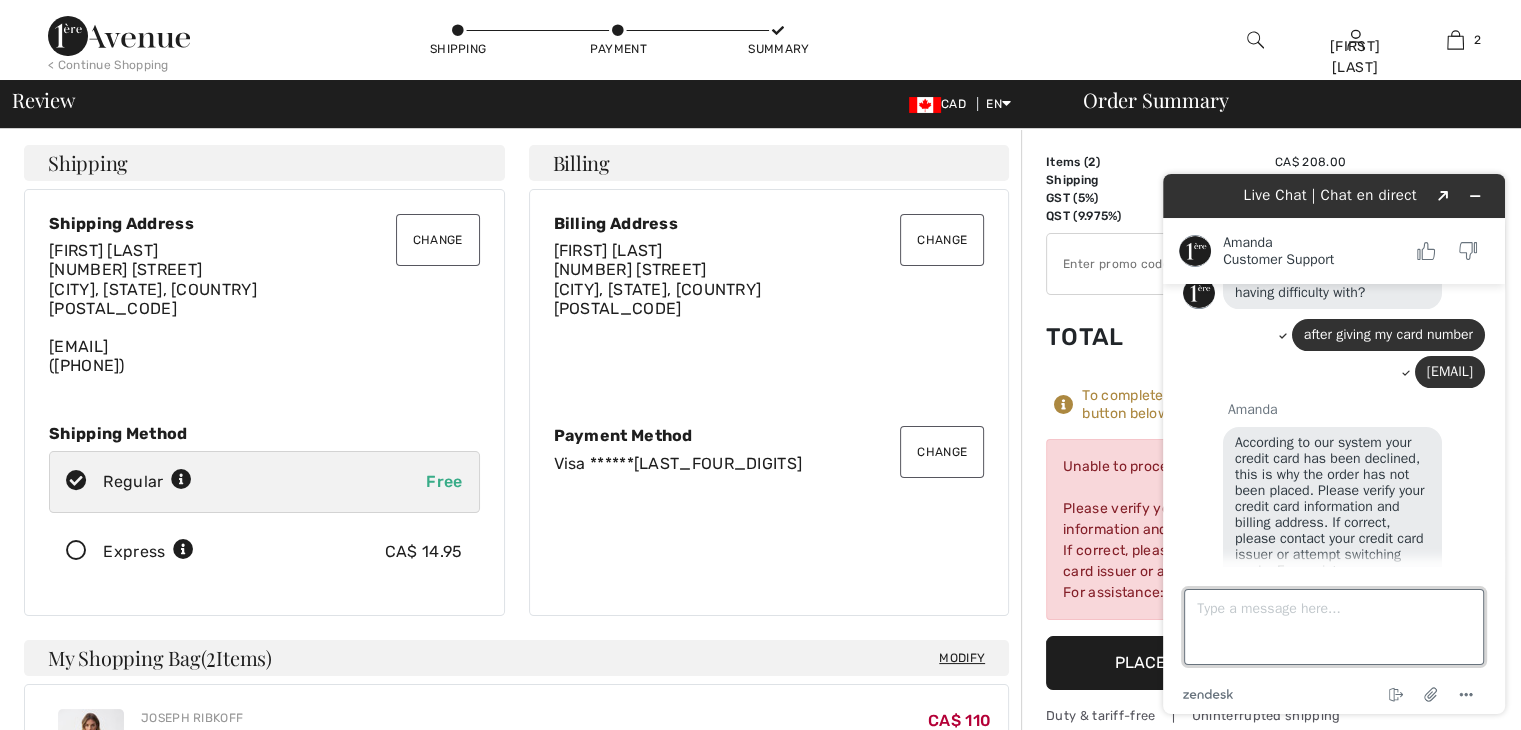 scroll, scrollTop: 544, scrollLeft: 0, axis: vertical 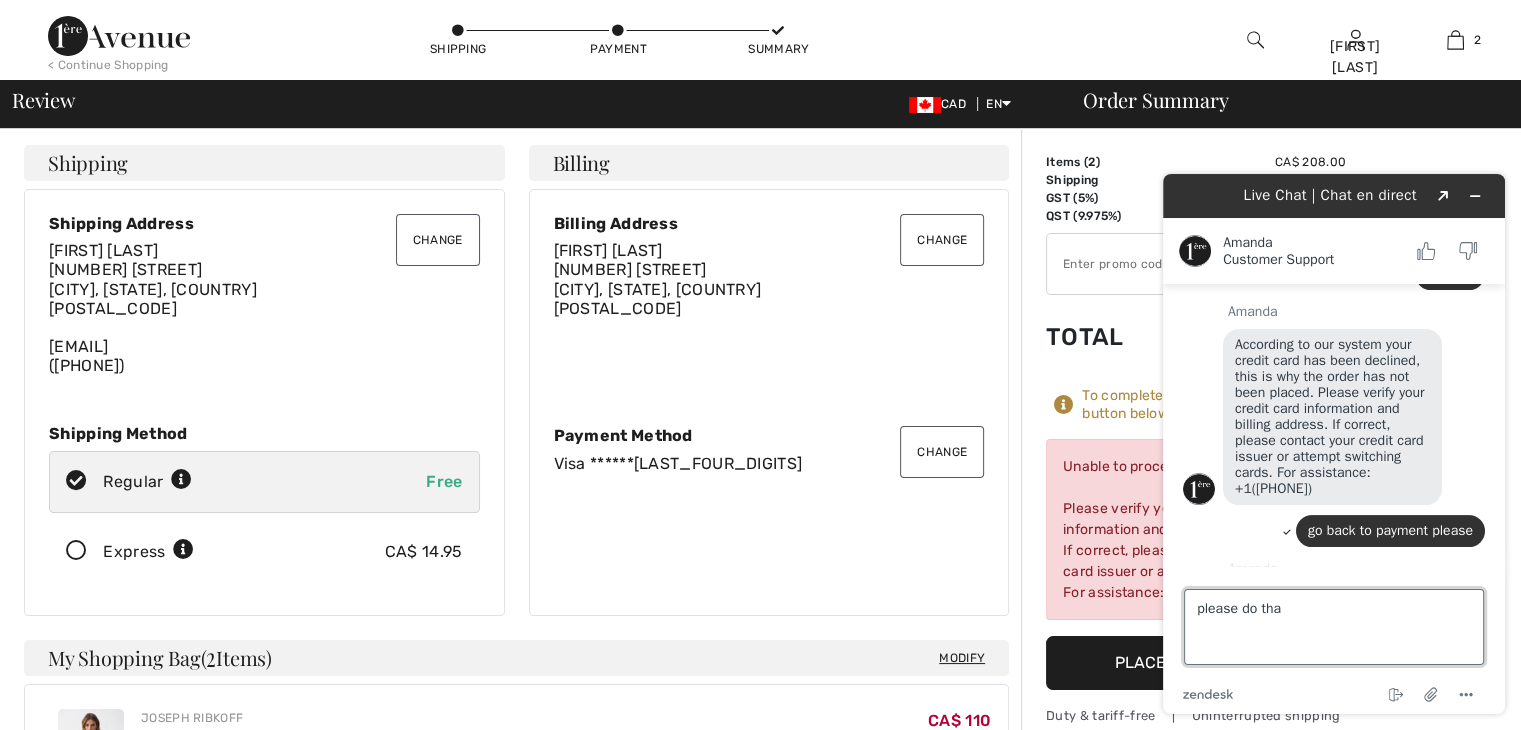 type on "please do that" 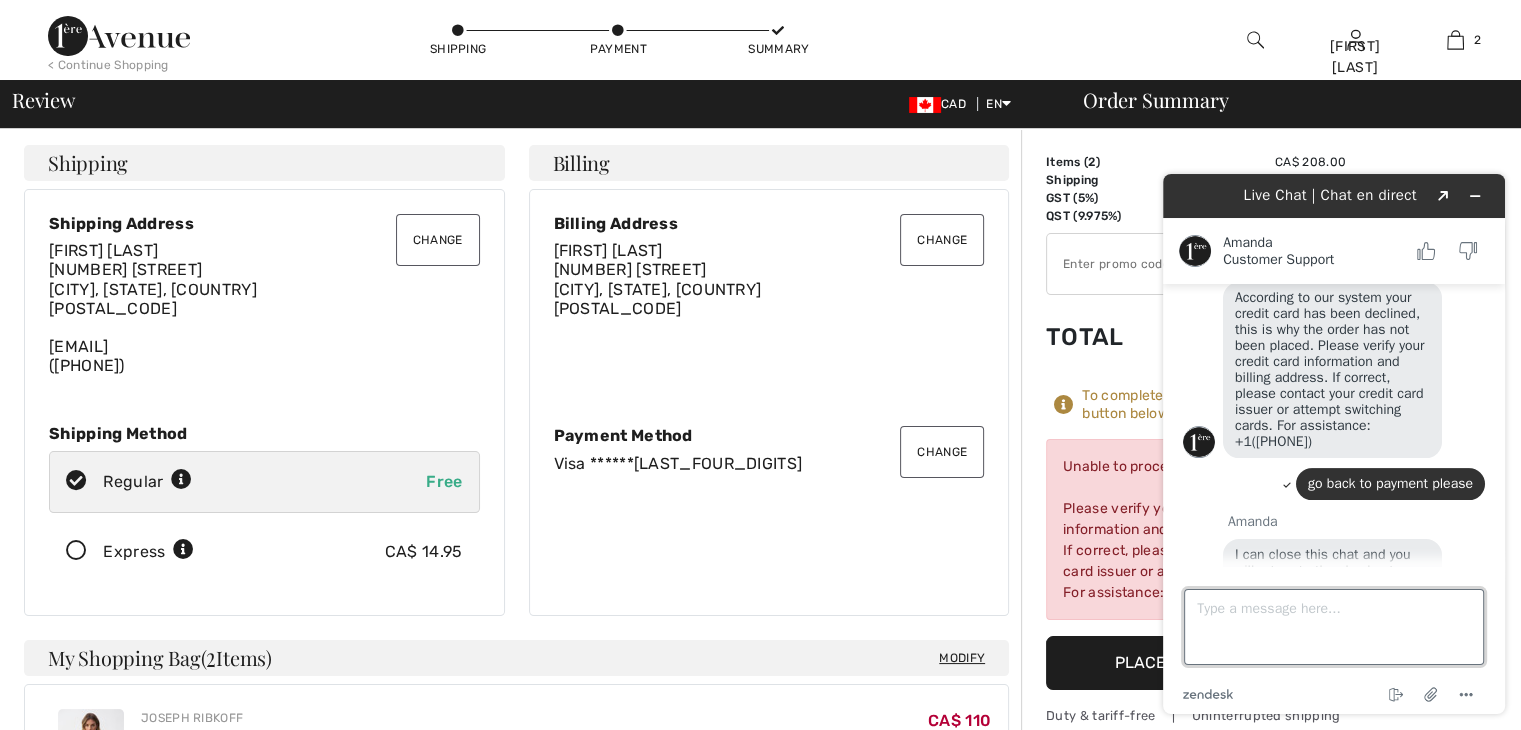 scroll, scrollTop: 689, scrollLeft: 0, axis: vertical 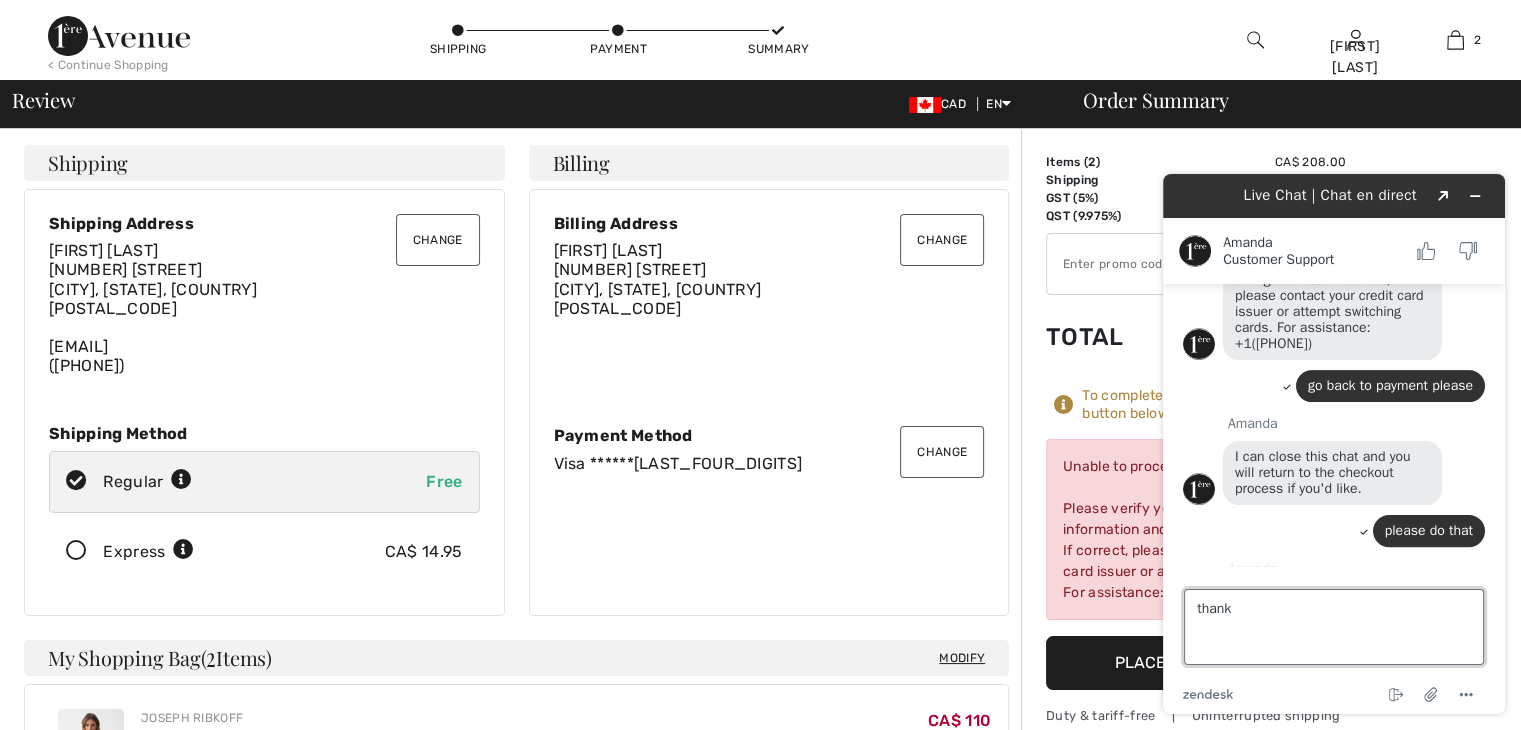 type on "thanks" 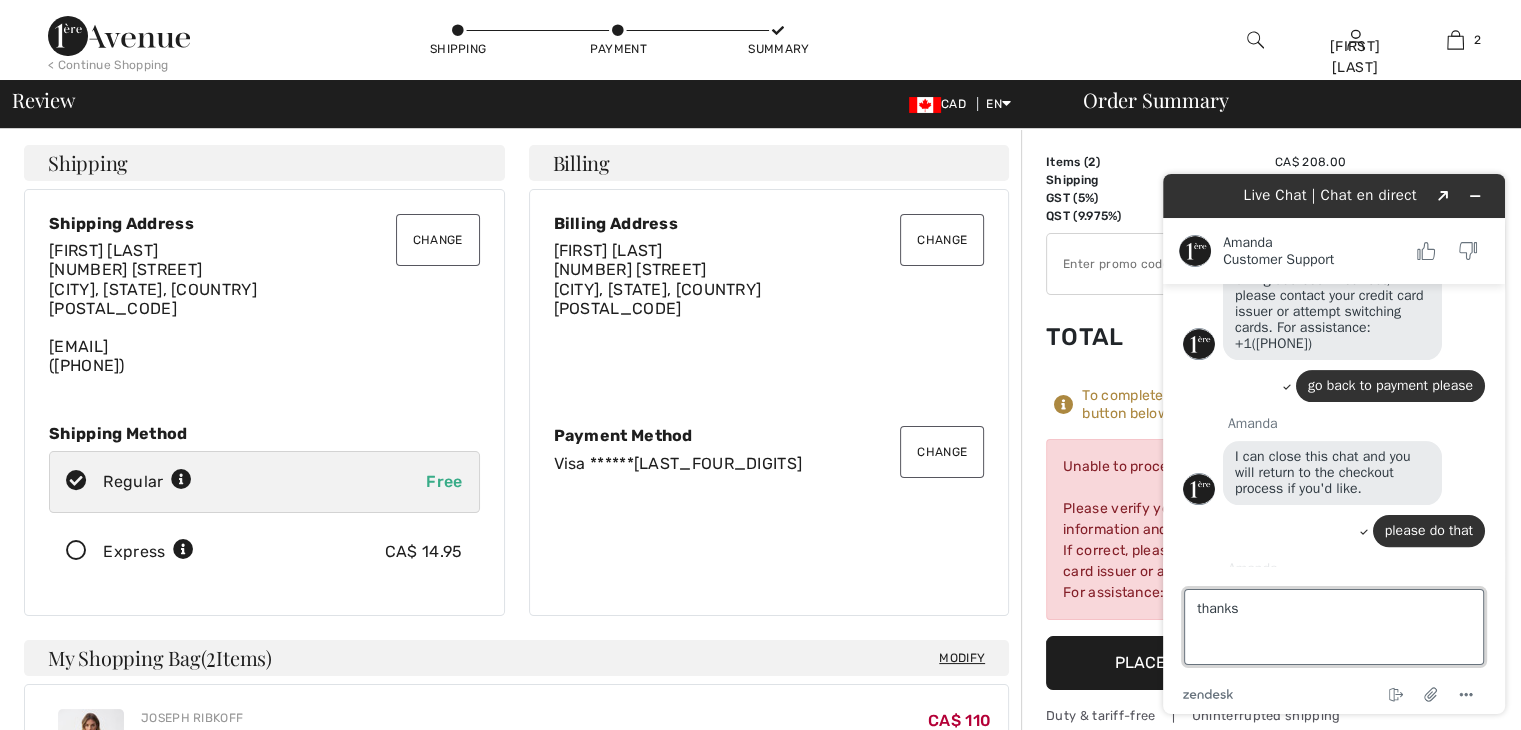 type 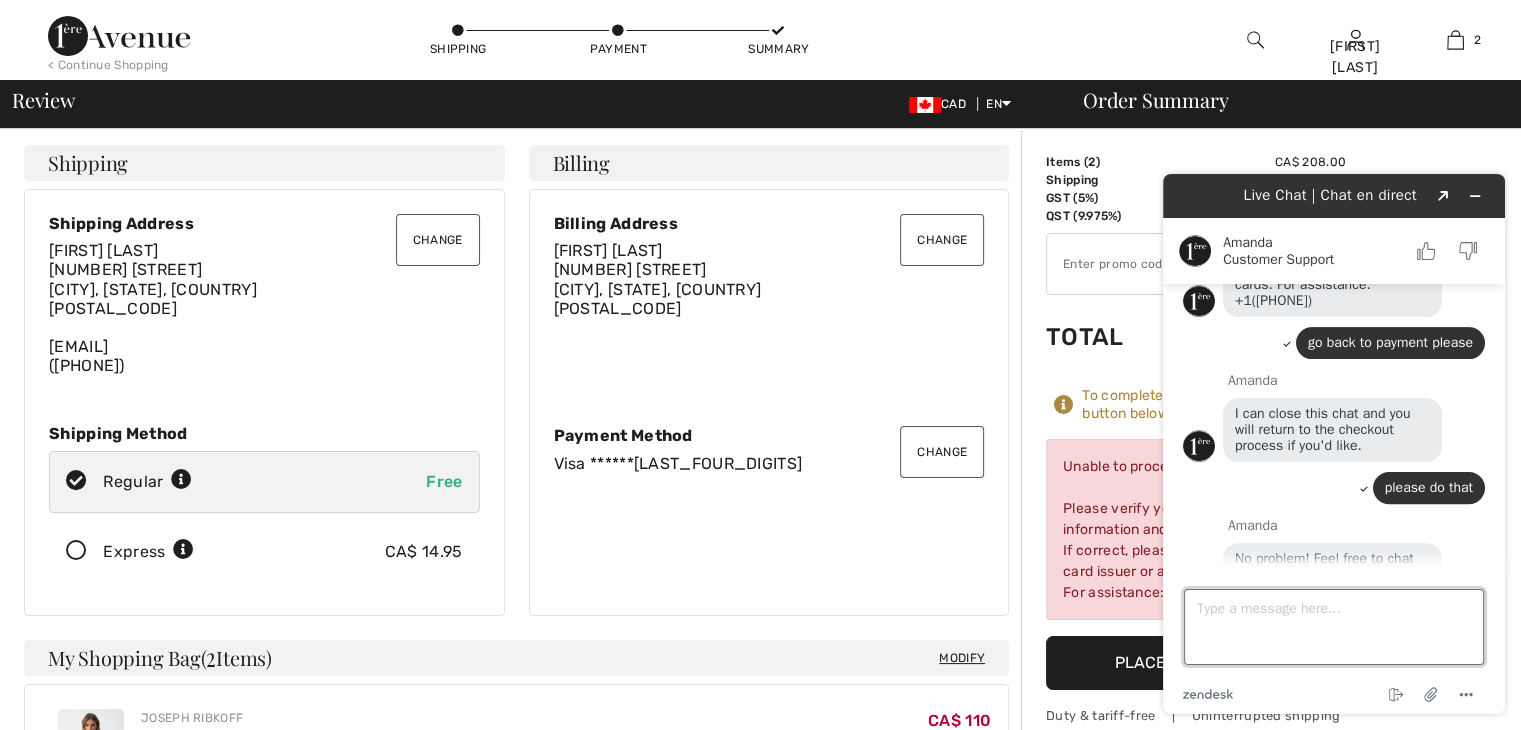 scroll, scrollTop: 828, scrollLeft: 0, axis: vertical 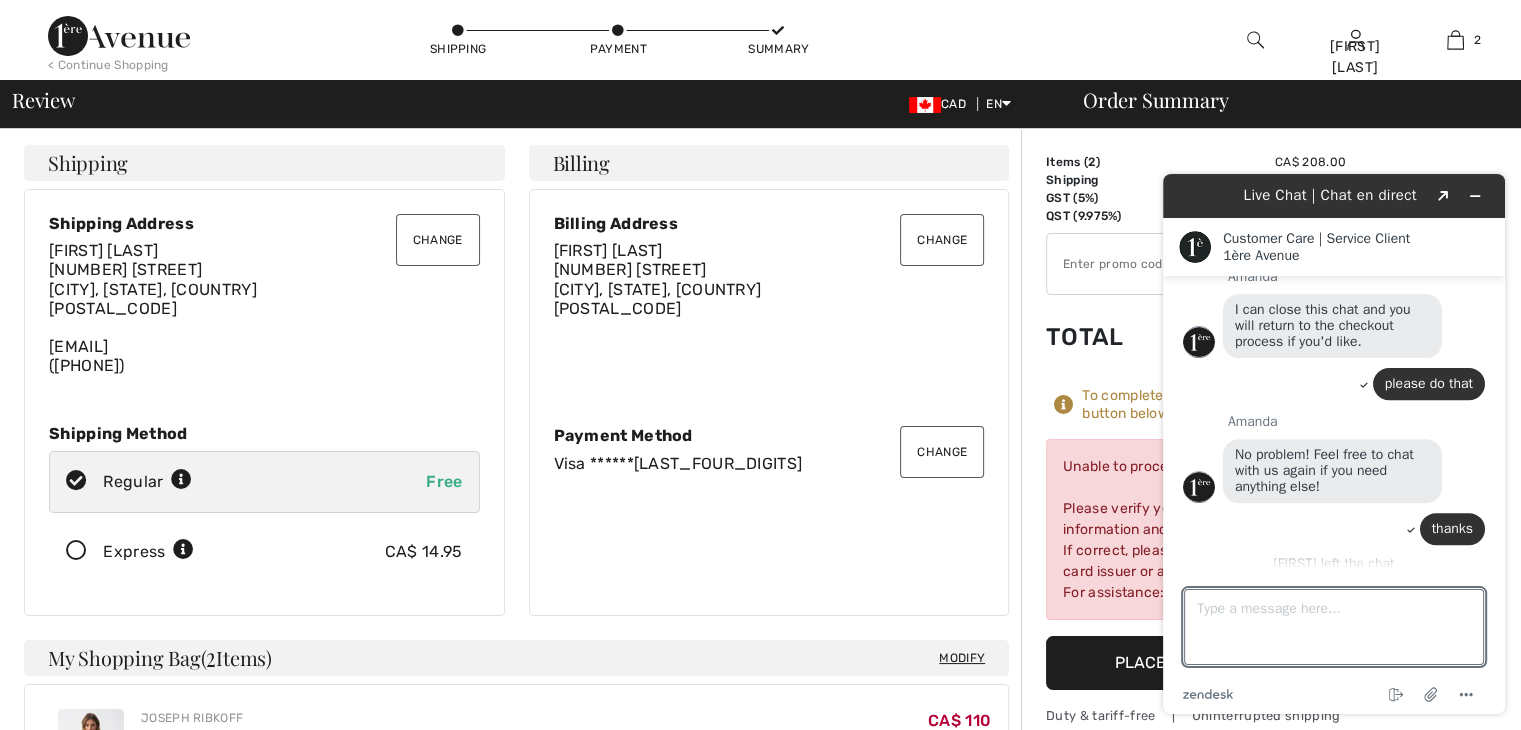 click on "Rate this chat" at bounding box center (1334, 602) 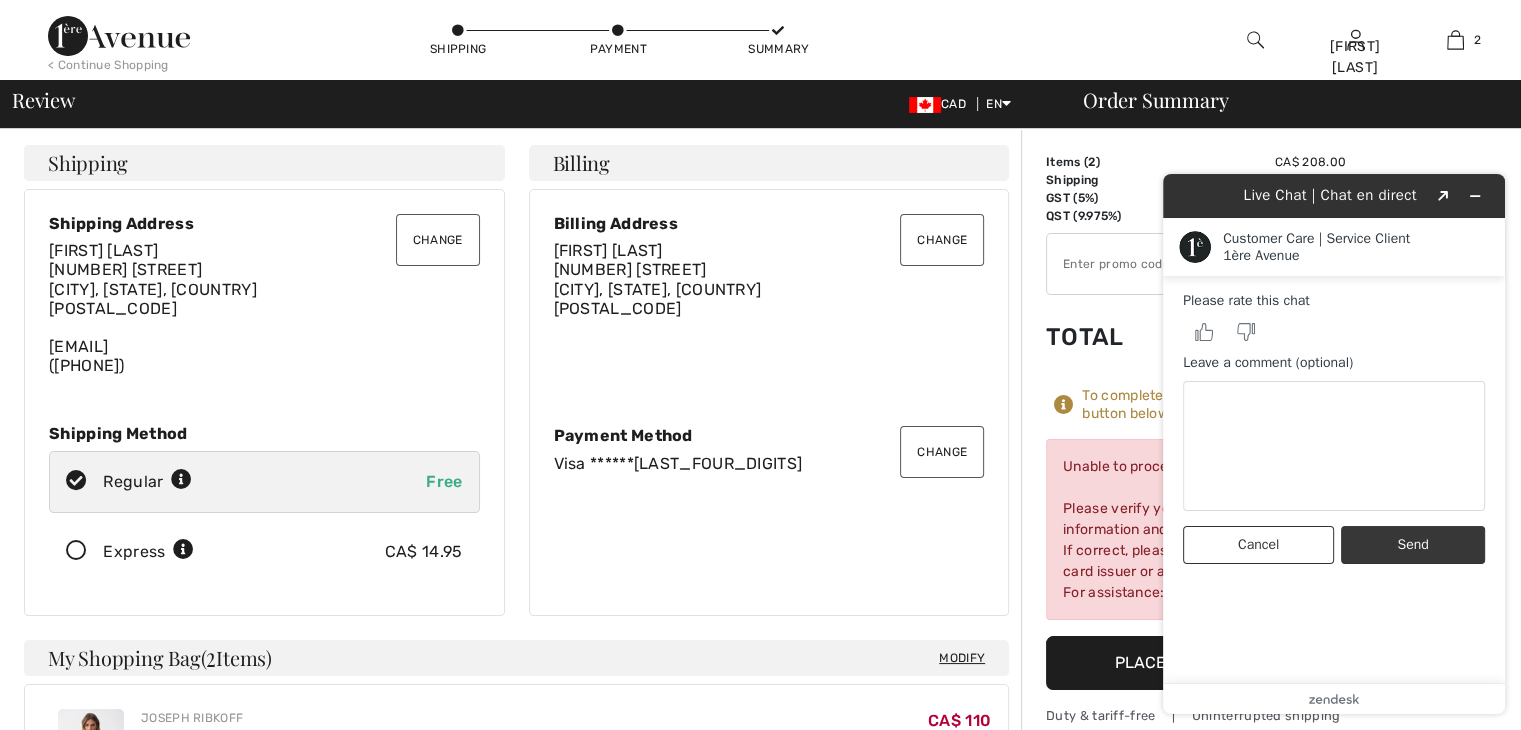 click on "Send" at bounding box center (1413, 545) 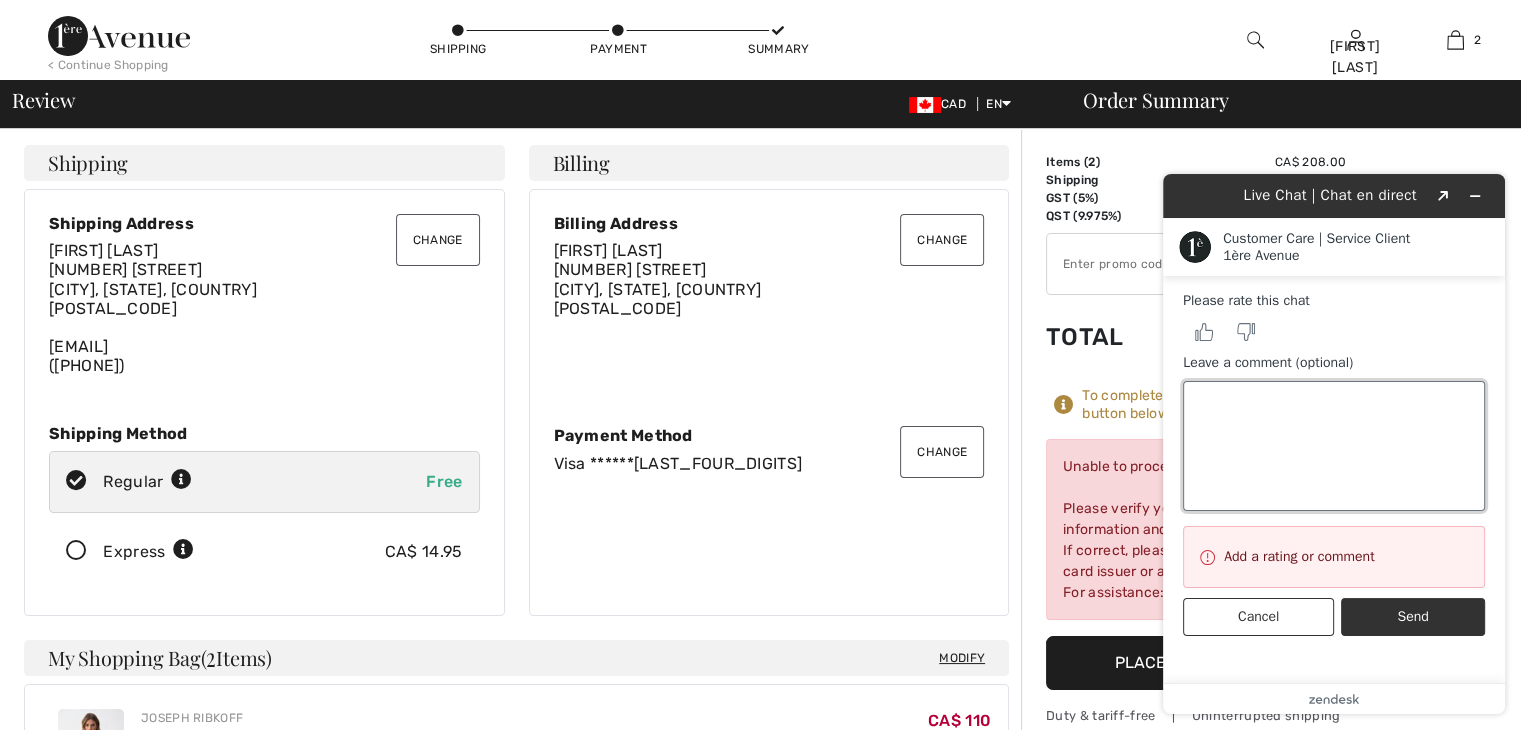 click on "Leave a comment (optional)" at bounding box center (1334, 446) 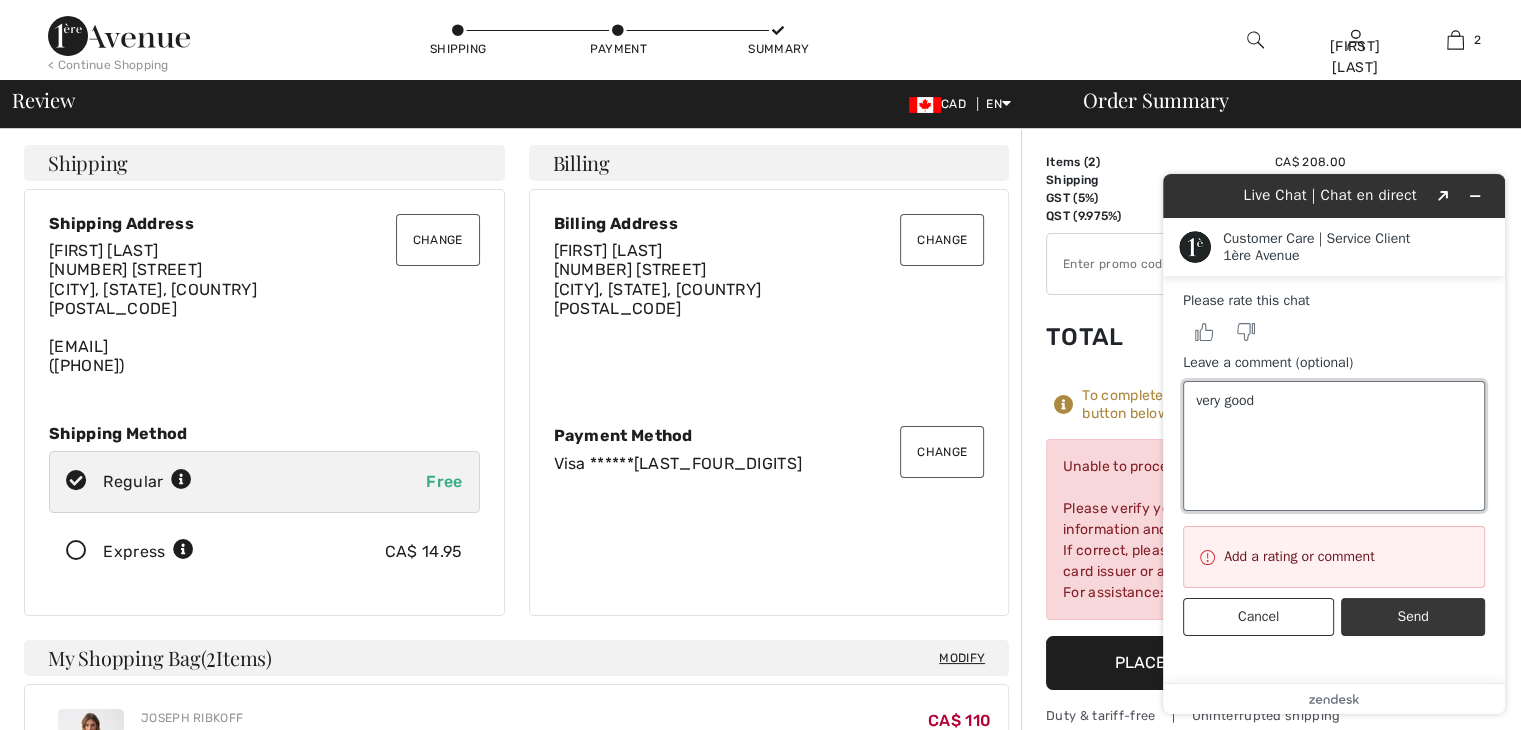 type on "very good" 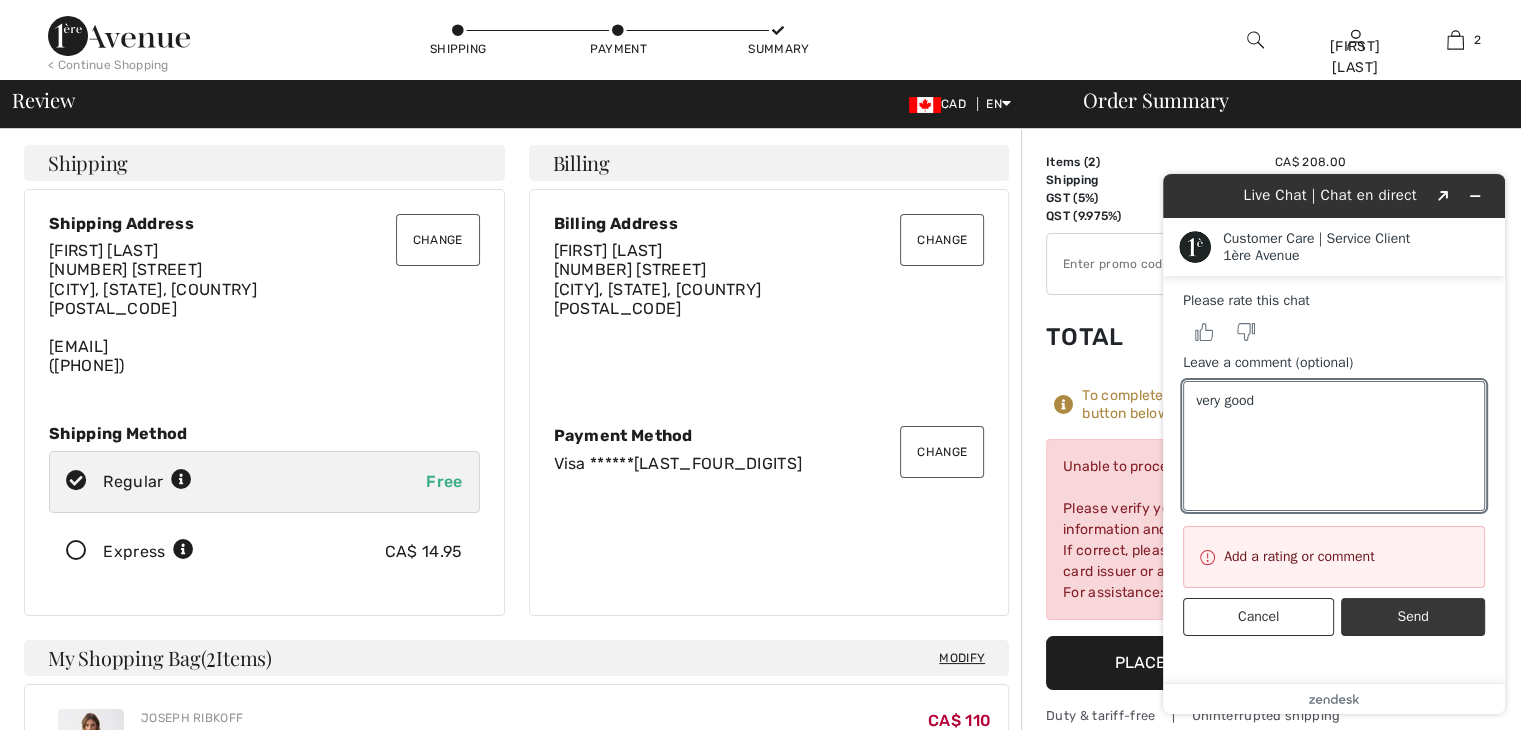 click on "Send" at bounding box center (1413, 617) 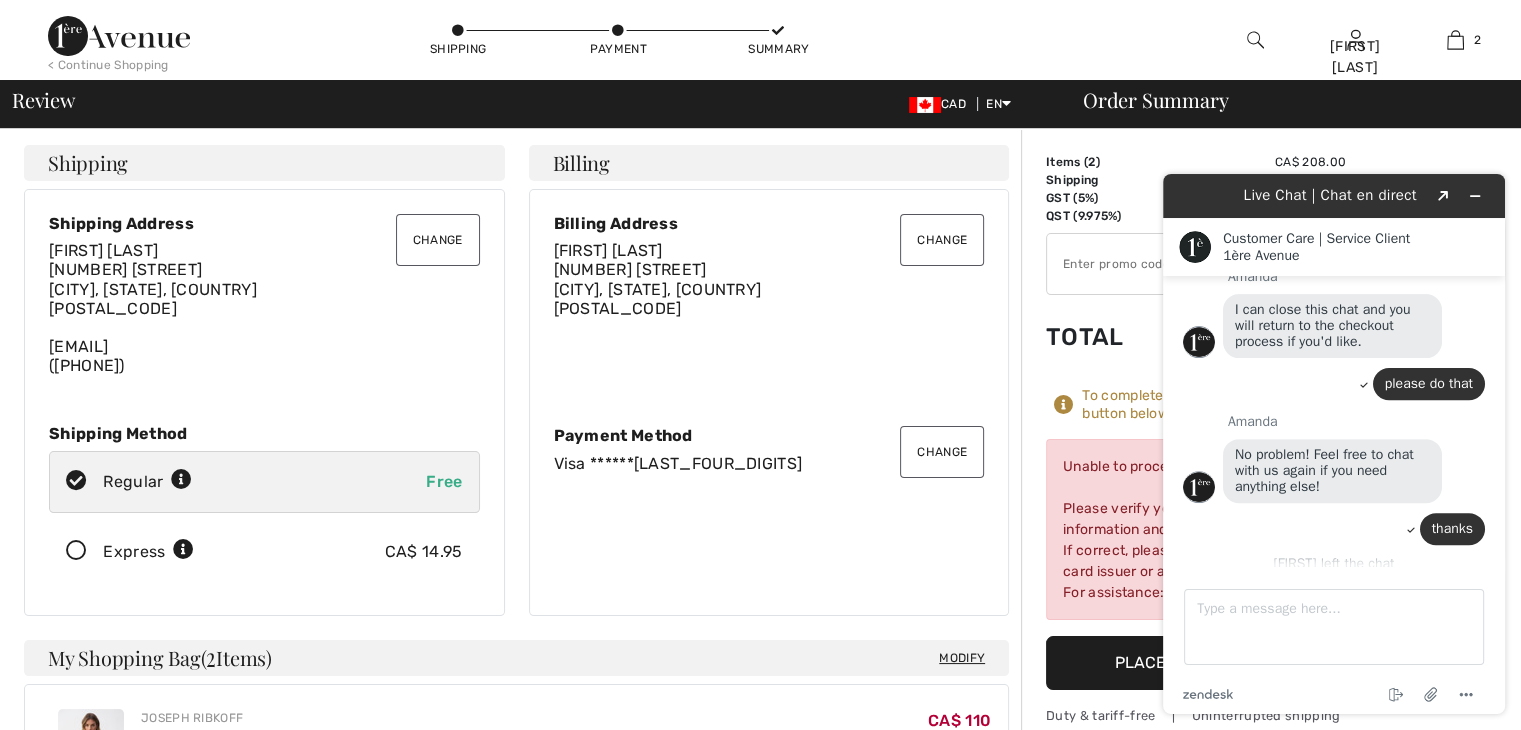 scroll, scrollTop: 780, scrollLeft: 0, axis: vertical 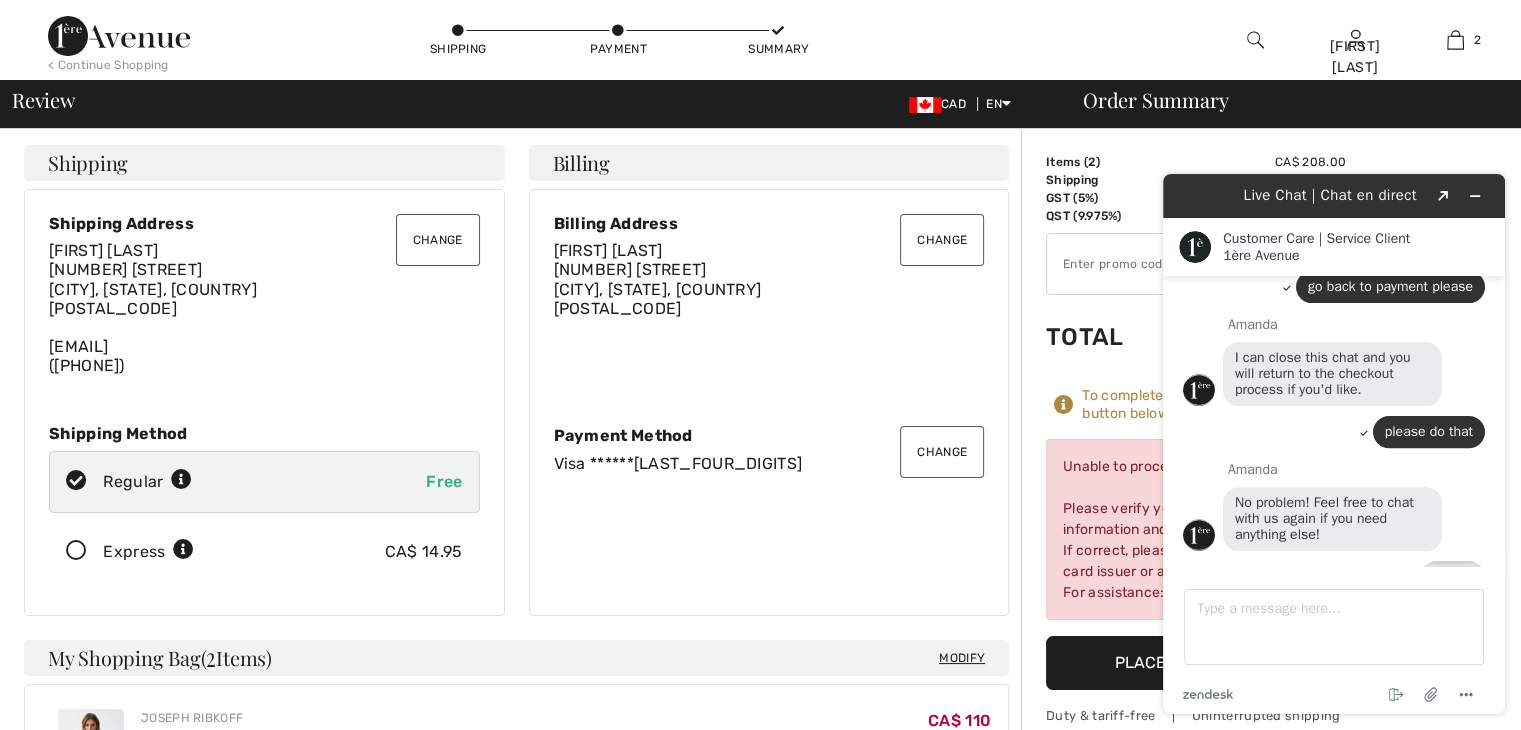 click on "Total" at bounding box center [1101, 337] 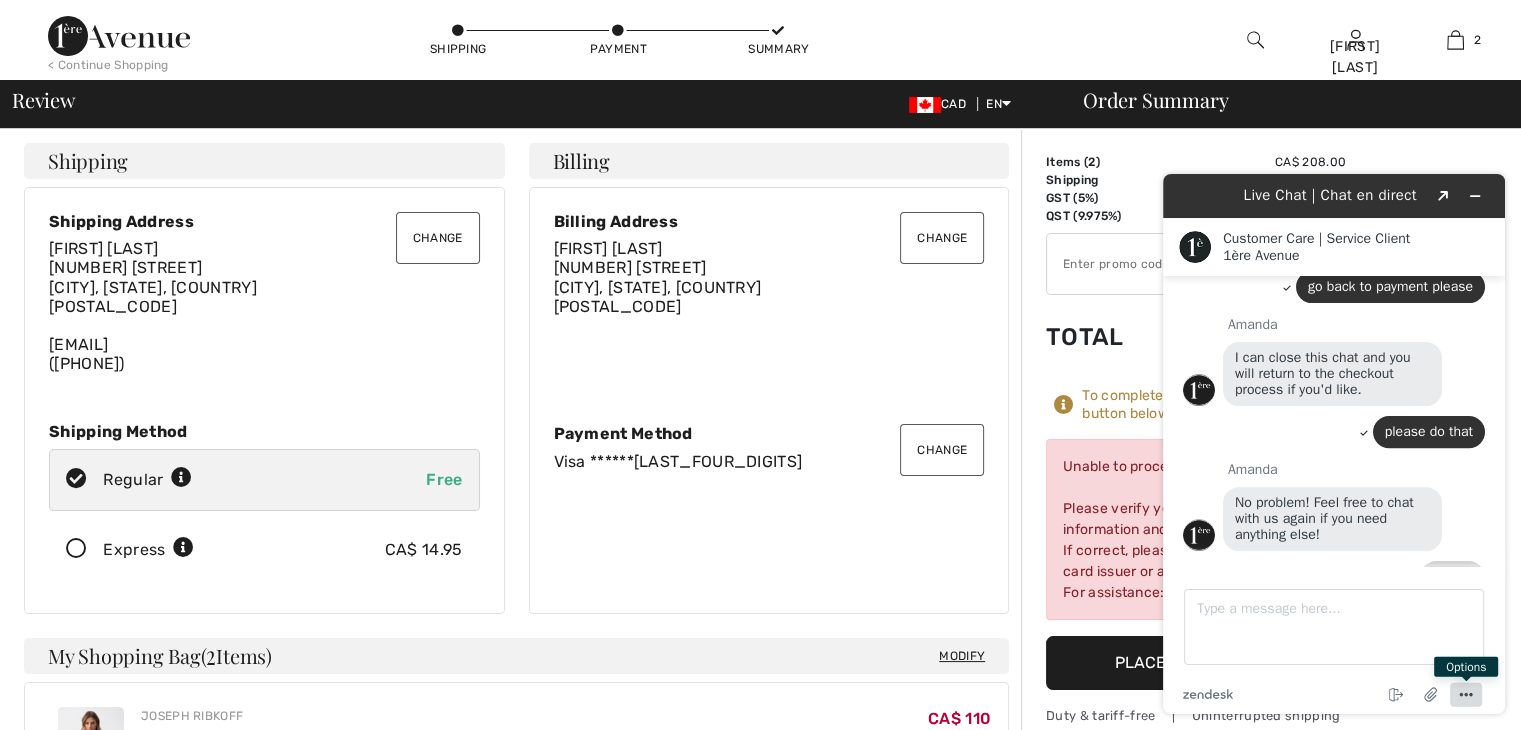 scroll, scrollTop: 0, scrollLeft: 0, axis: both 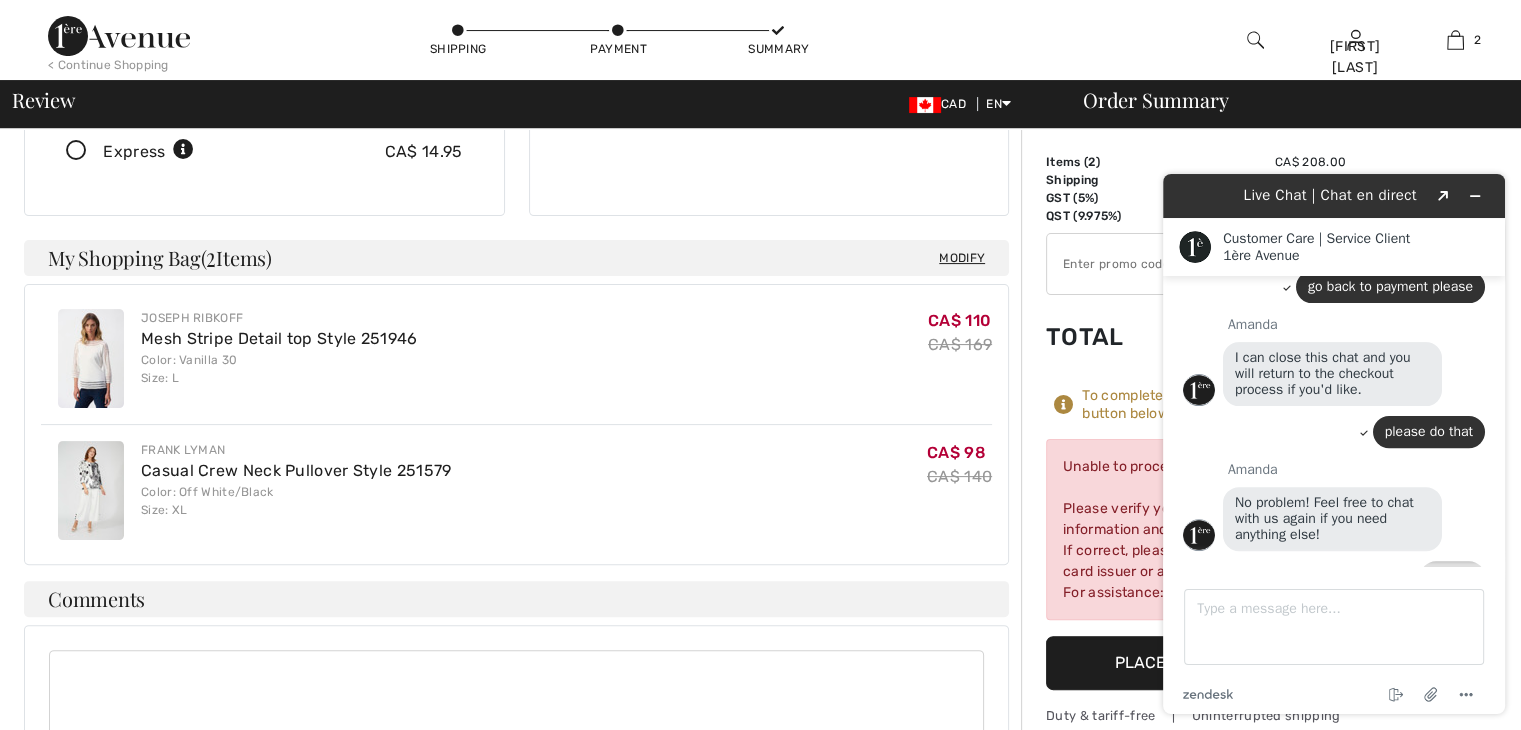 click on "Change
Shipping Address
Gisele Nault
10 Chemin De La Batteuse Sainte-Cécile-De-Masham, QC, CA J0X2W0
marc.nault@sympatico.ca
(819) 456-3030
Shipping Method
Regular
Free
Express
CA$ 14.95" at bounding box center (264, 2) 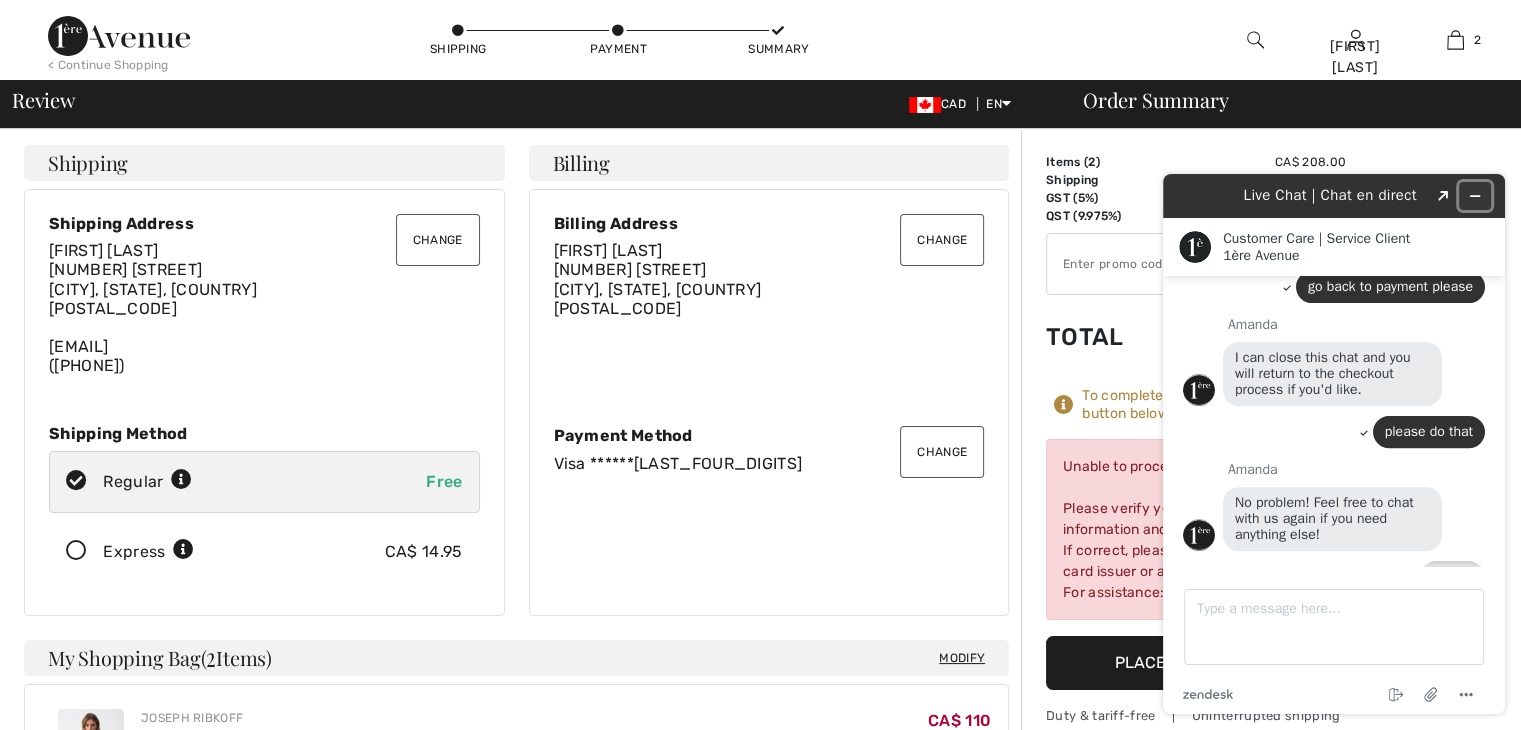 click 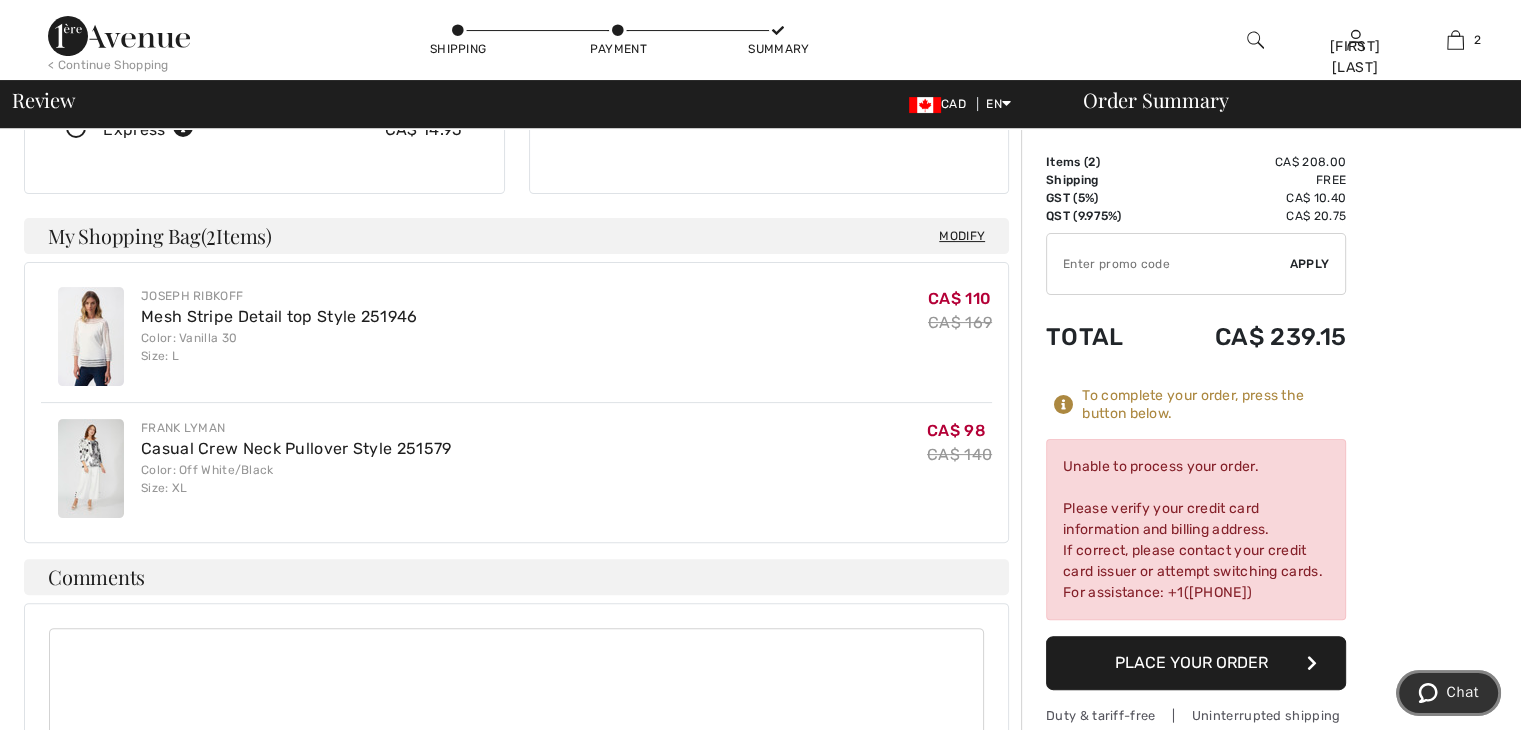 scroll, scrollTop: 0, scrollLeft: 0, axis: both 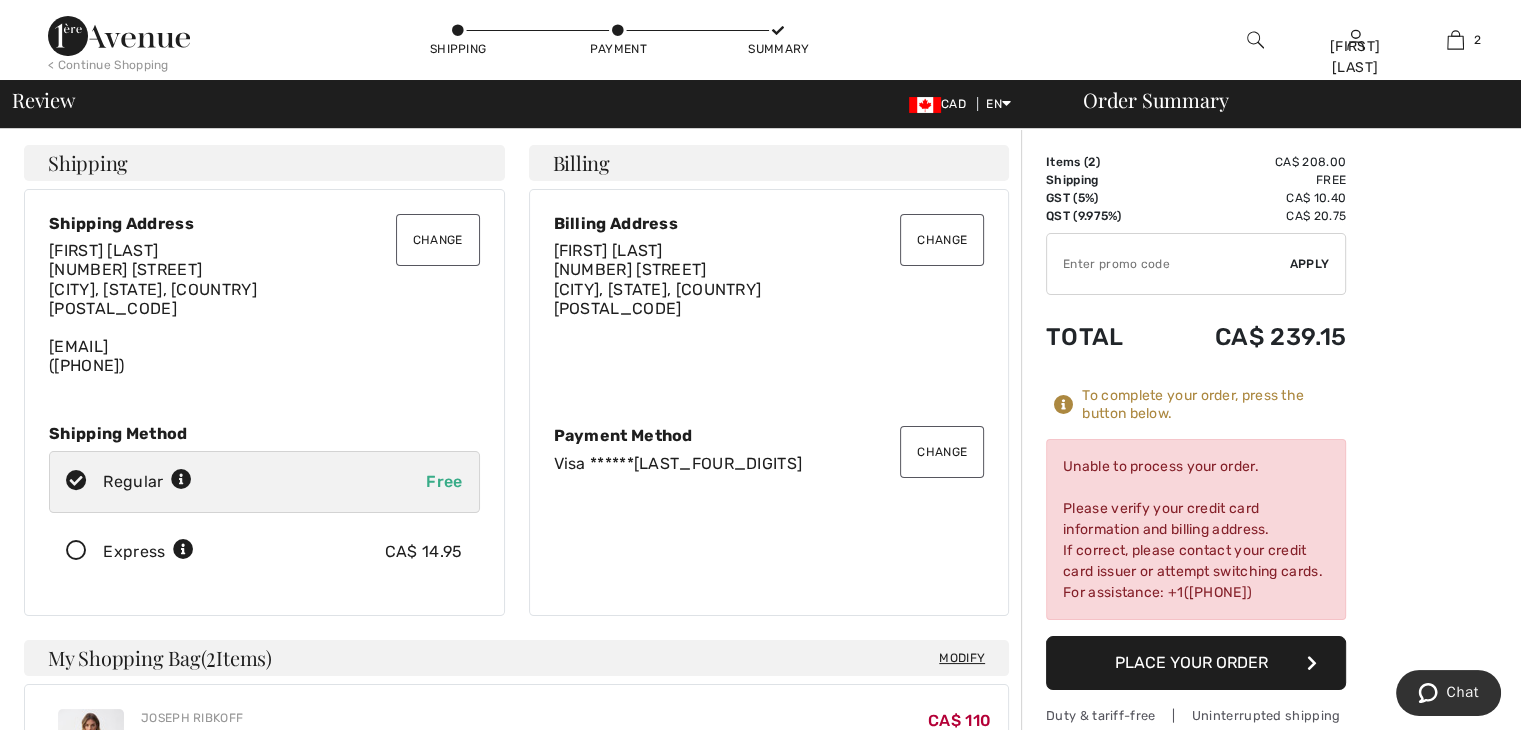 click on "Billing
Change" at bounding box center (769, 163) 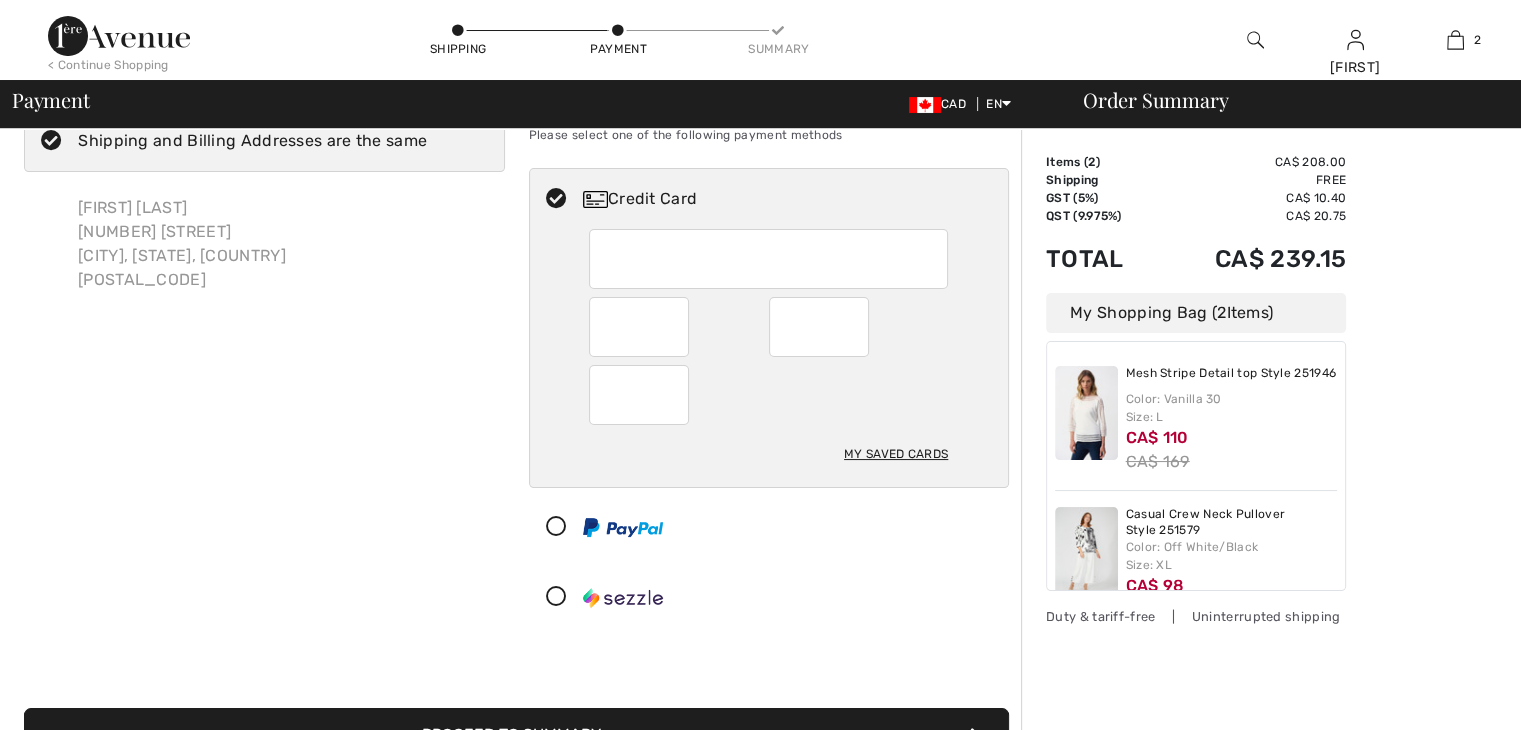scroll, scrollTop: 72, scrollLeft: 0, axis: vertical 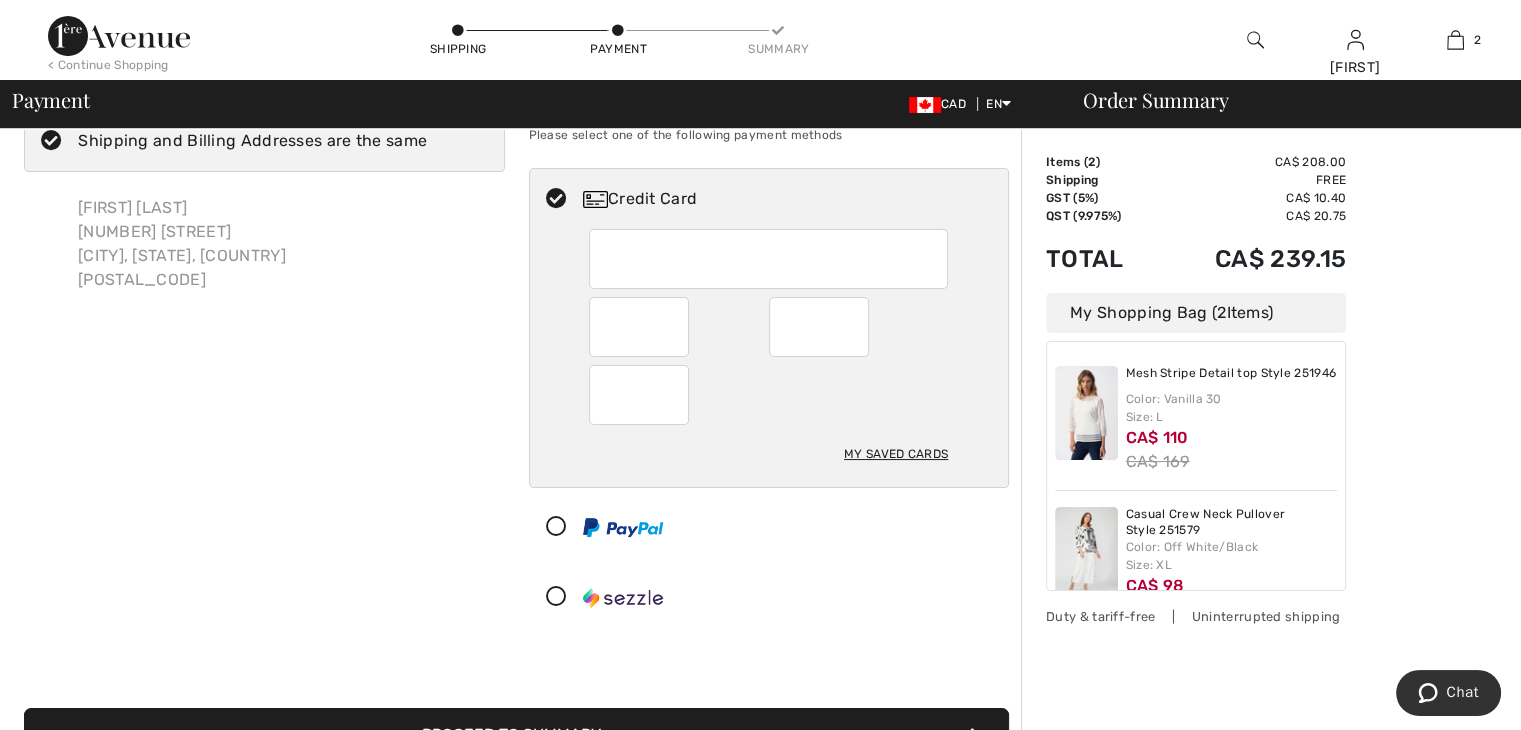 click on "My Saved Cards" at bounding box center [896, 454] 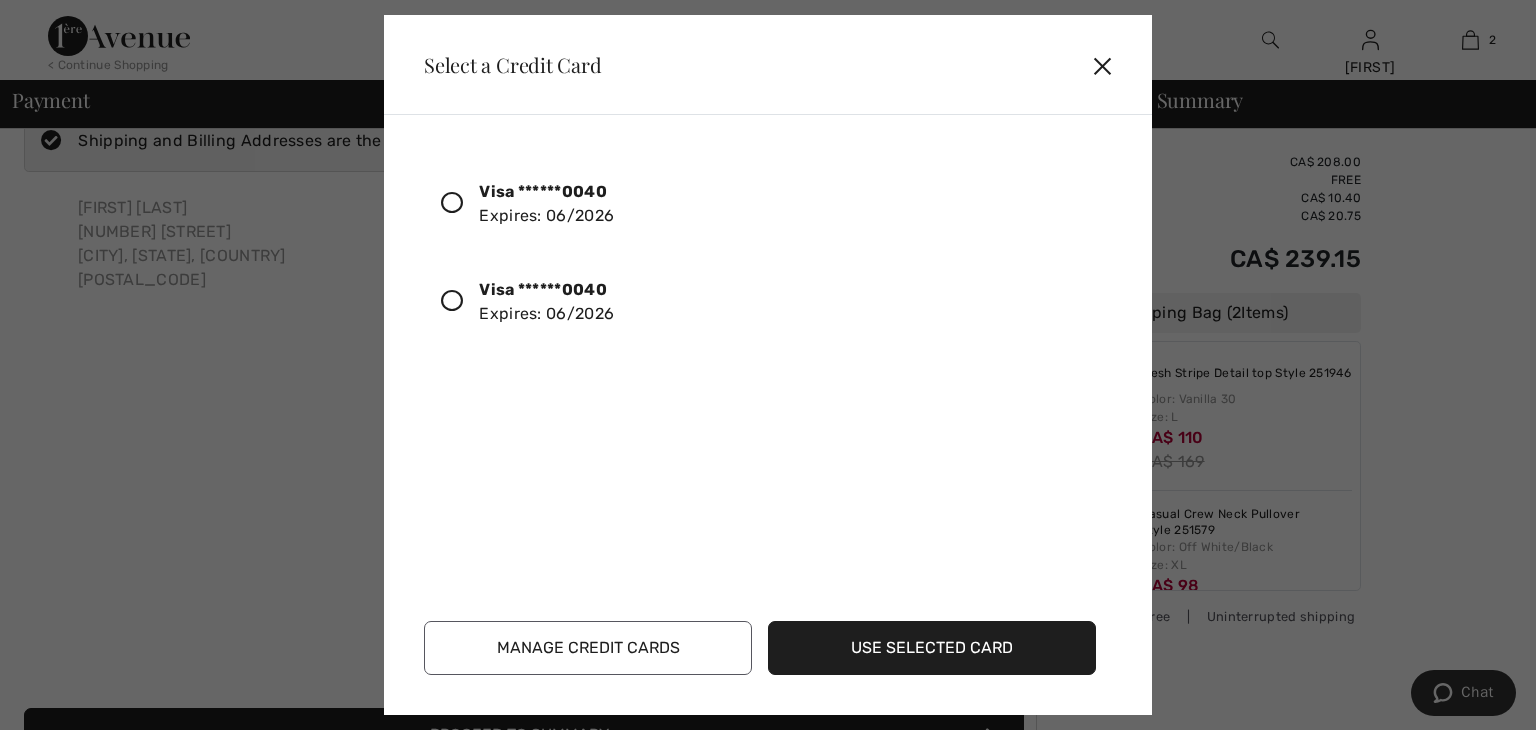 click at bounding box center [452, 301] 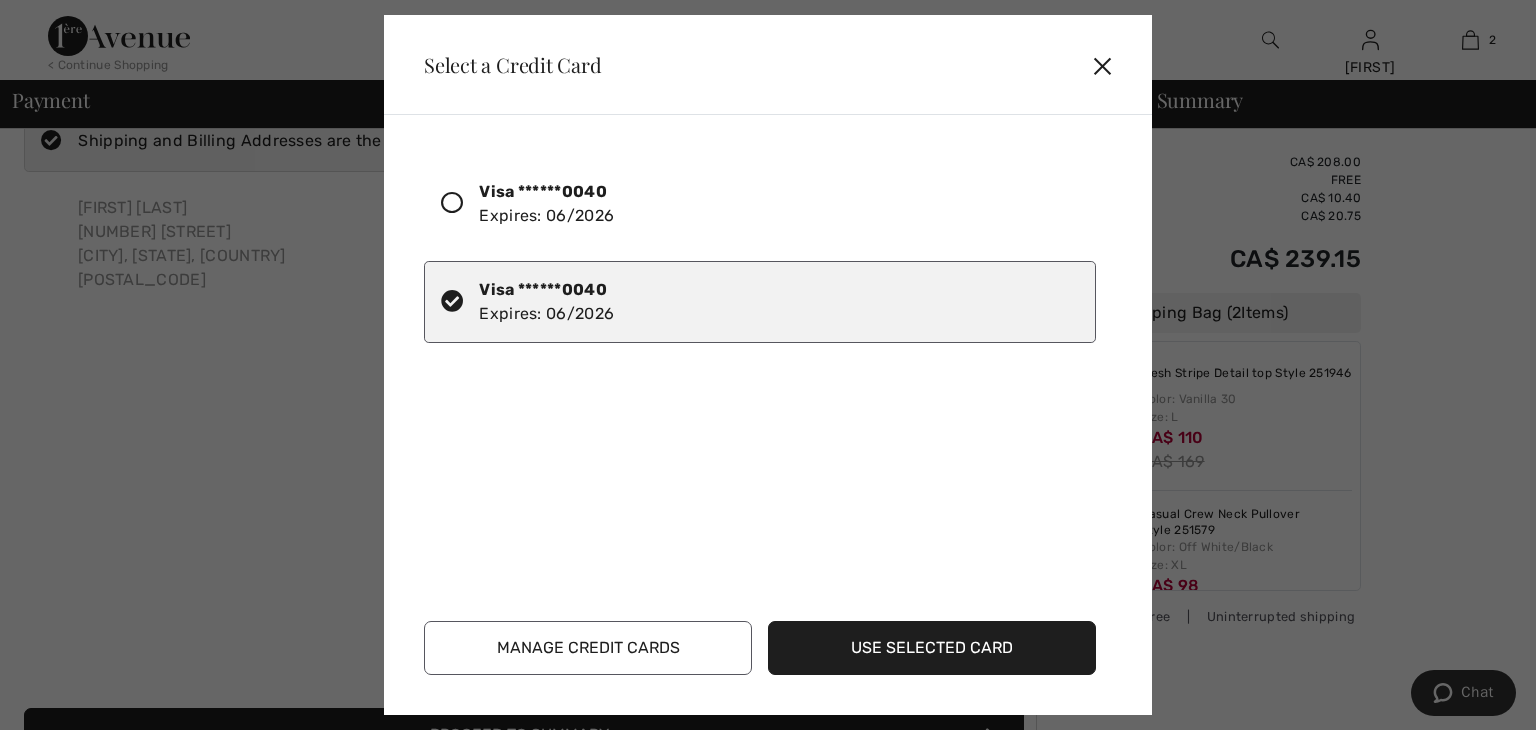 click on "Use Selected Card" at bounding box center (932, 648) 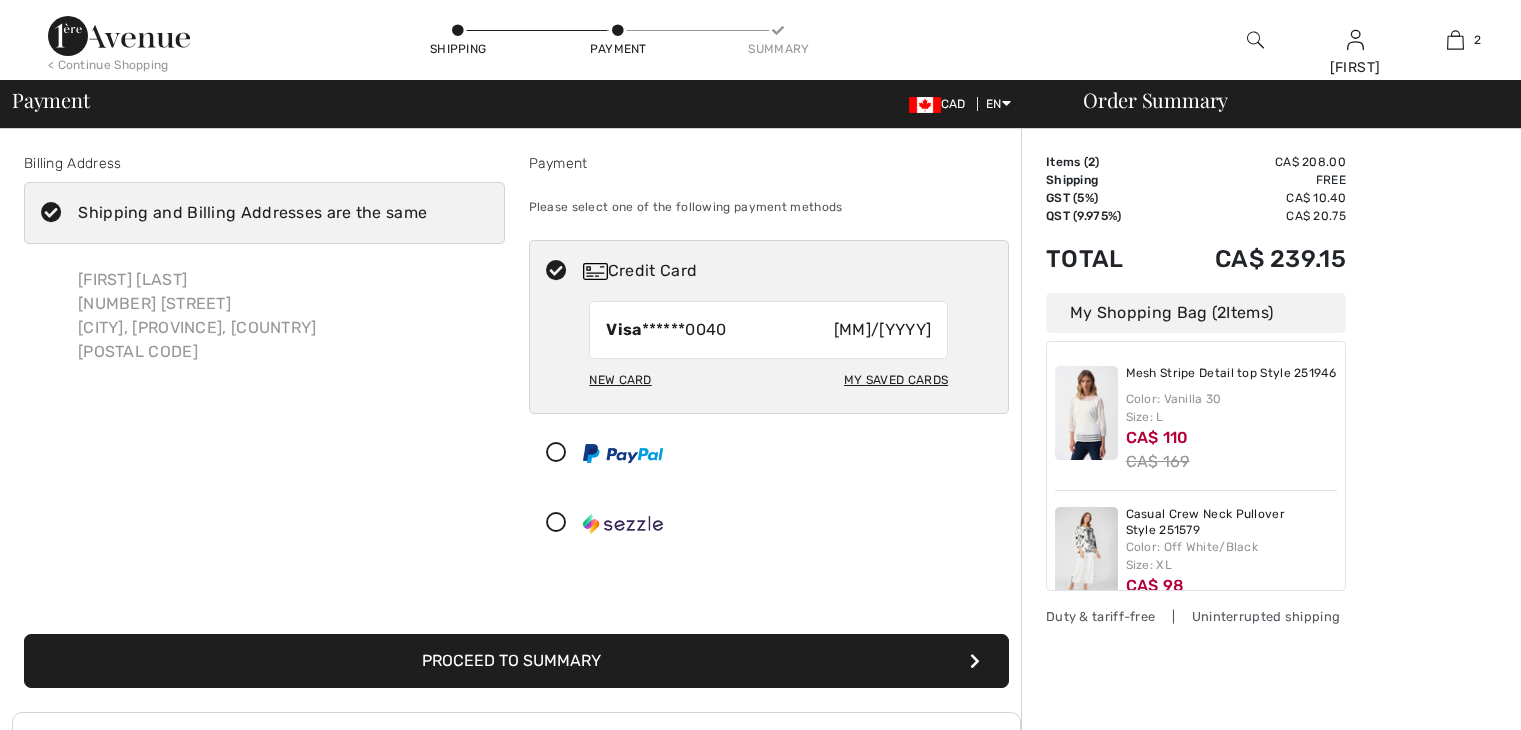 scroll, scrollTop: 0, scrollLeft: 0, axis: both 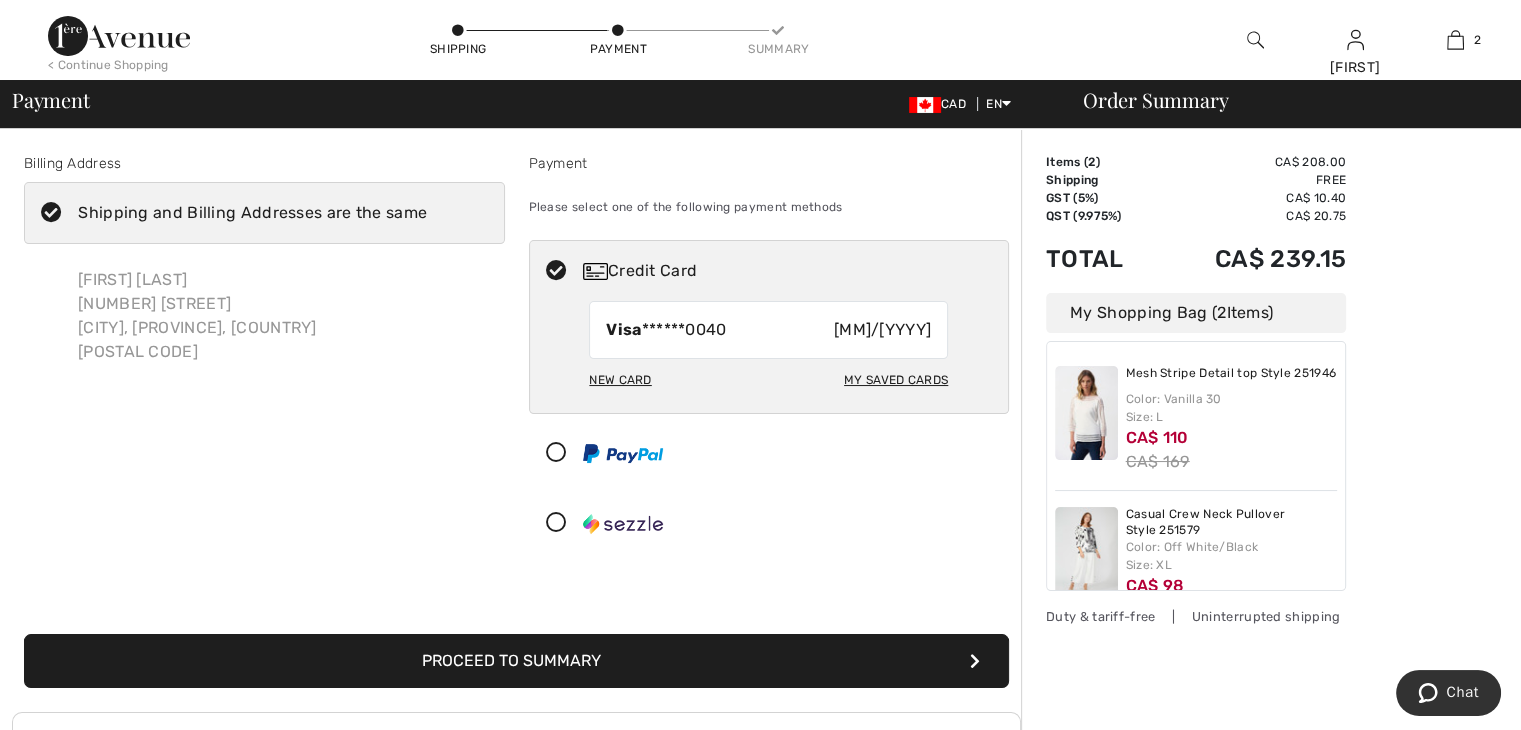 click on "My Saved Cards" at bounding box center [896, 380] 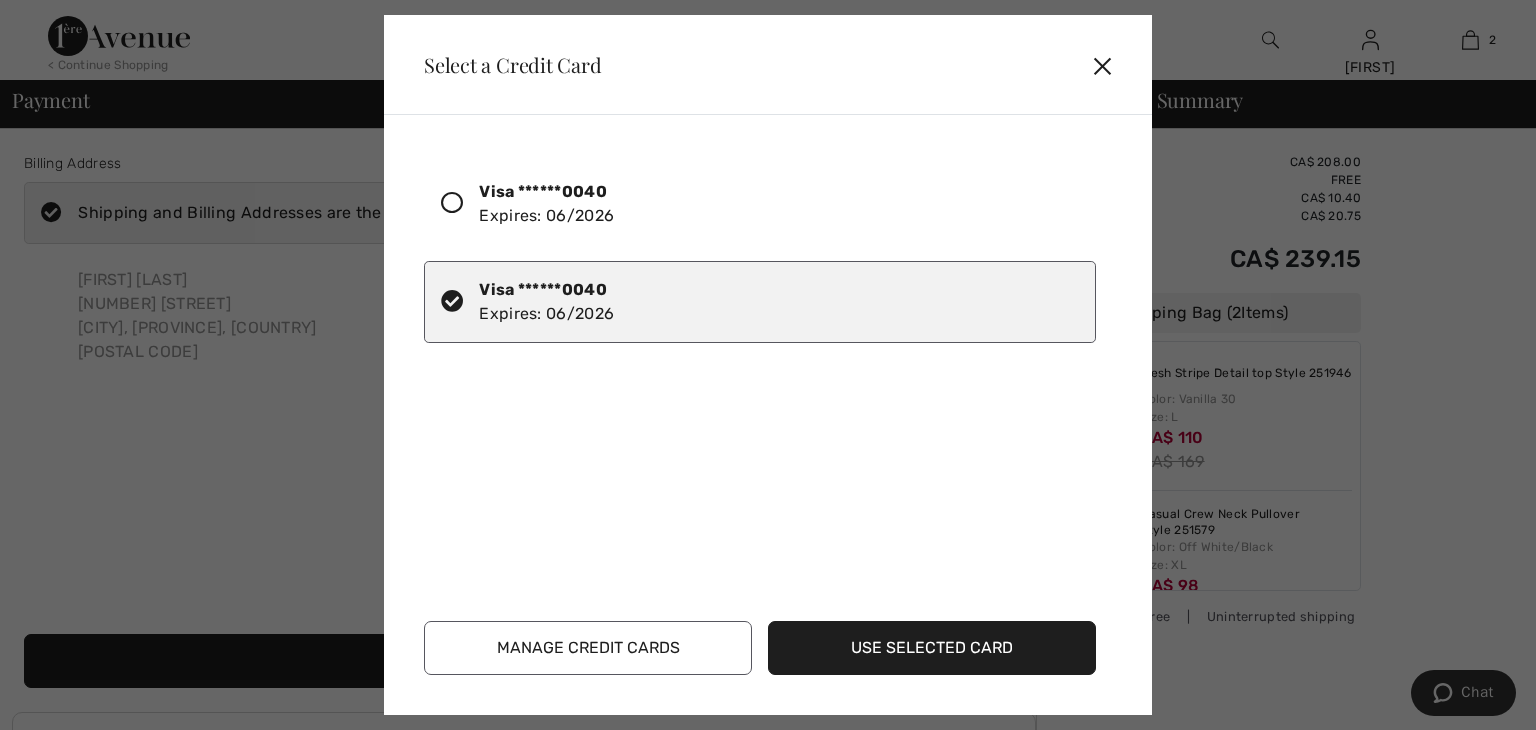 click on "Use Selected Card" at bounding box center [932, 648] 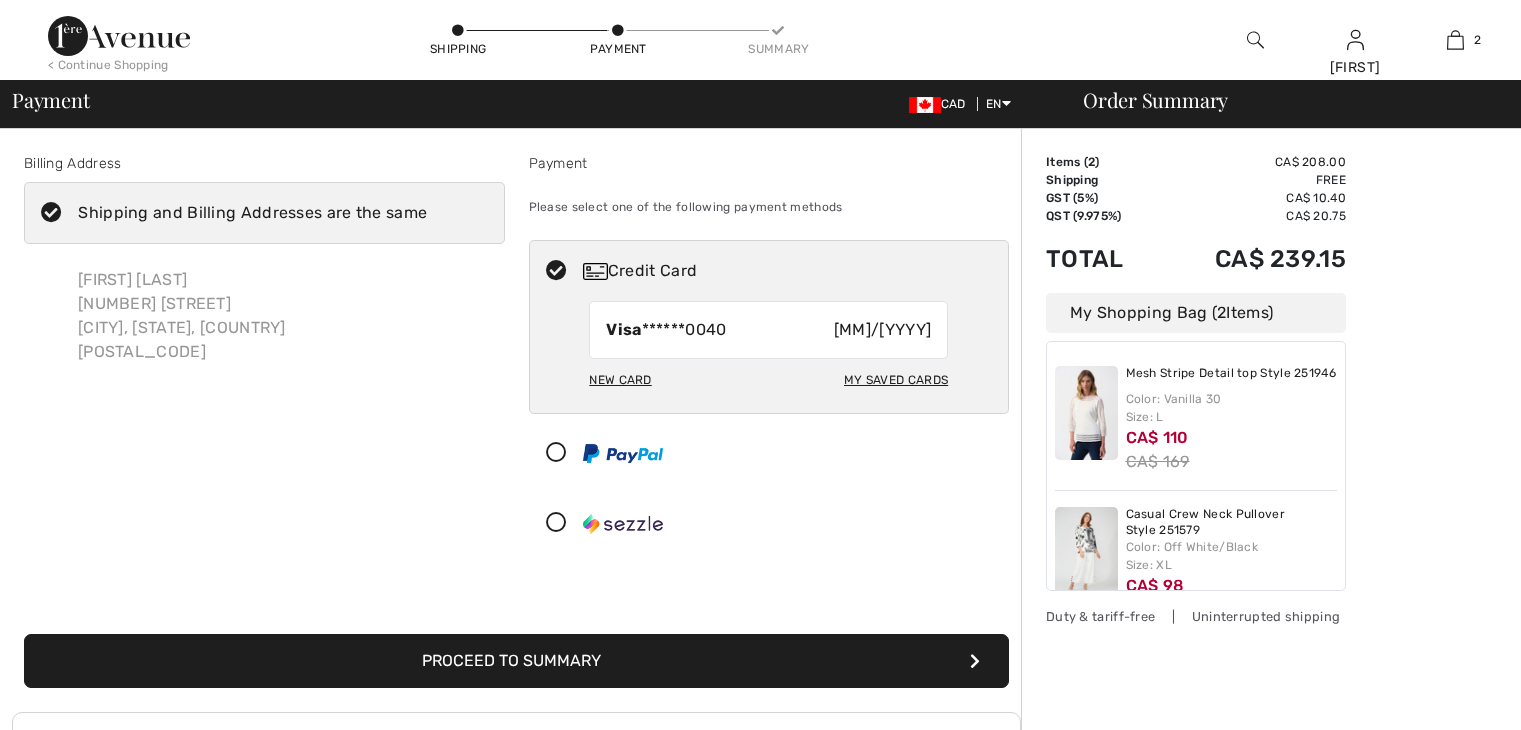 scroll, scrollTop: 0, scrollLeft: 0, axis: both 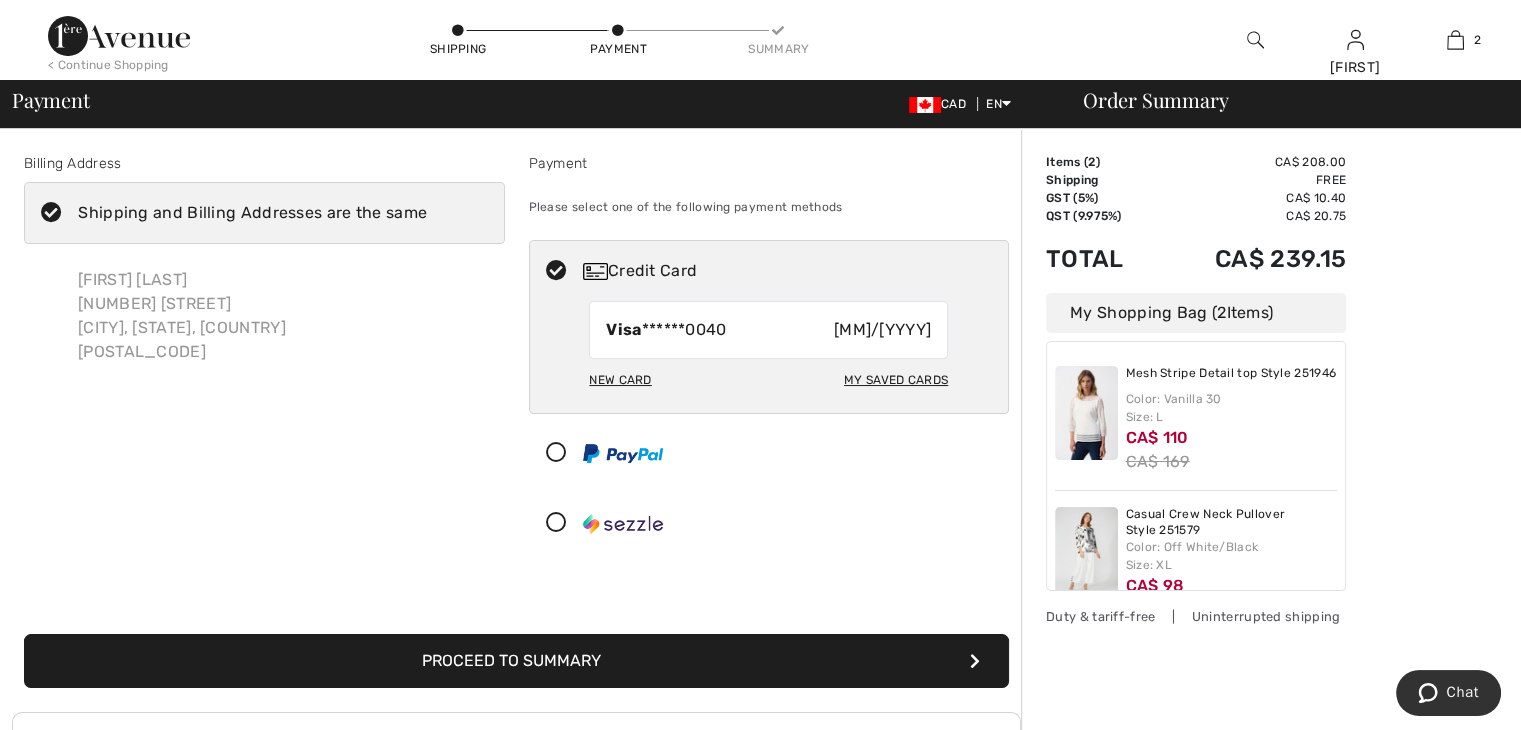 click on "Proceed to Summary" at bounding box center [516, 661] 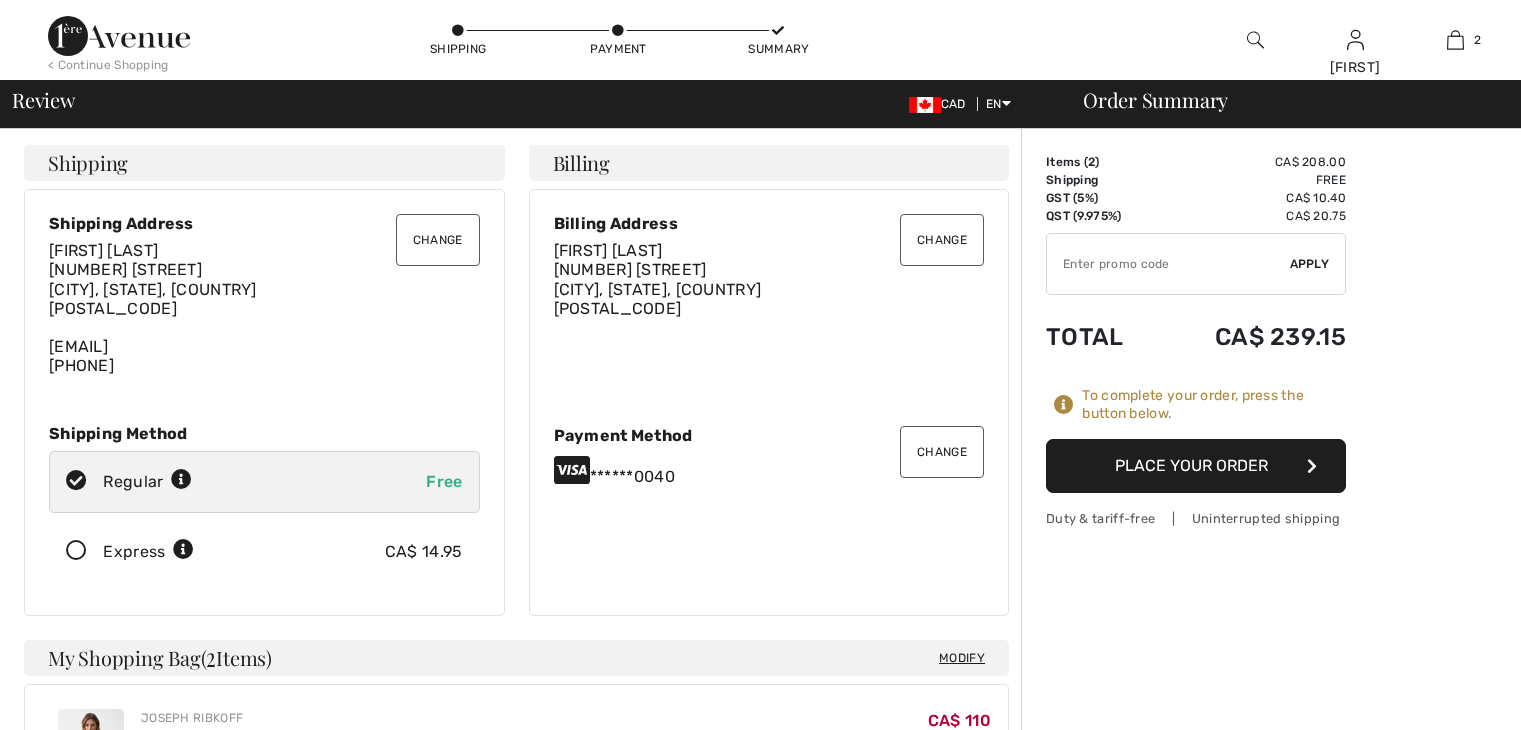 scroll, scrollTop: 0, scrollLeft: 0, axis: both 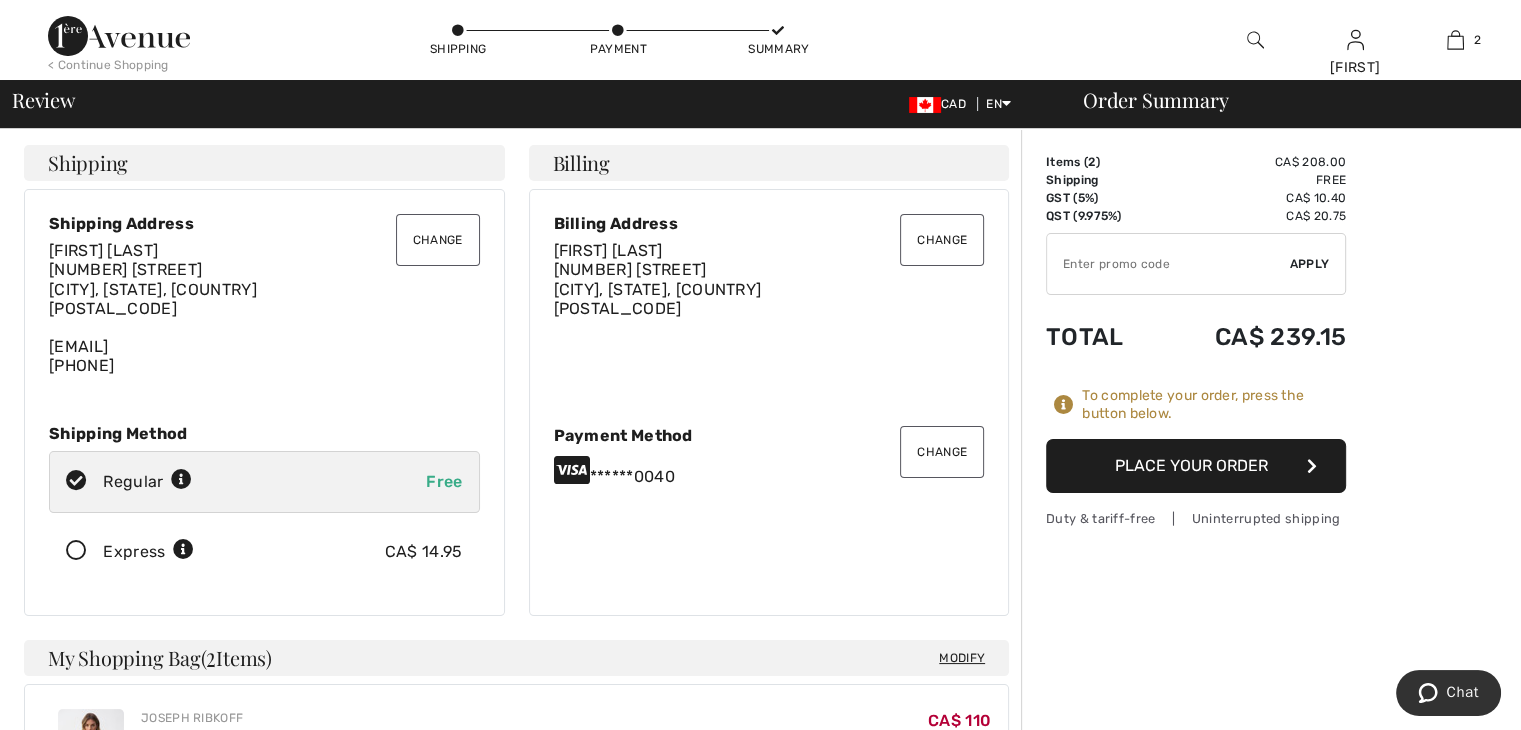 click on "Place Your Order" at bounding box center (1196, 466) 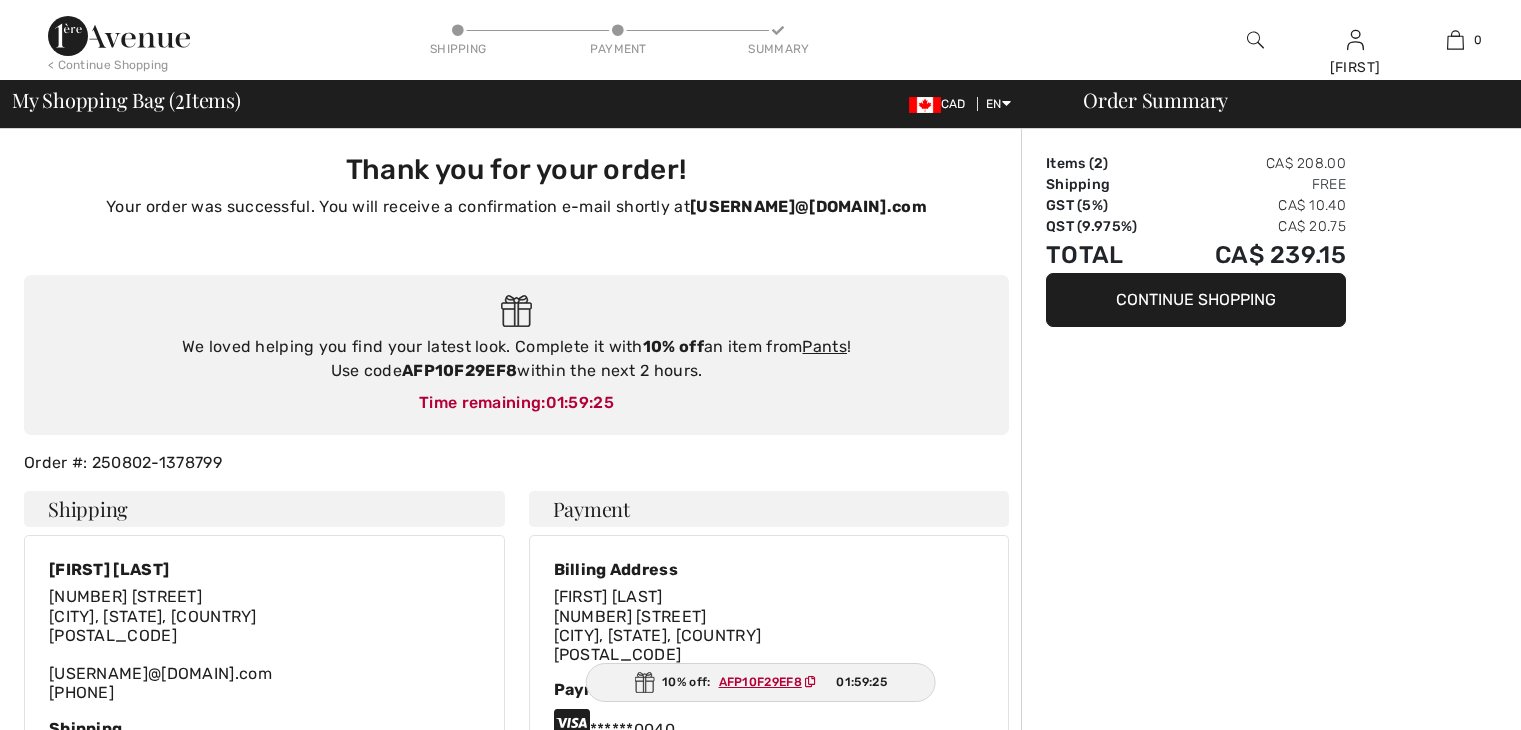 scroll, scrollTop: 0, scrollLeft: 0, axis: both 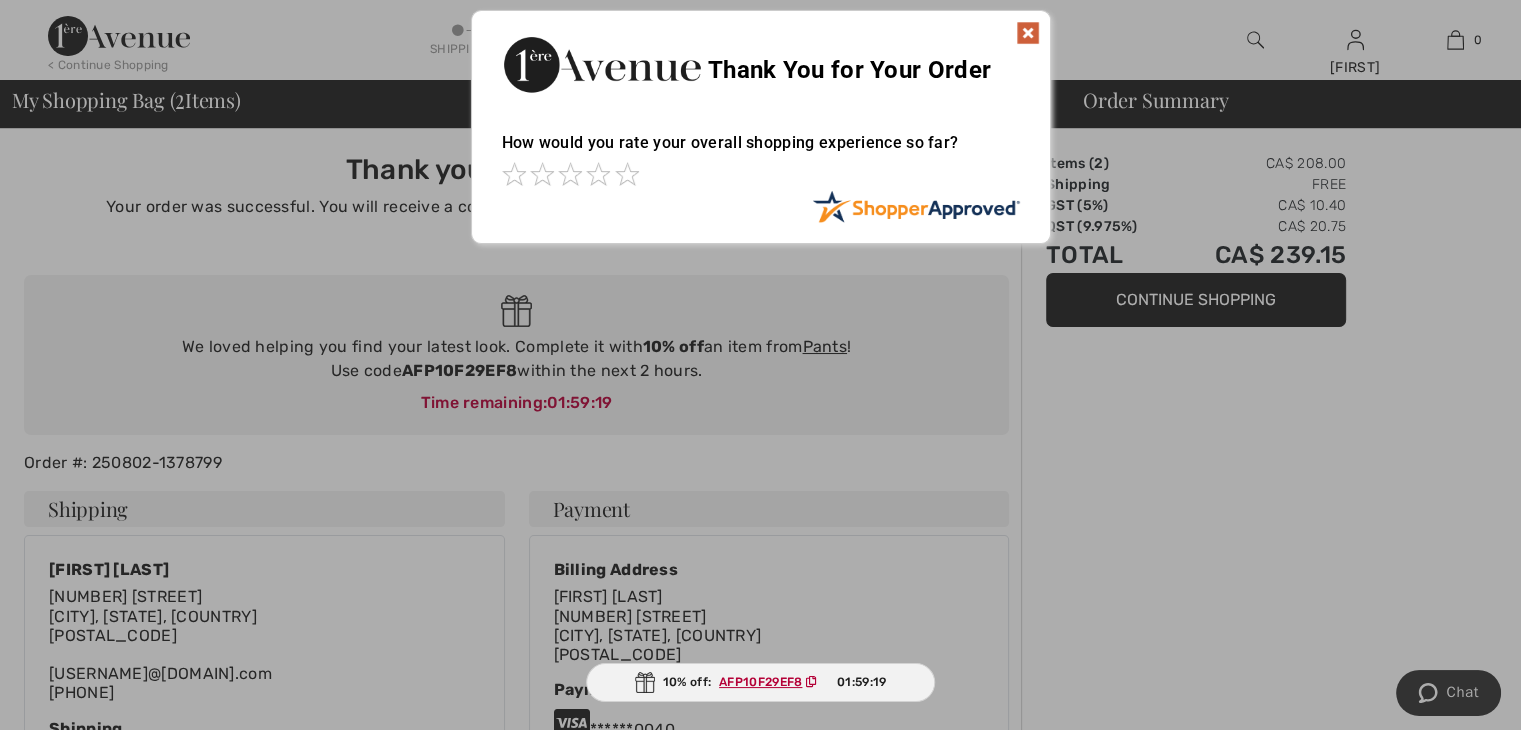 click at bounding box center [1028, 33] 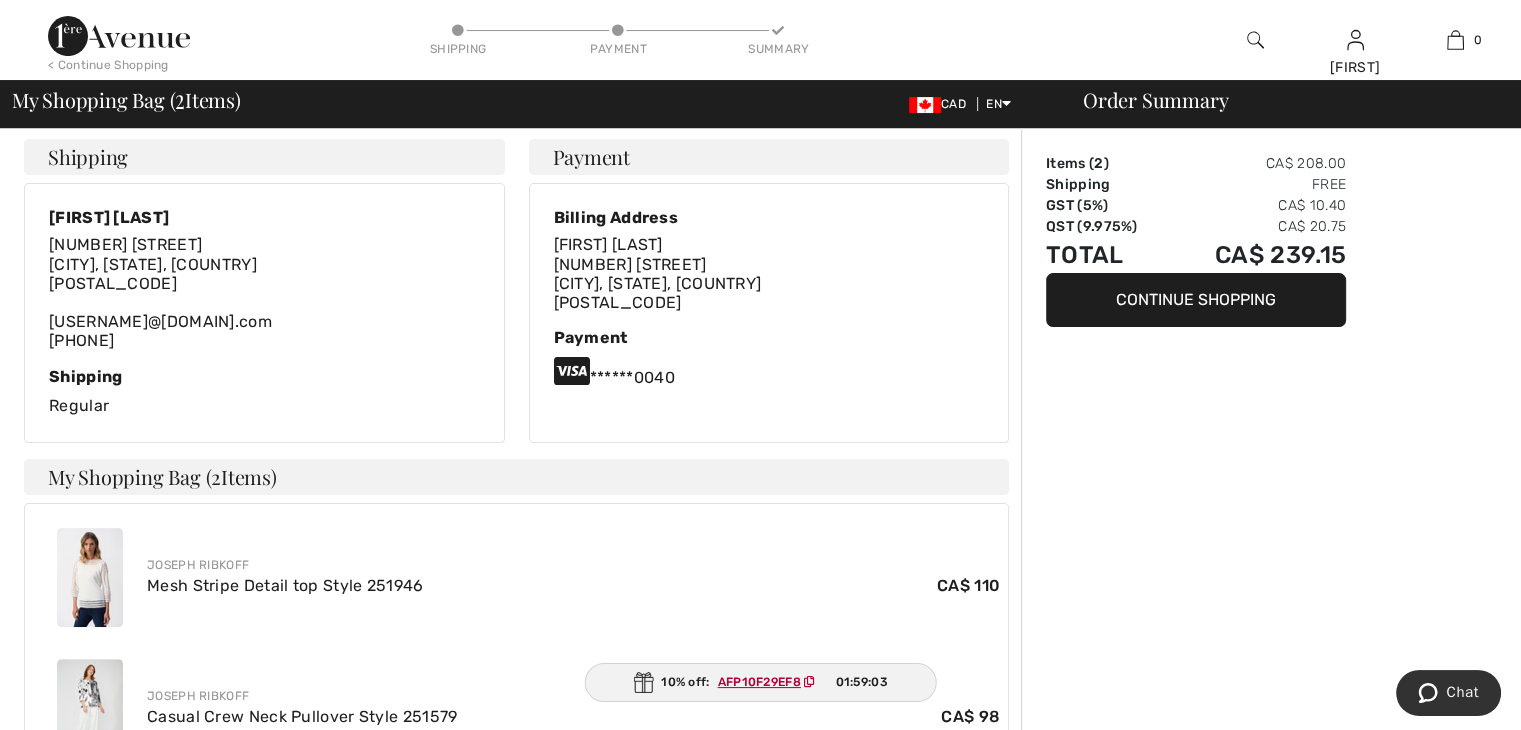 scroll, scrollTop: 0, scrollLeft: 0, axis: both 